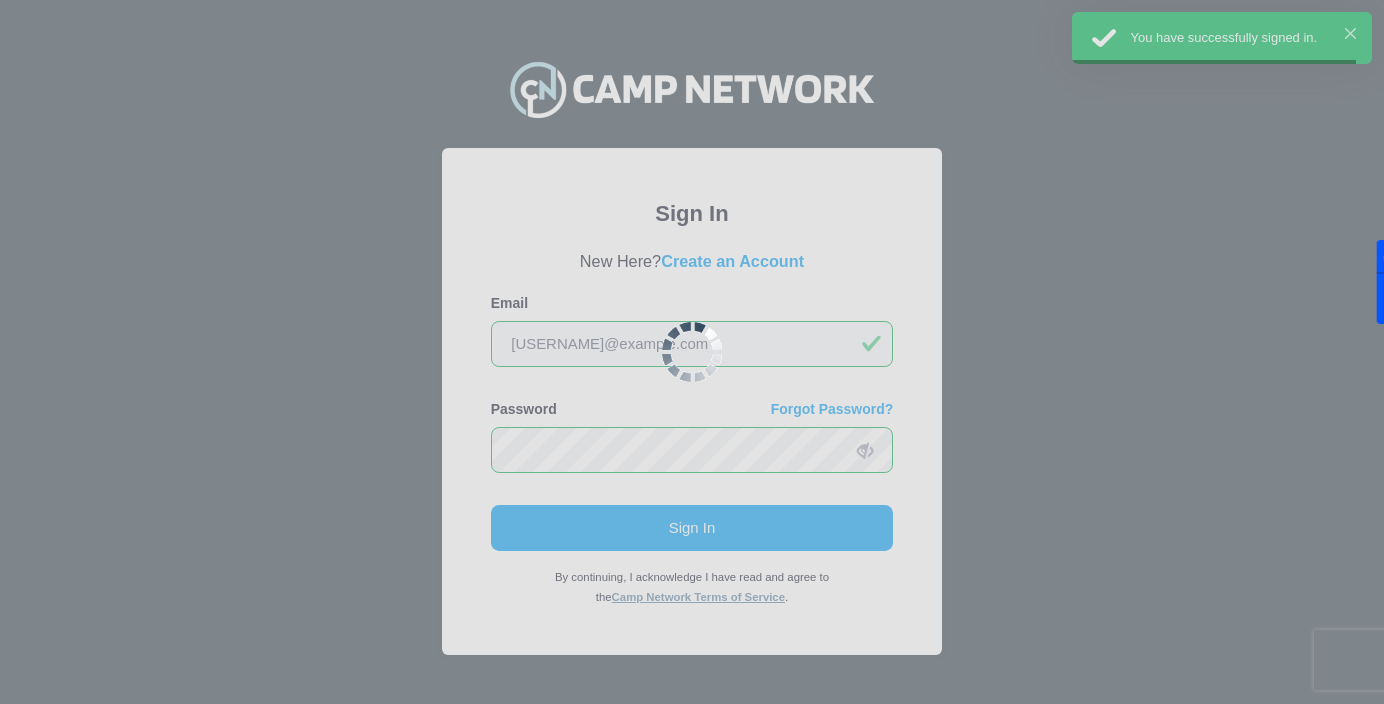 scroll, scrollTop: 0, scrollLeft: 0, axis: both 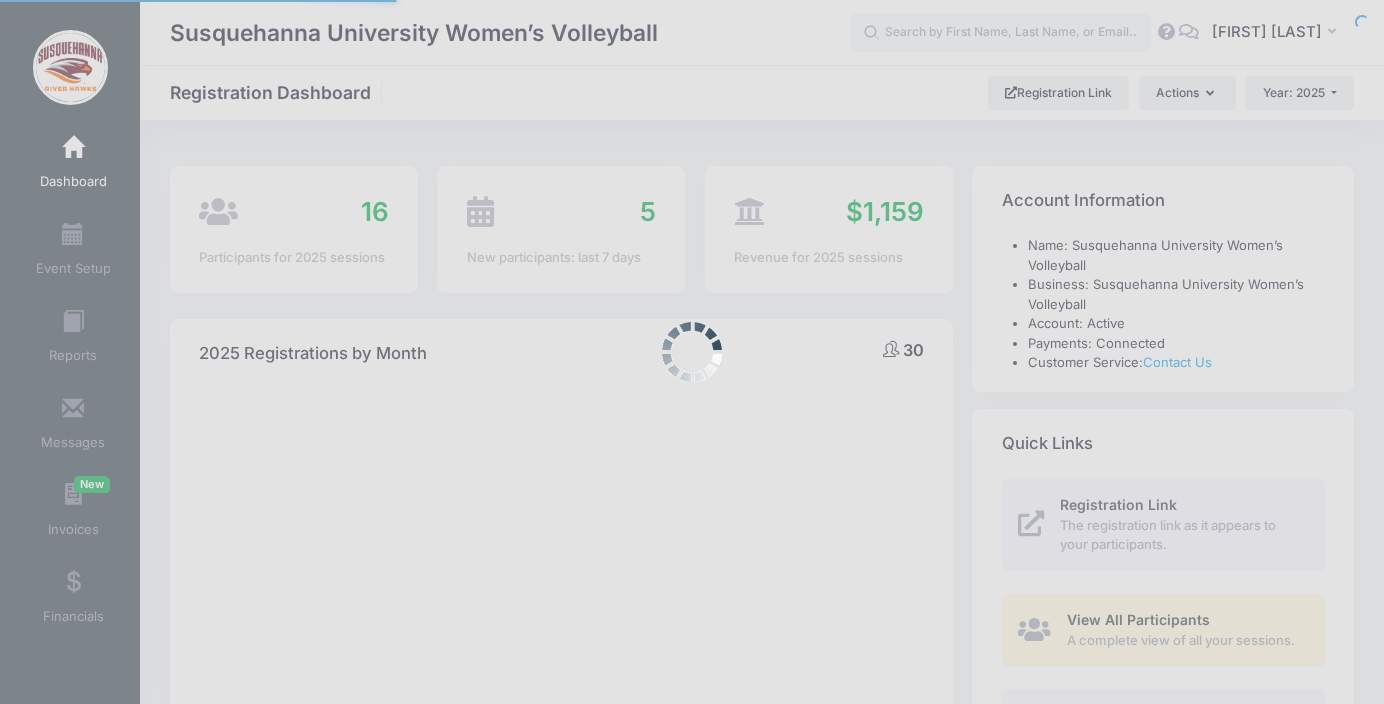 select 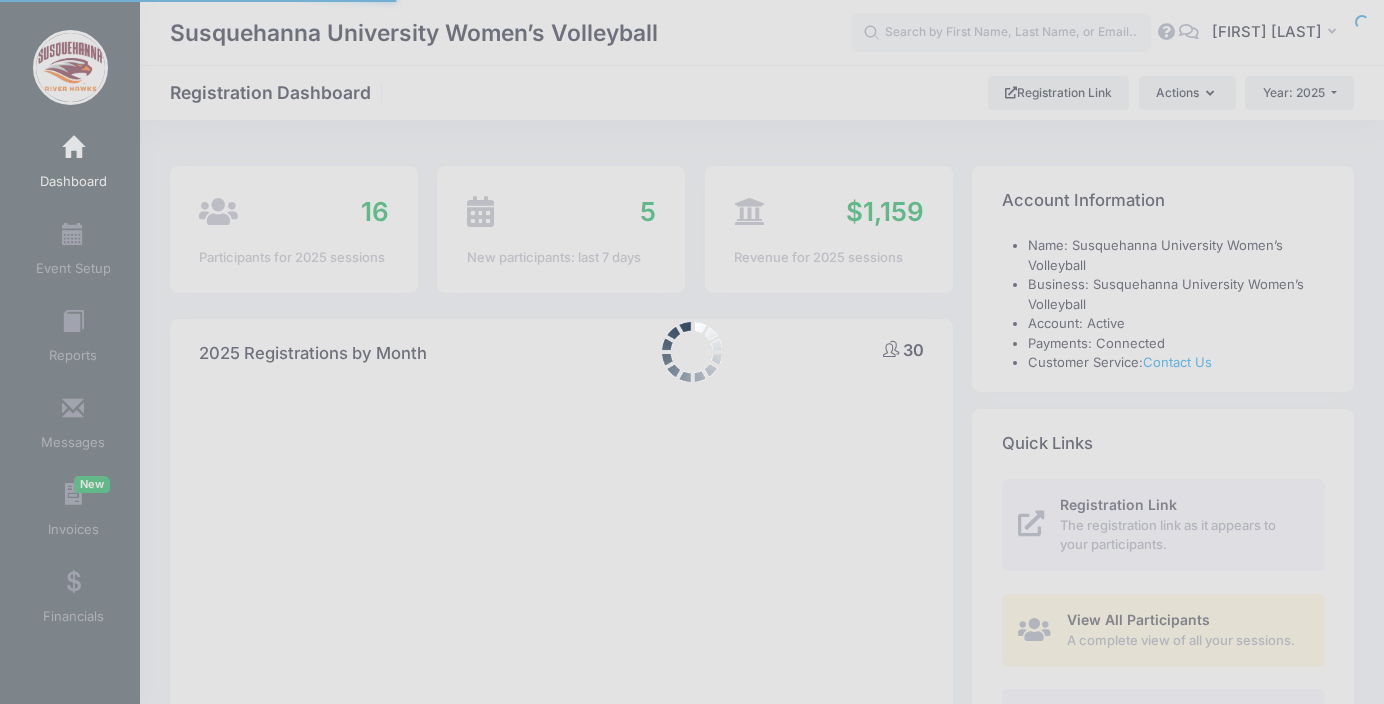 scroll, scrollTop: 0, scrollLeft: 0, axis: both 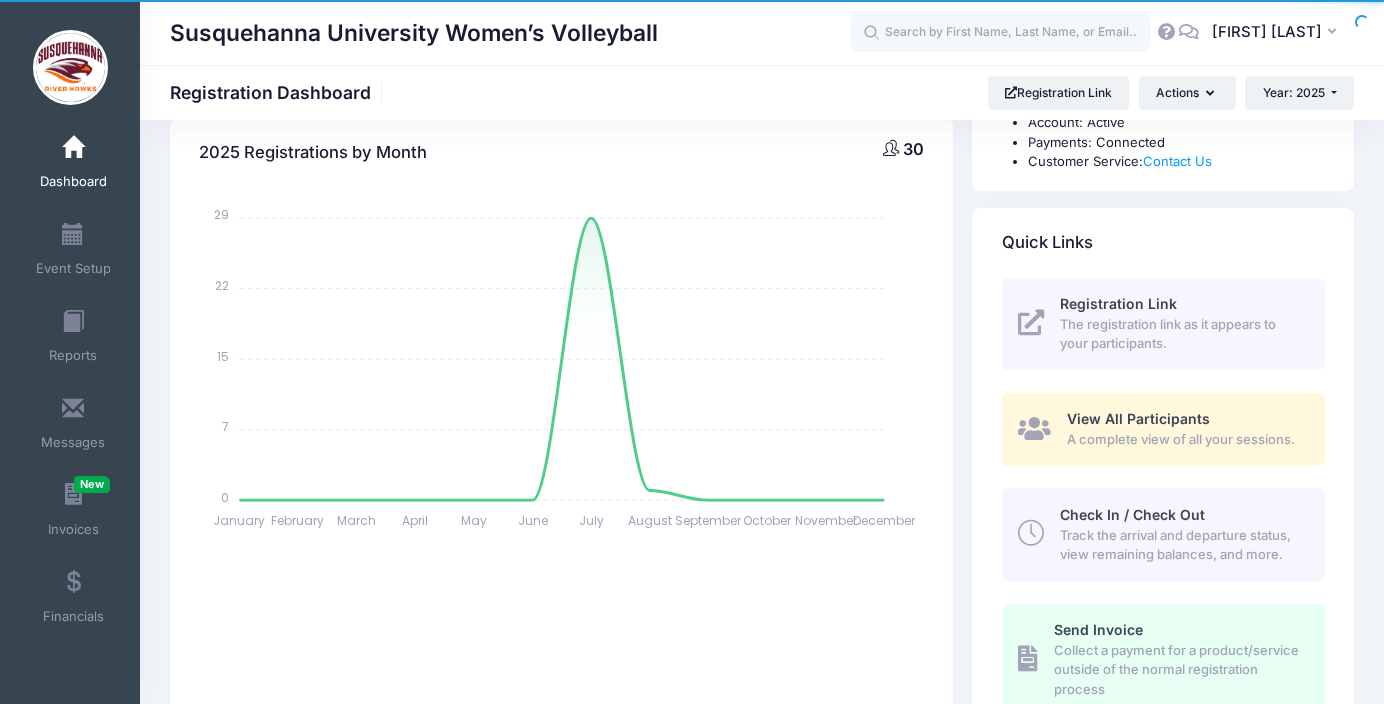 click on "Track the arrival and departure status, view remaining balances, and more." at bounding box center (1181, 545) 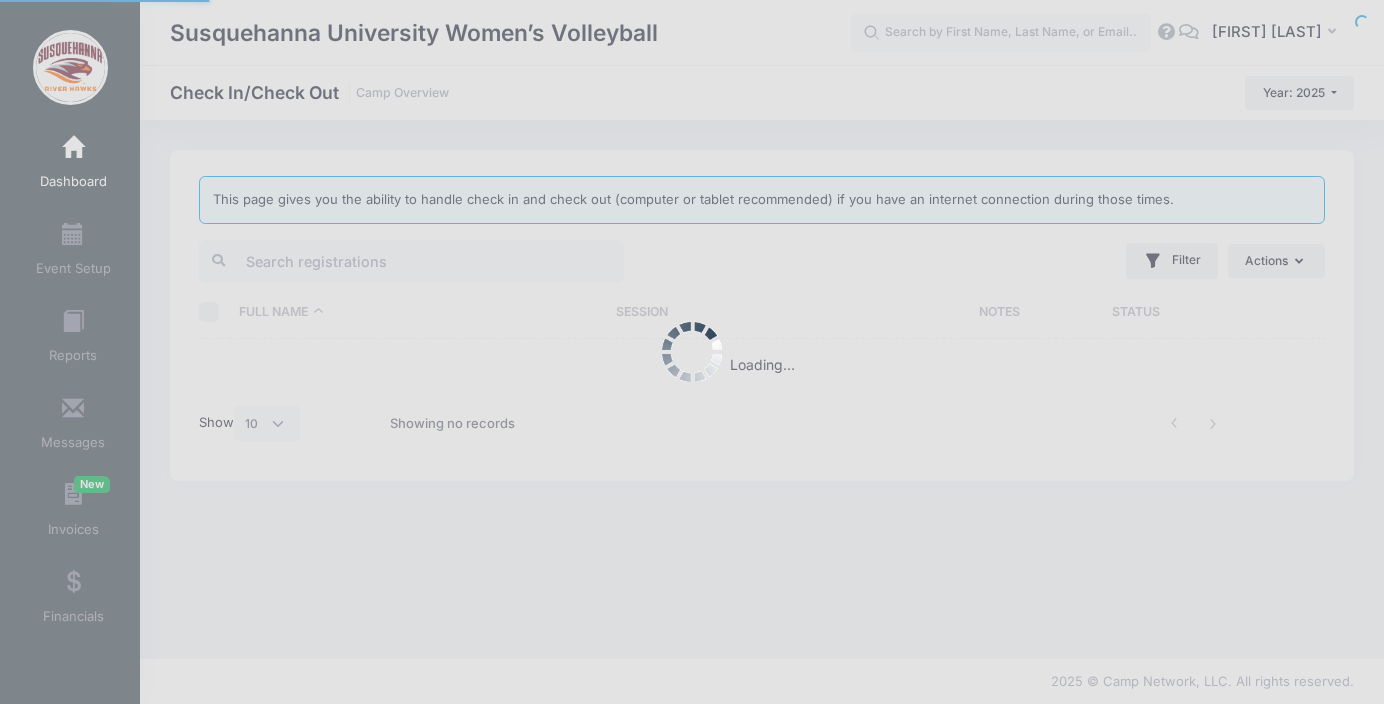 select on "10" 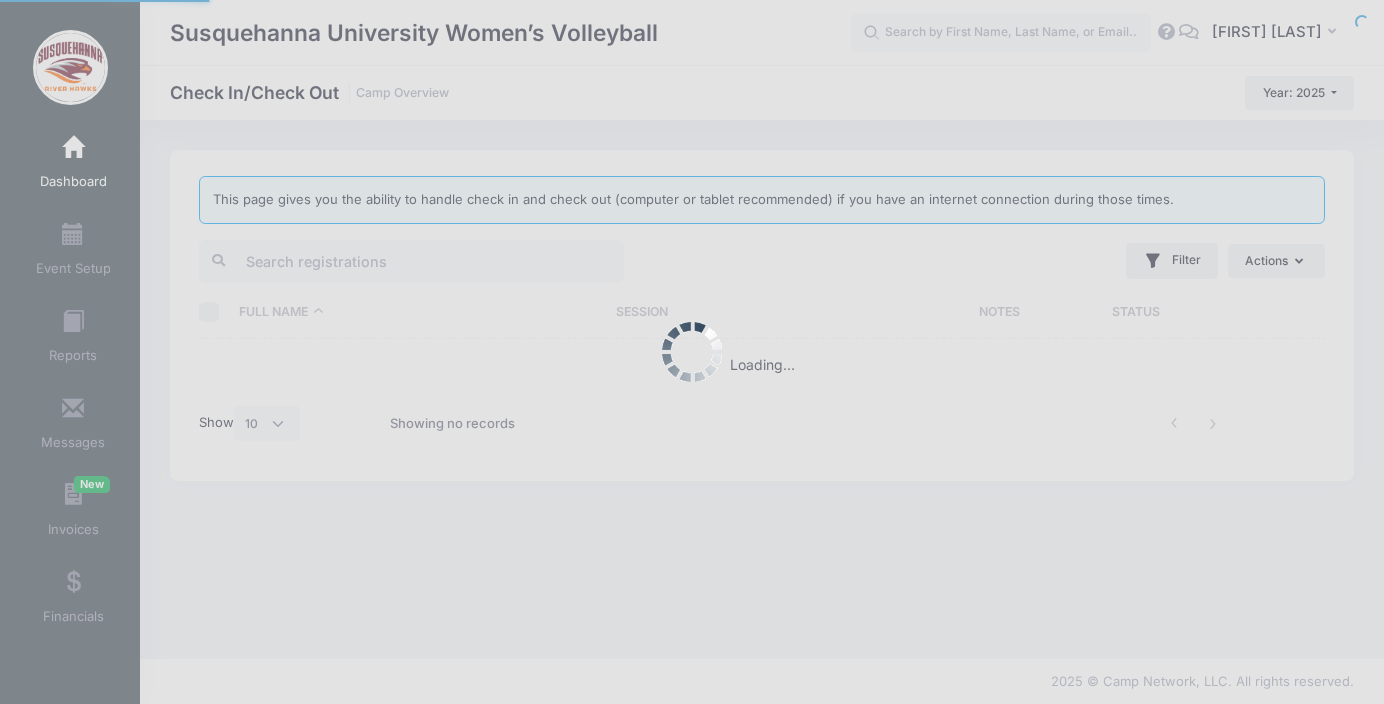 scroll, scrollTop: 0, scrollLeft: 0, axis: both 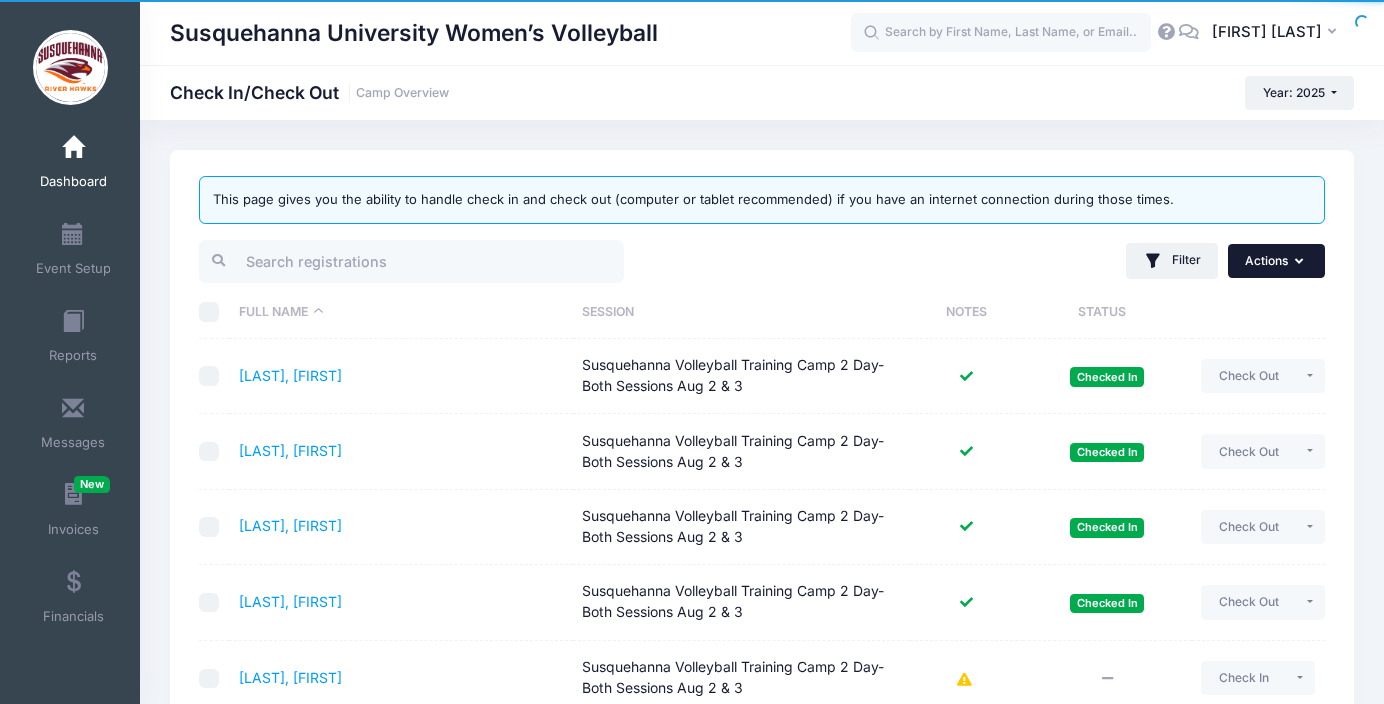 click on "Actions" at bounding box center [1276, 261] 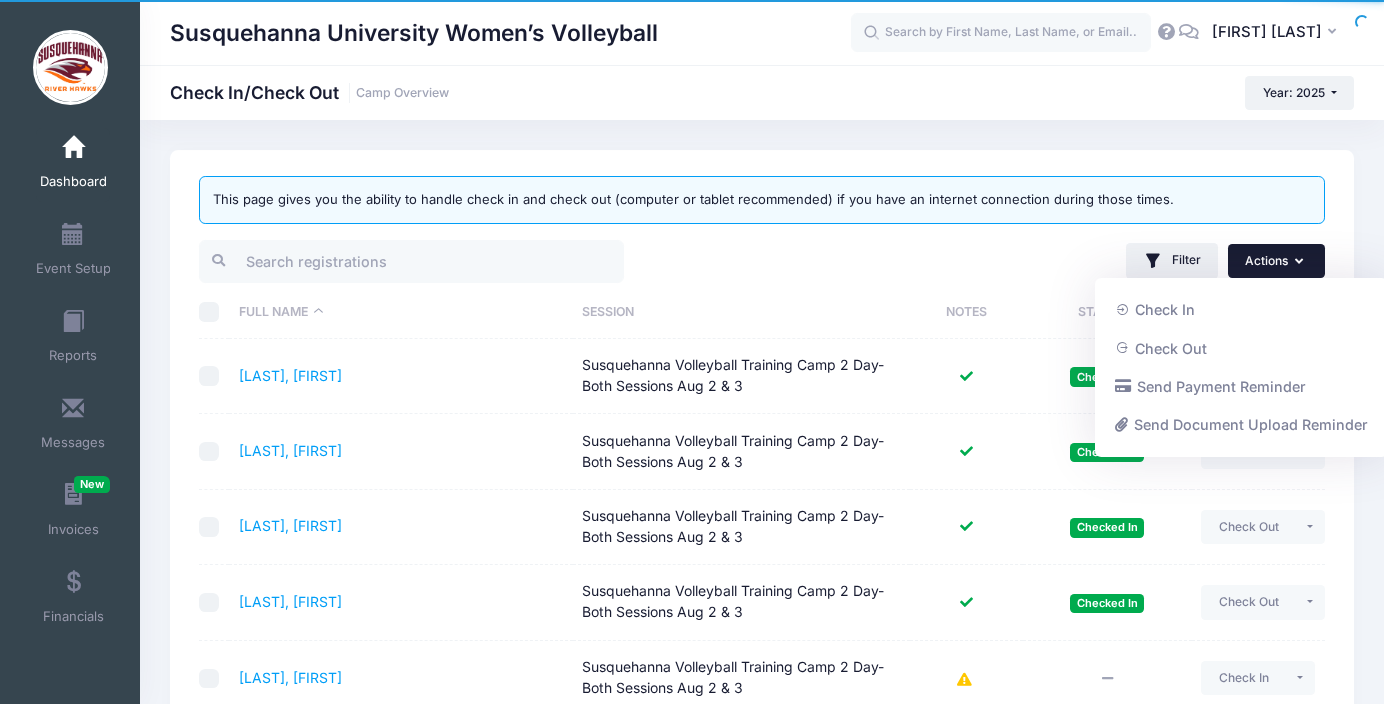 click on "Filter
Filter Options
Show:
Upcoming
Started
Completed
Session:
All Sessions Susquehanna Volleyball Training Camp 1 Day-Session (Aug 2) Susquehanna Volleyball Training Camp 2 Day- Both Sessions Aug 2 & 3 All Sessions
Actions      Check In" at bounding box center [1048, 261] 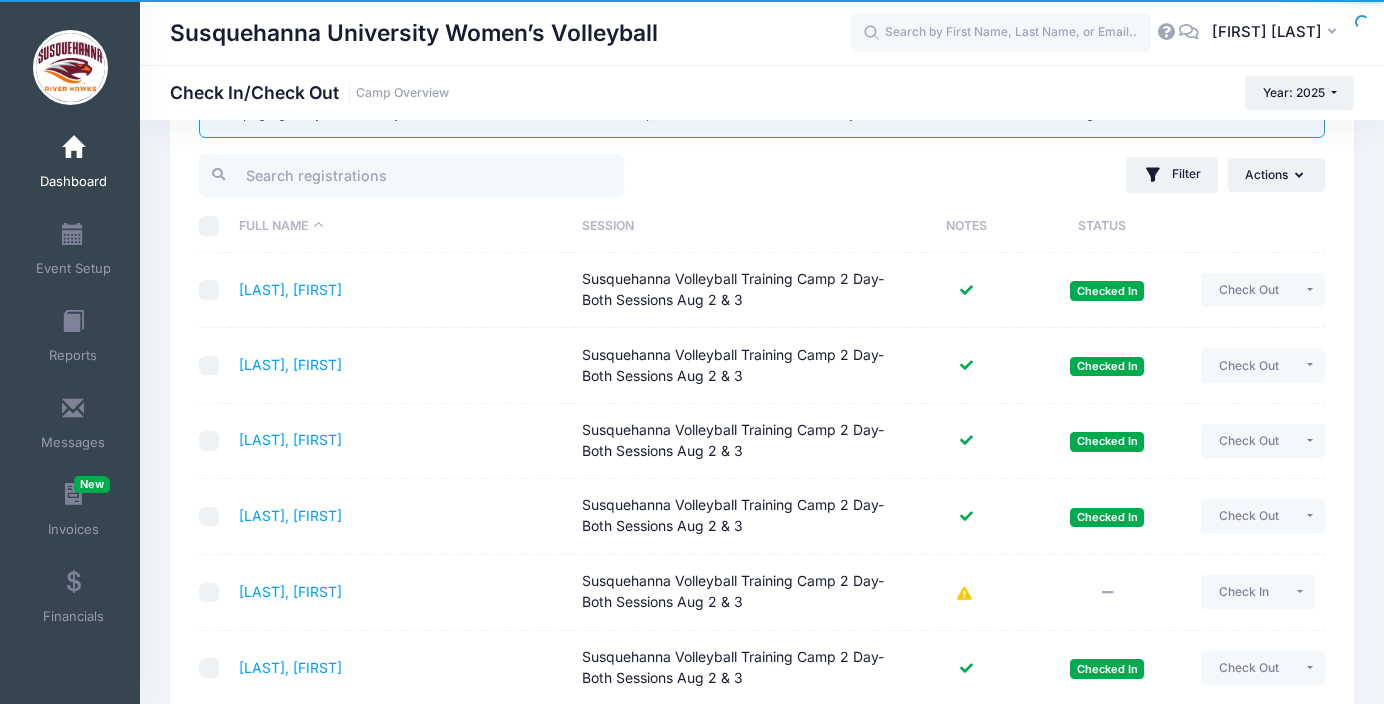 scroll, scrollTop: 94, scrollLeft: 0, axis: vertical 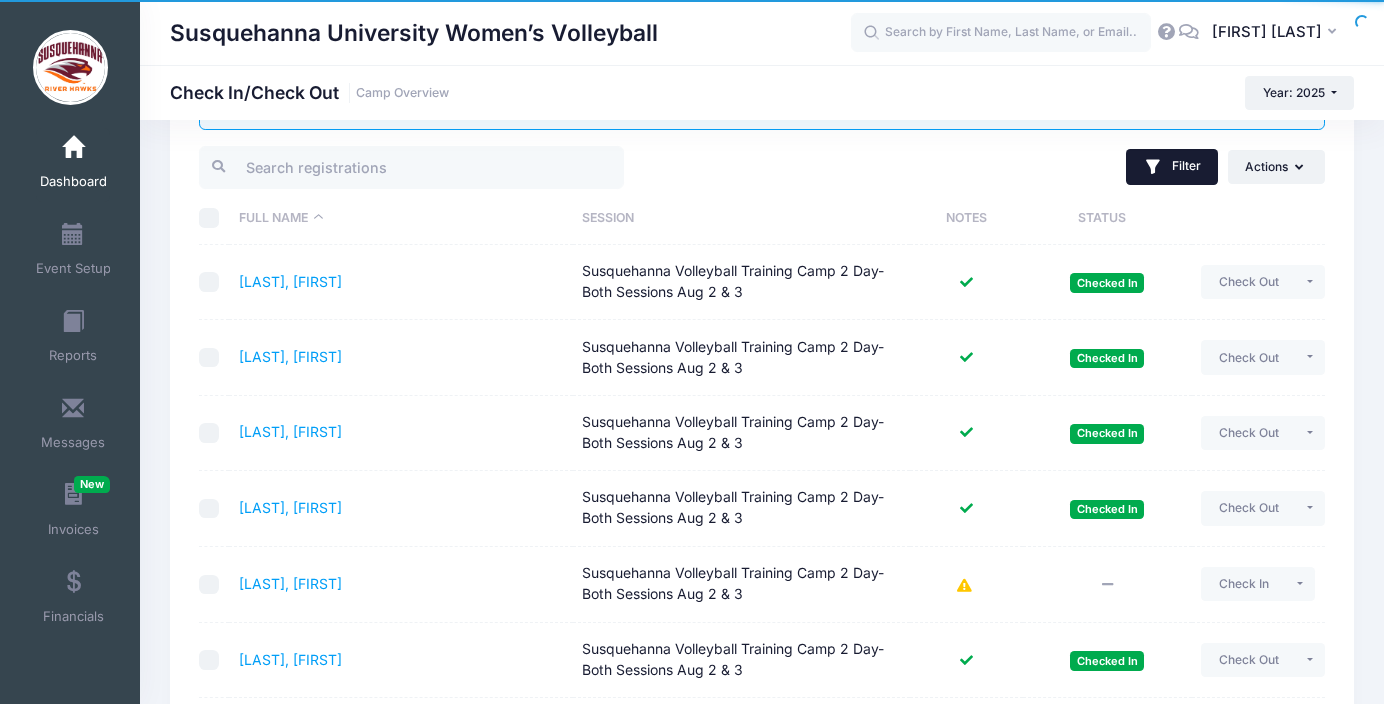 click on "Filter" at bounding box center (1172, 167) 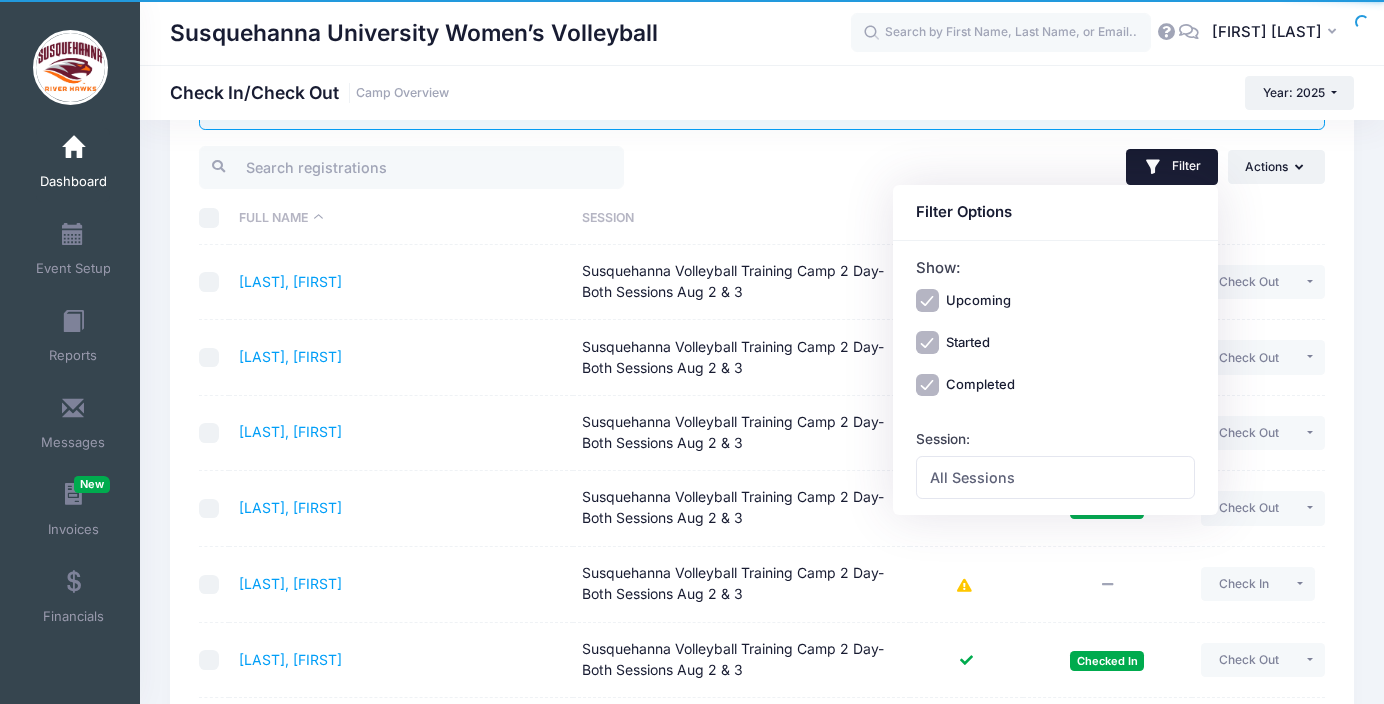 click on "Filter
Filter Options
Show:
Upcoming
Started
Completed
Session:
All Sessions Susquehanna Volleyball Training Camp 1 Day-Session (Aug 2) Susquehanna Volleyball Training Camp 2 Day- Both Sessions Aug 2 & 3 All Sessions
Actions      Check In" at bounding box center [1048, 167] 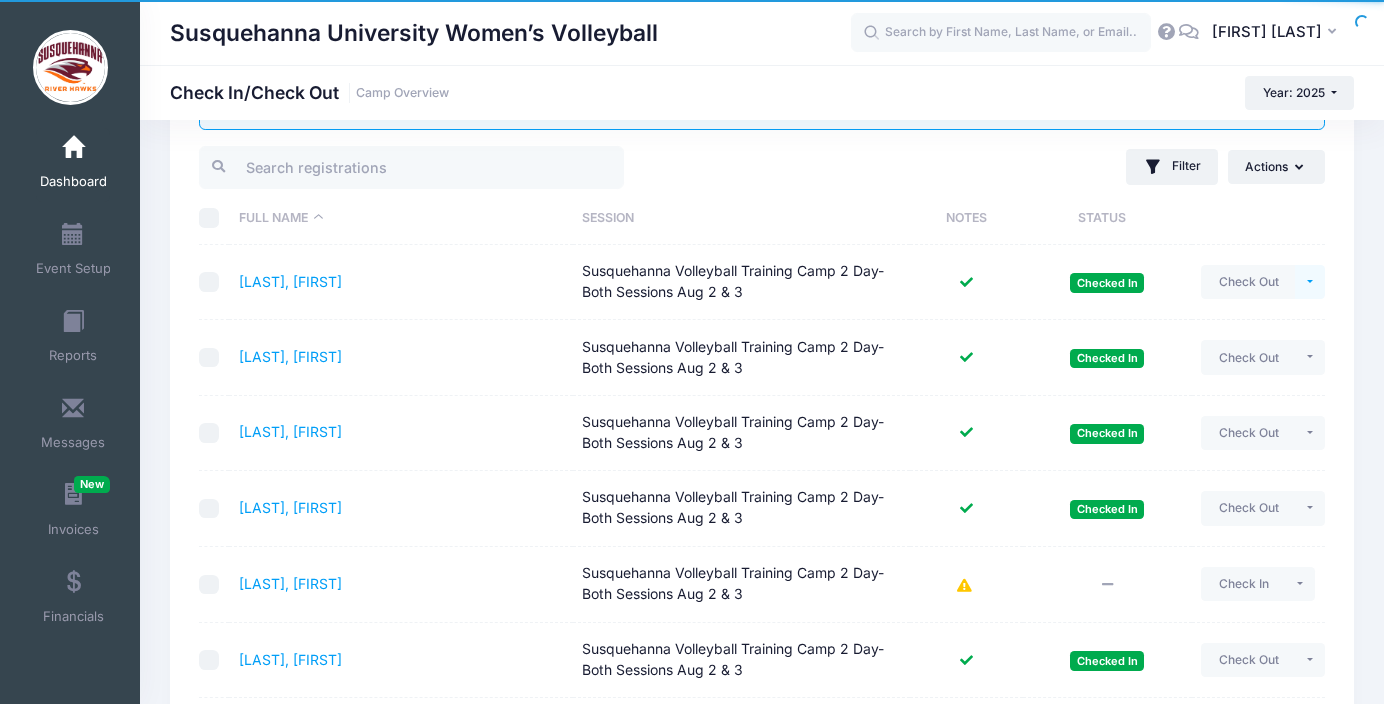 click at bounding box center (1310, 282) 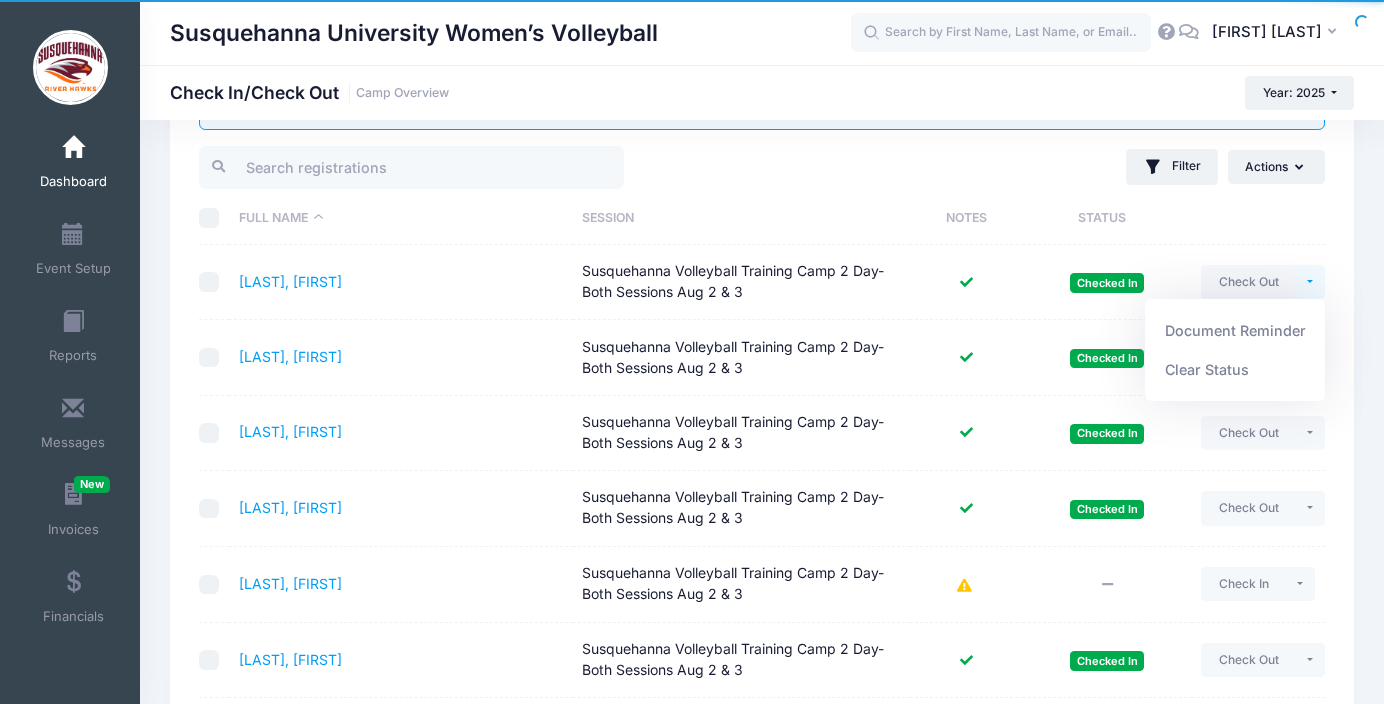 click on "Filter
Filter Options
Show:
Upcoming
Started
Completed
Session:
All Sessions Susquehanna Volleyball Training Camp 1 Day-Session (Aug 2) Susquehanna Volleyball Training Camp 2 Day- Both Sessions Aug 2 & 3 All Sessions
Actions      Check In" at bounding box center [1048, 167] 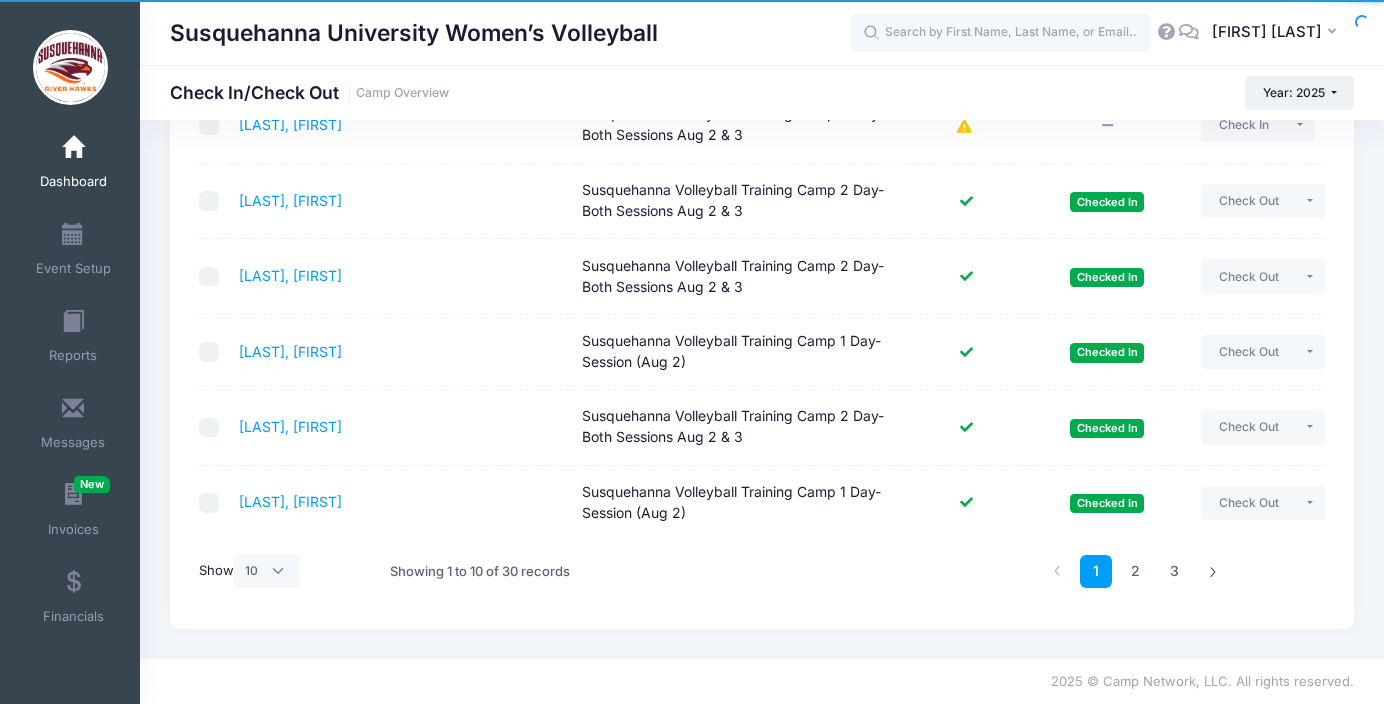 scroll, scrollTop: 0, scrollLeft: 0, axis: both 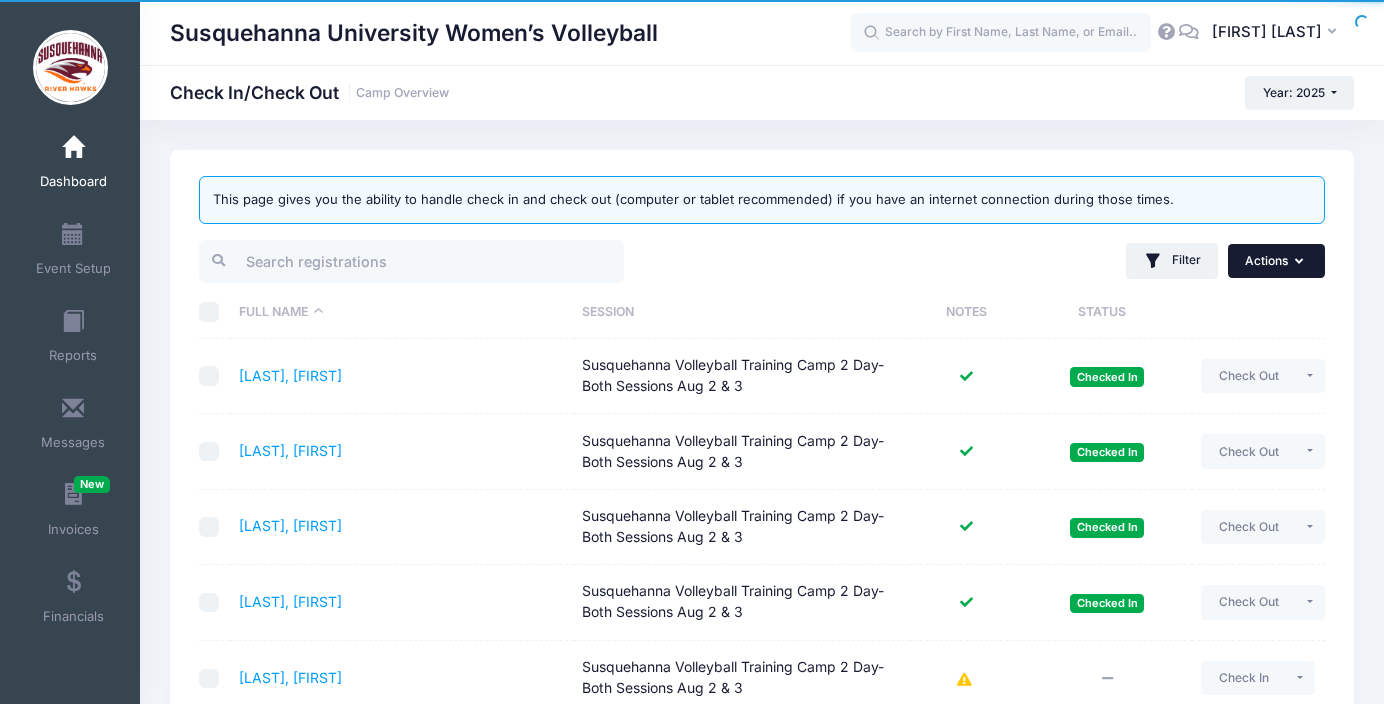 click on "Actions" at bounding box center (1276, 261) 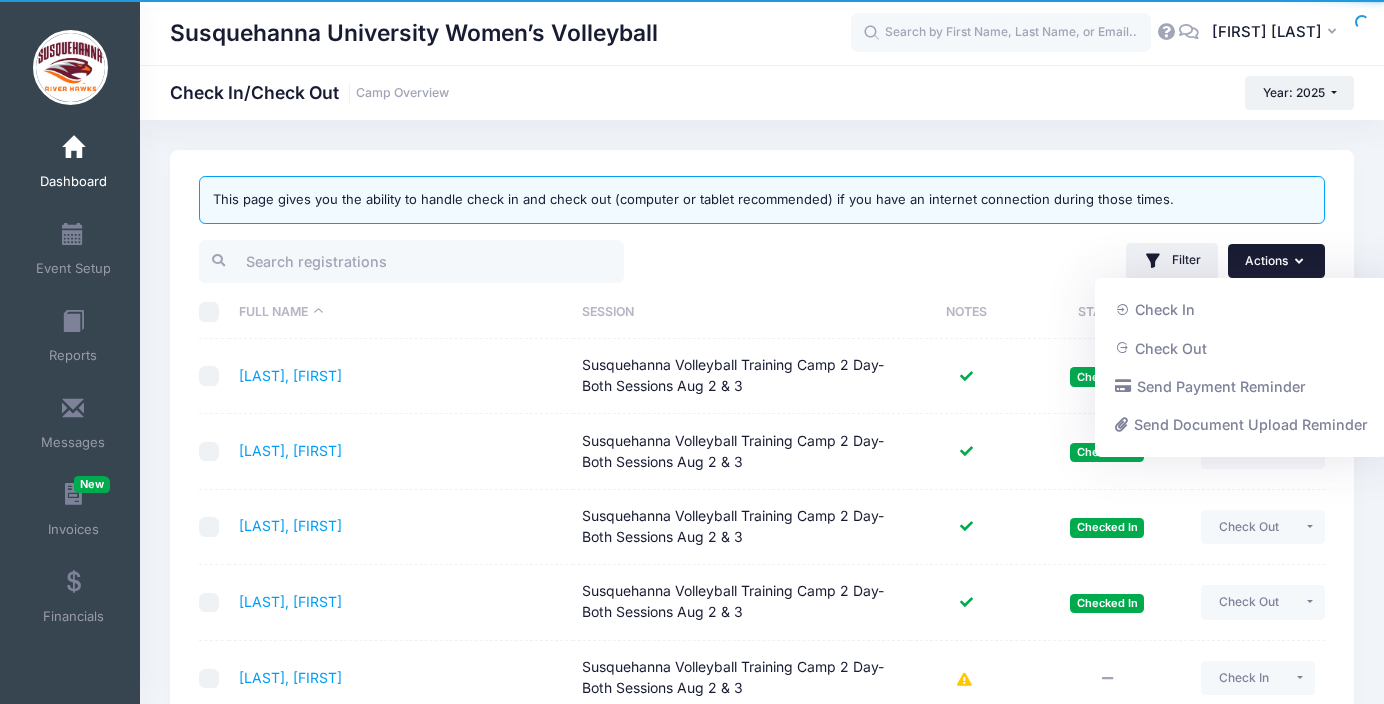 click at bounding box center (209, 312) 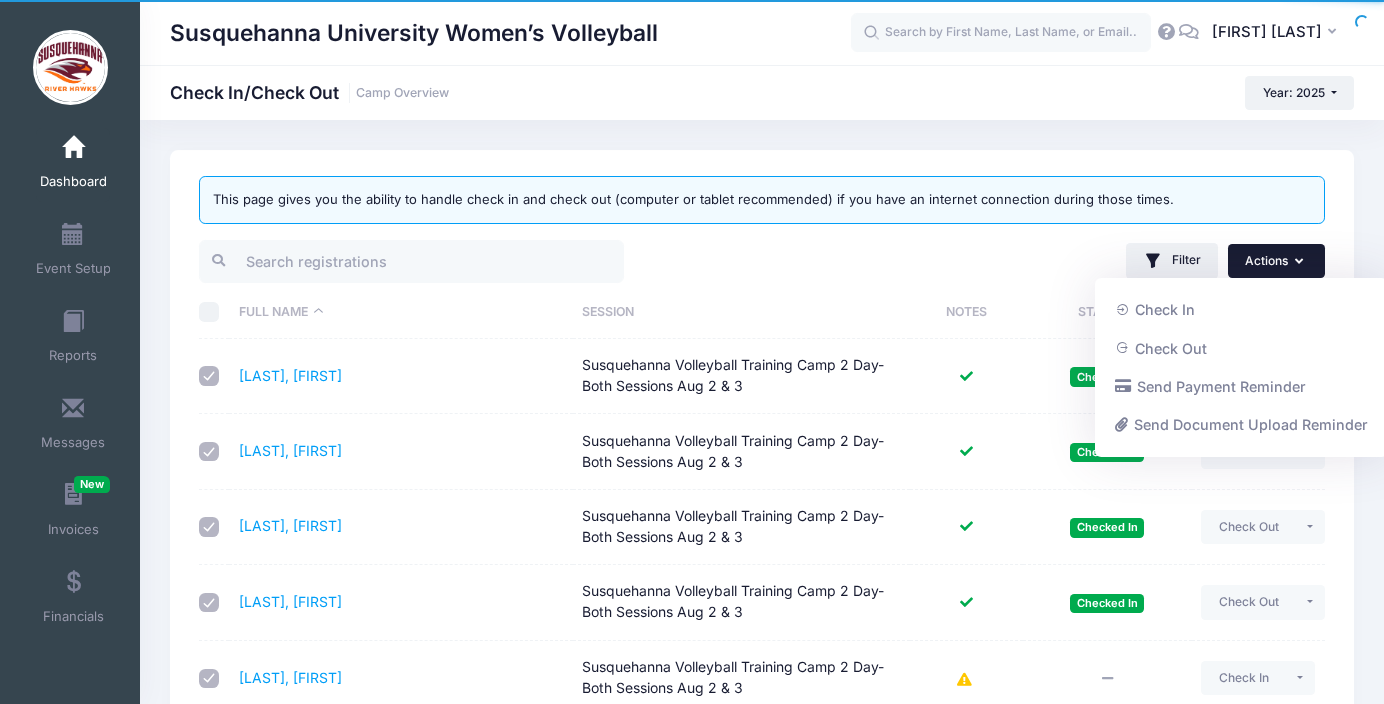 checkbox on "true" 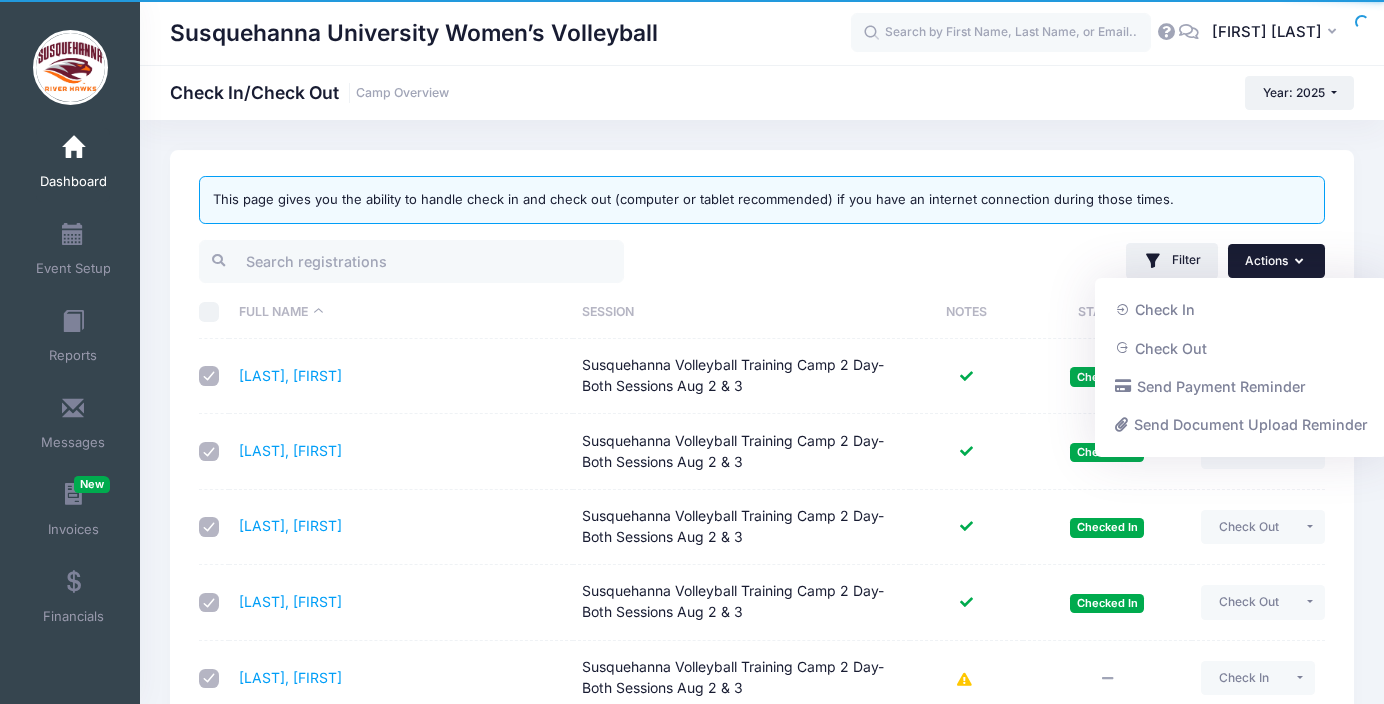 checkbox on "true" 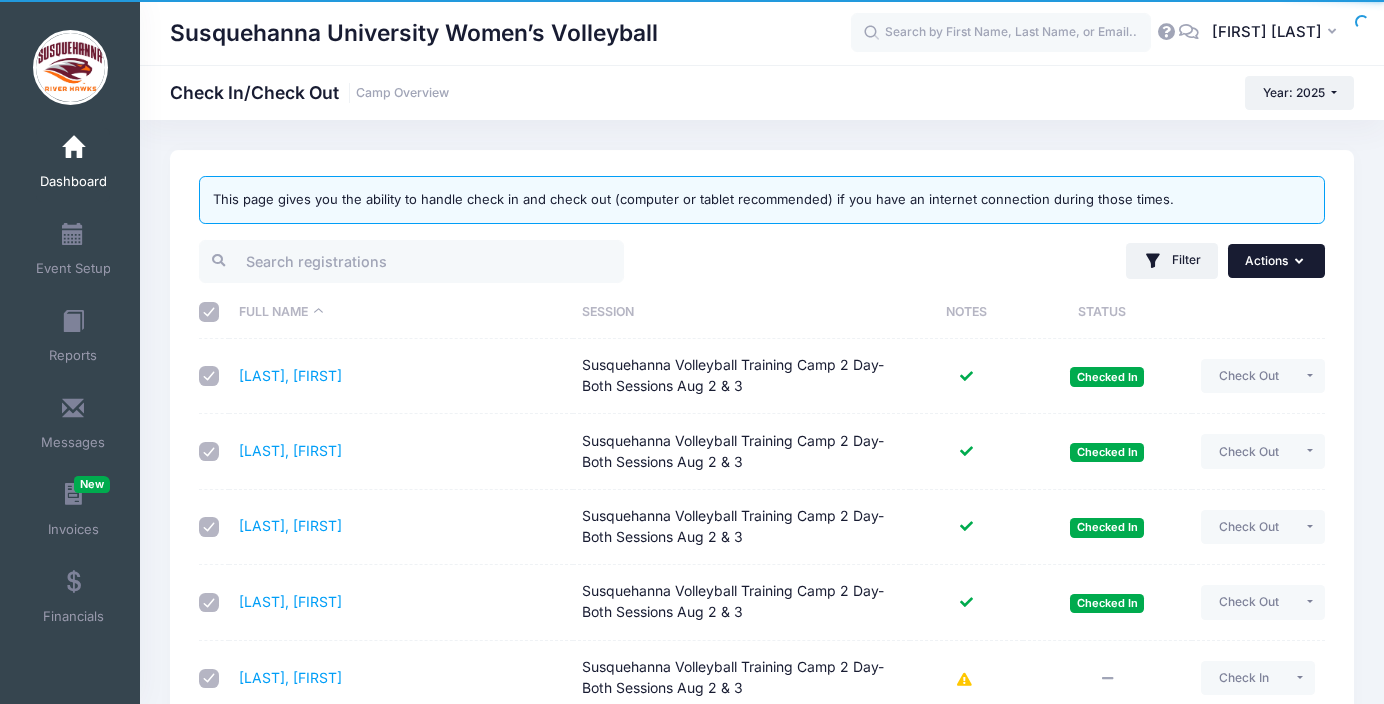 click on "Actions" at bounding box center [1276, 261] 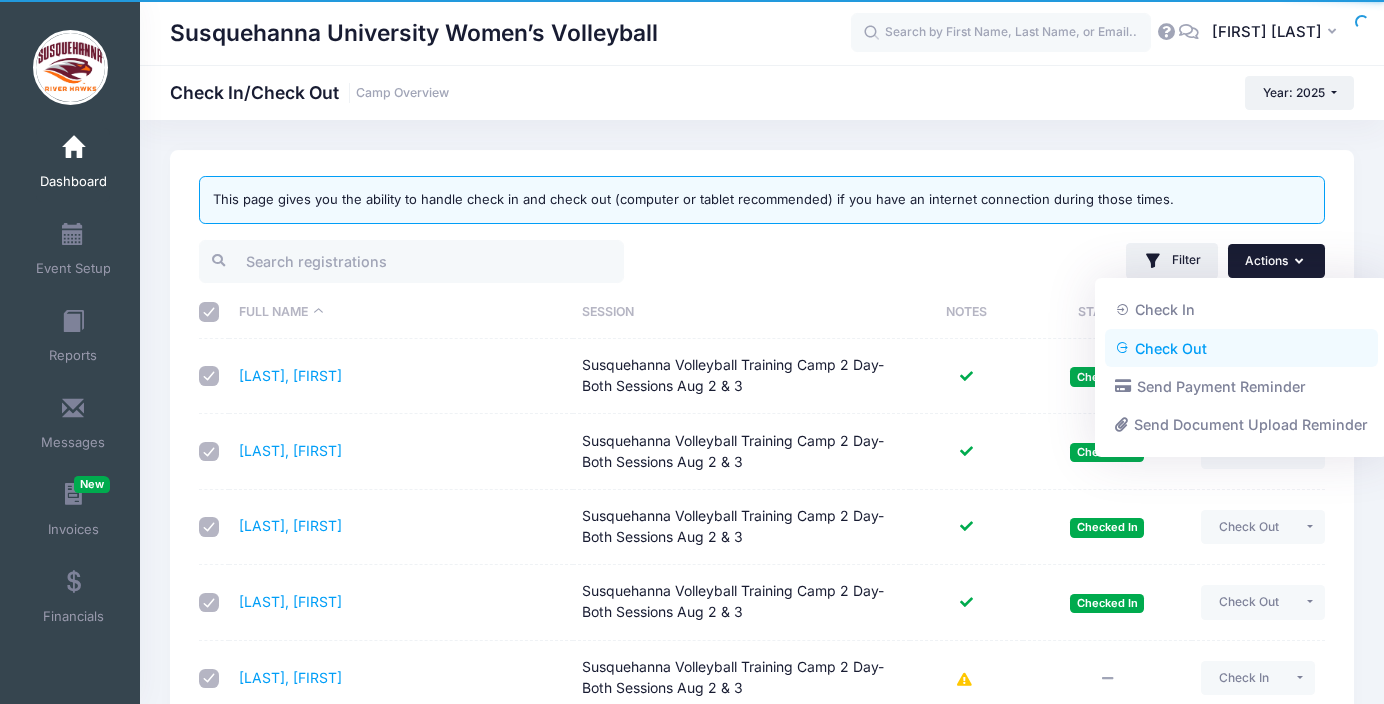 click on "Check Out" at bounding box center (1241, 348) 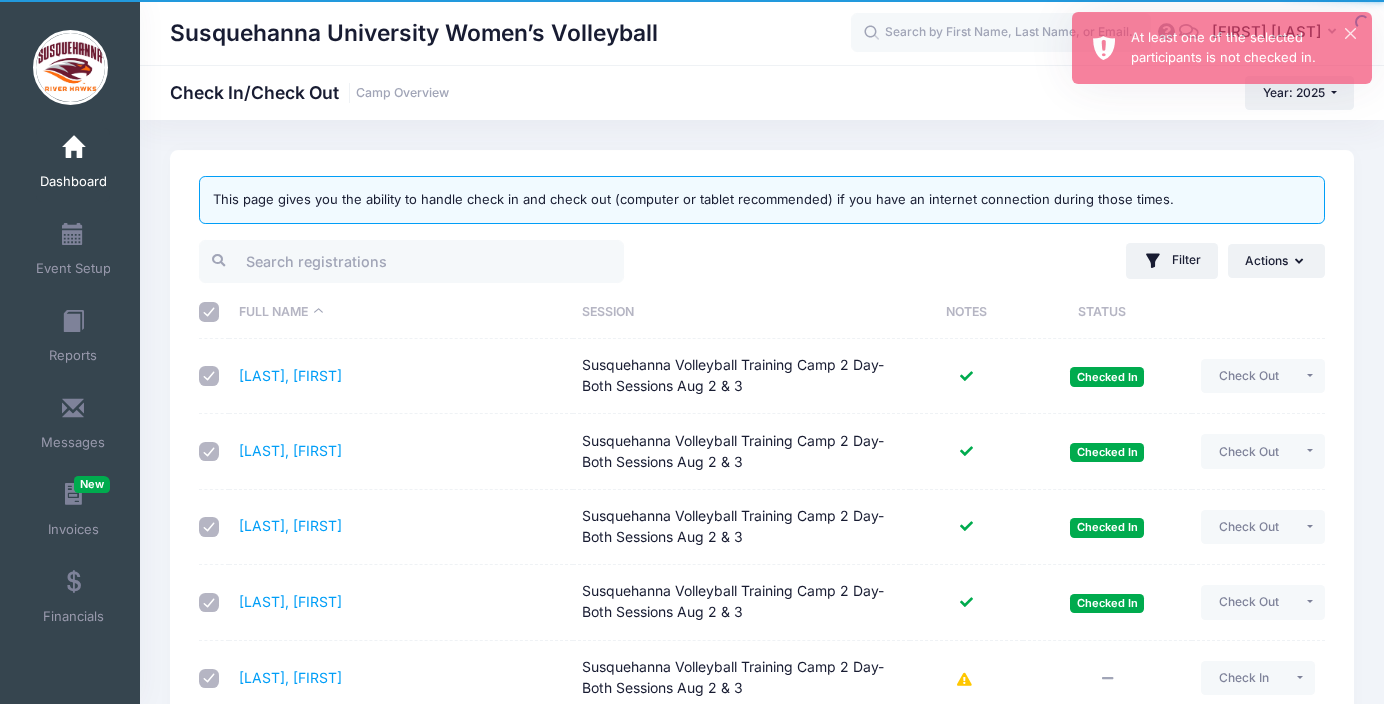 click on "Filter
Filter Options
Show:
Upcoming
Started
Completed
Session:
All Sessions Susquehanna Volleyball Training Camp 1 Day-Session (Aug 2) Susquehanna Volleyball Training Camp 2 Day- Both Sessions Aug 2 & 3 All Sessions
Actions      Check In" at bounding box center [1048, 261] 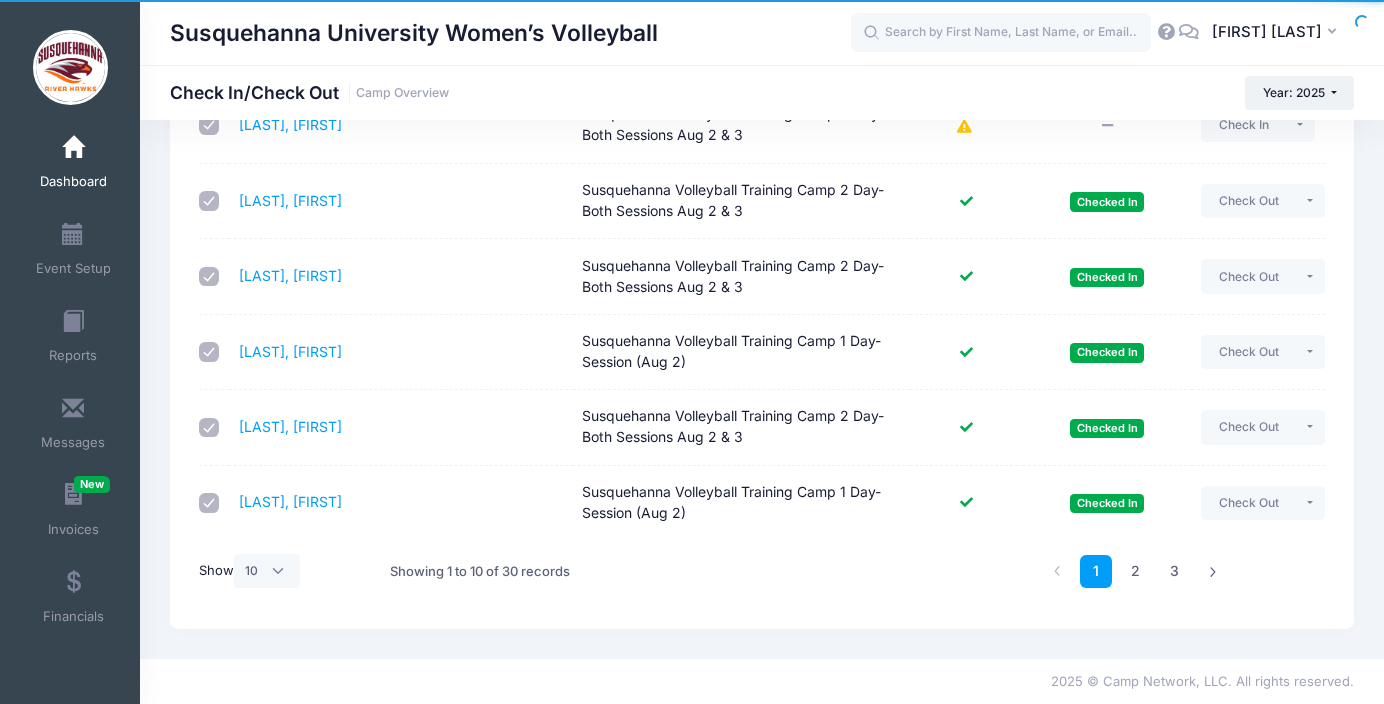 scroll, scrollTop: 0, scrollLeft: 0, axis: both 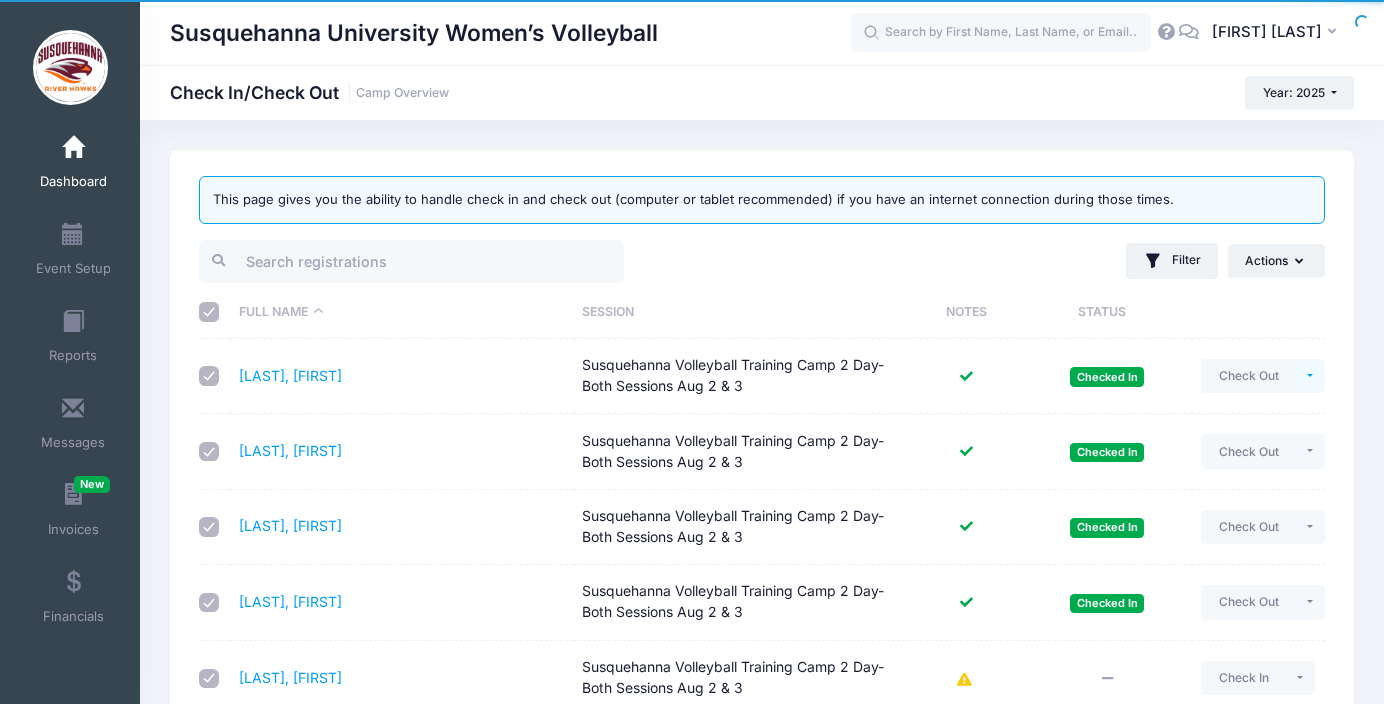 click at bounding box center (1310, 376) 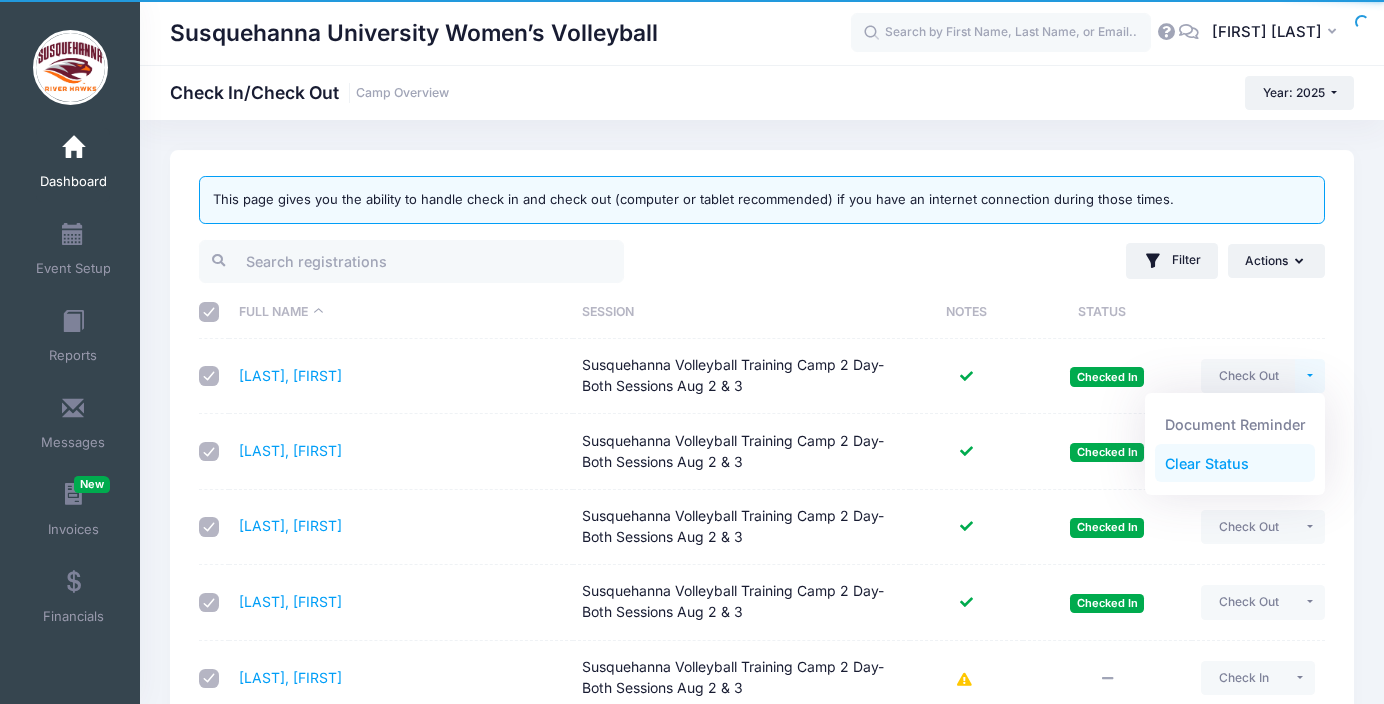 click on "Clear Status" at bounding box center [1235, 463] 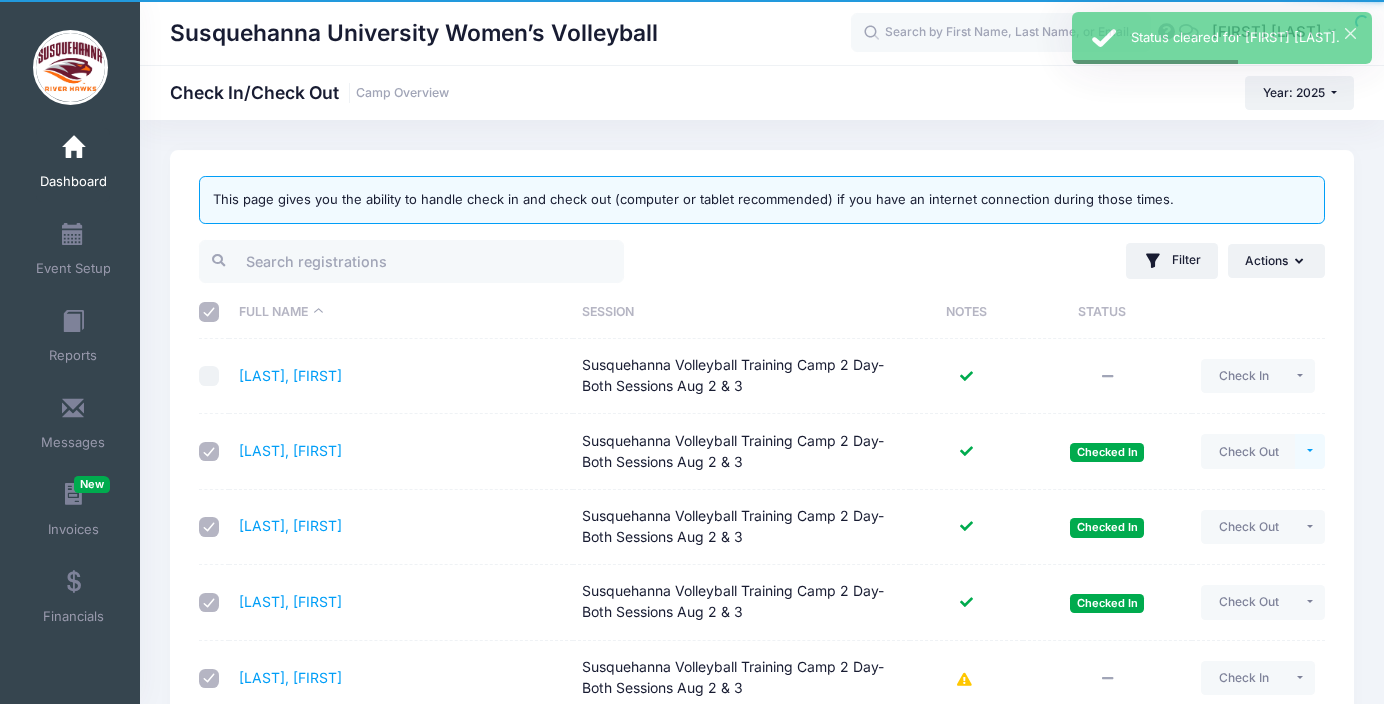 click at bounding box center [1310, 451] 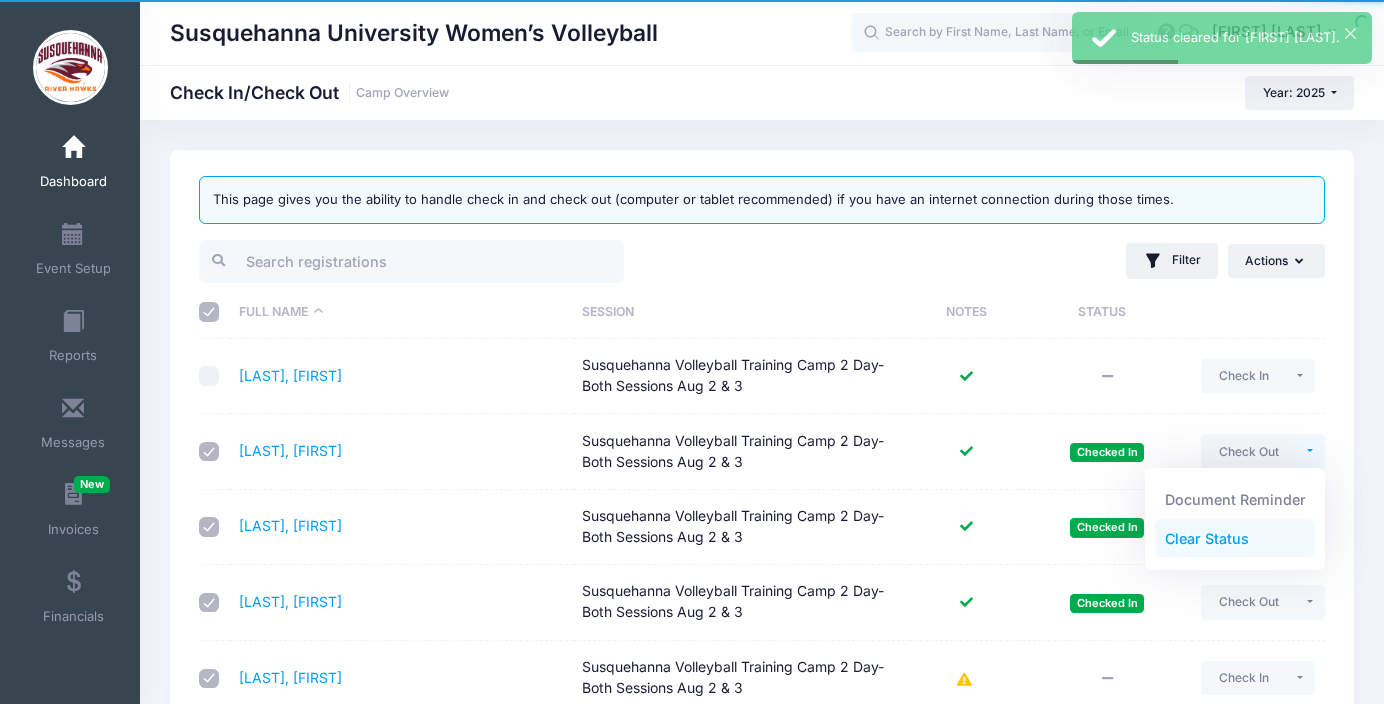 click on "Clear Status" at bounding box center (1235, 538) 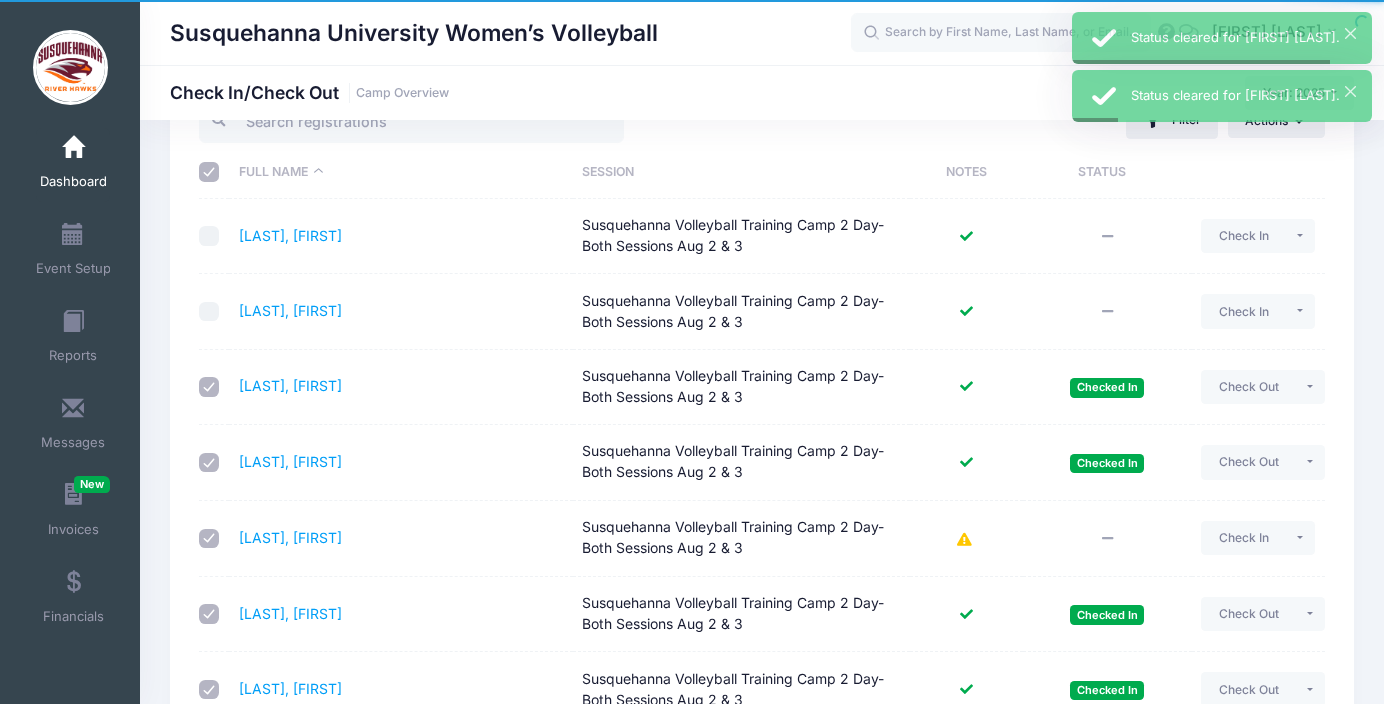 scroll, scrollTop: 157, scrollLeft: 0, axis: vertical 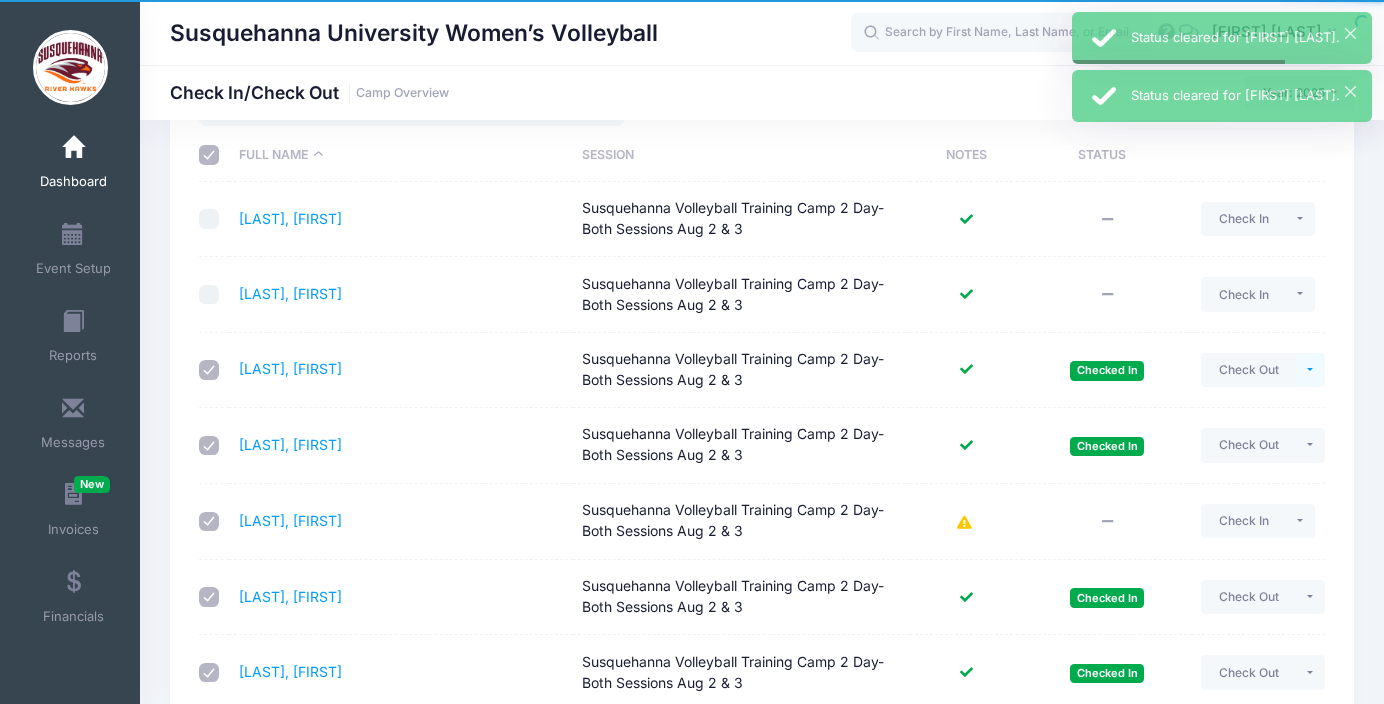 click at bounding box center (1310, 370) 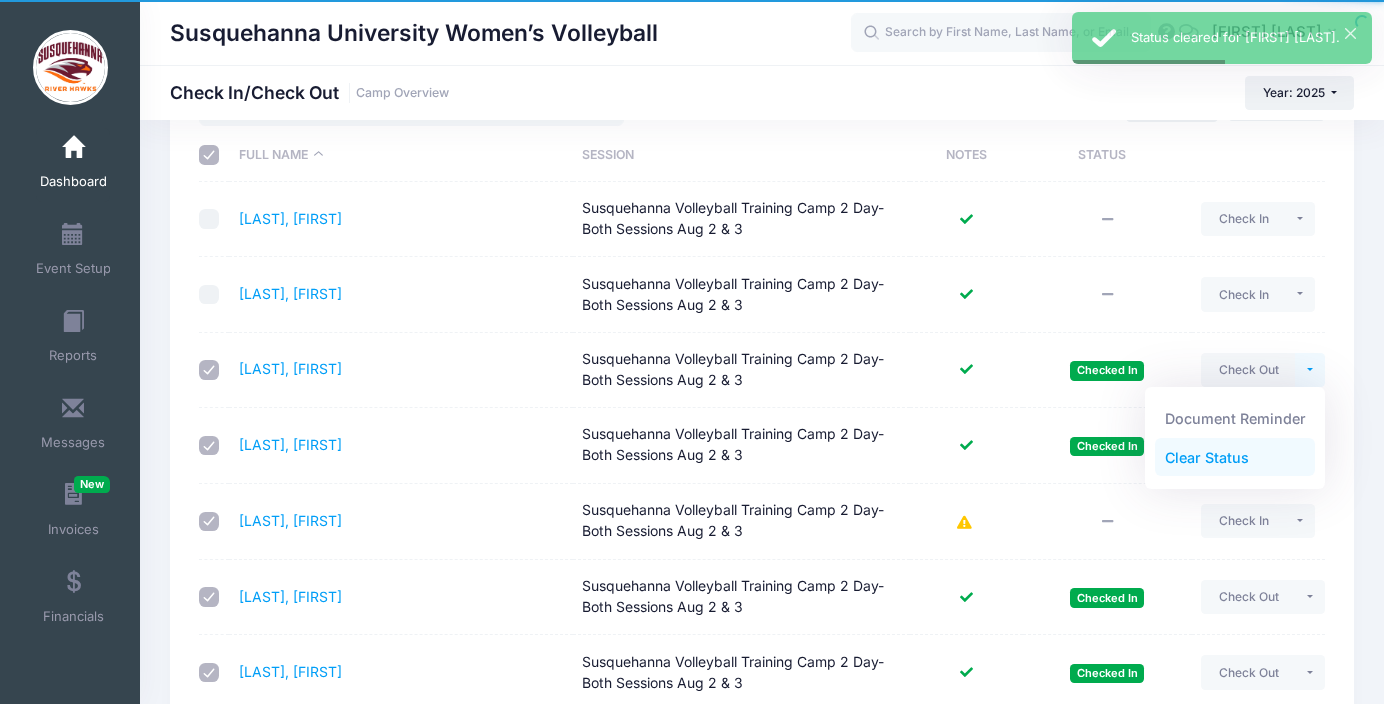 click on "Clear Status" at bounding box center (1235, 457) 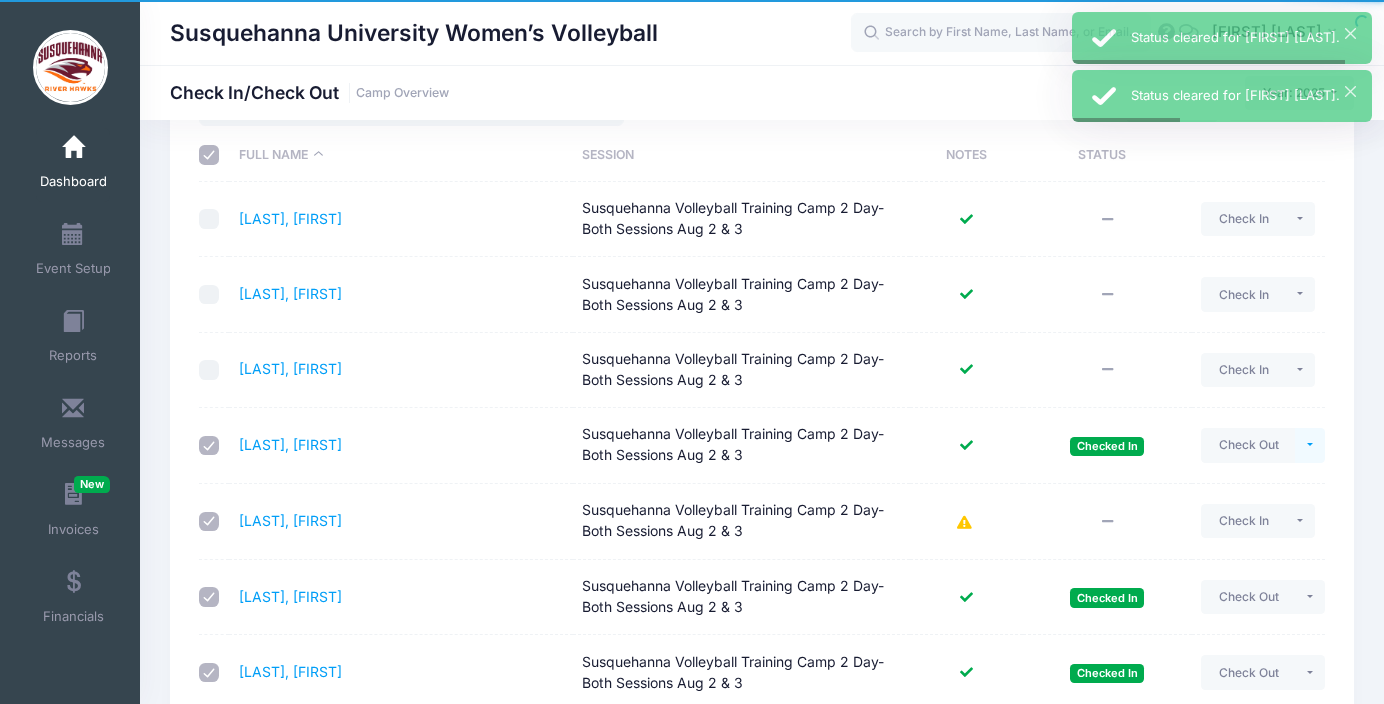 click at bounding box center [1310, 445] 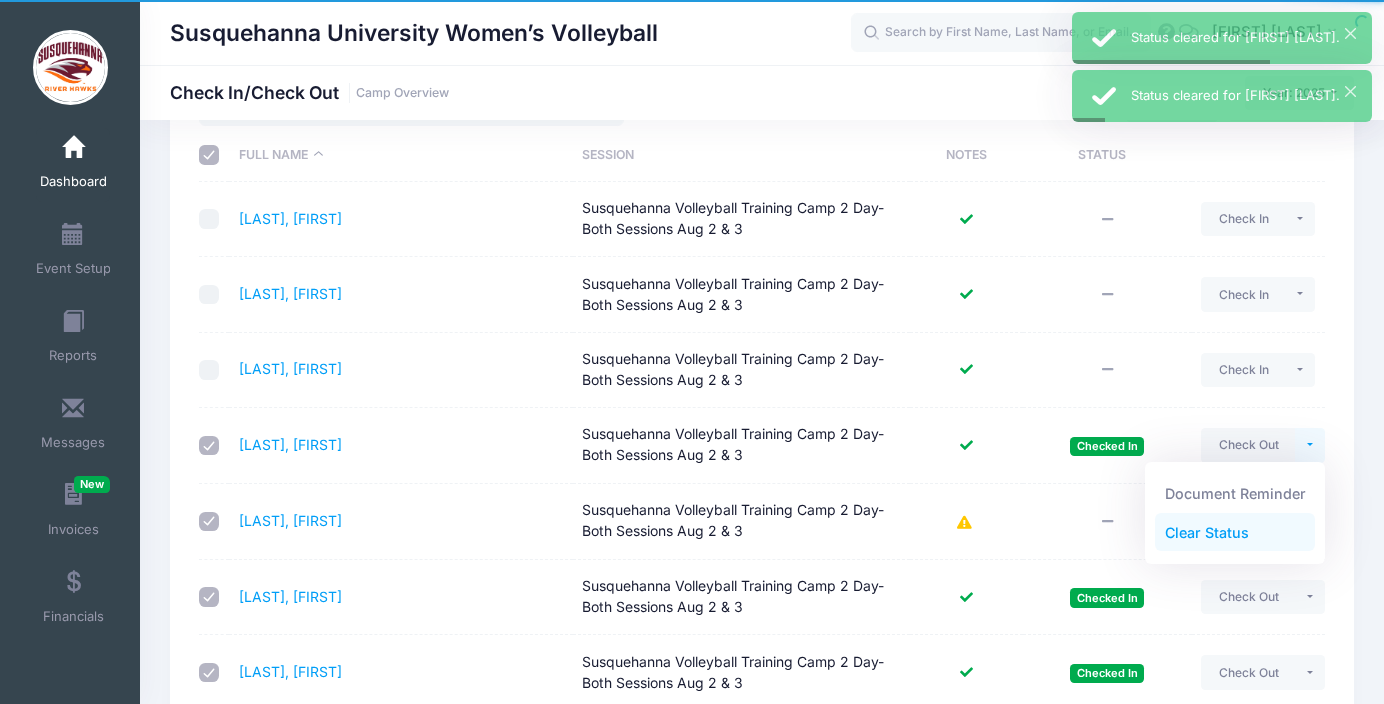 click on "Clear Status" at bounding box center (1235, 532) 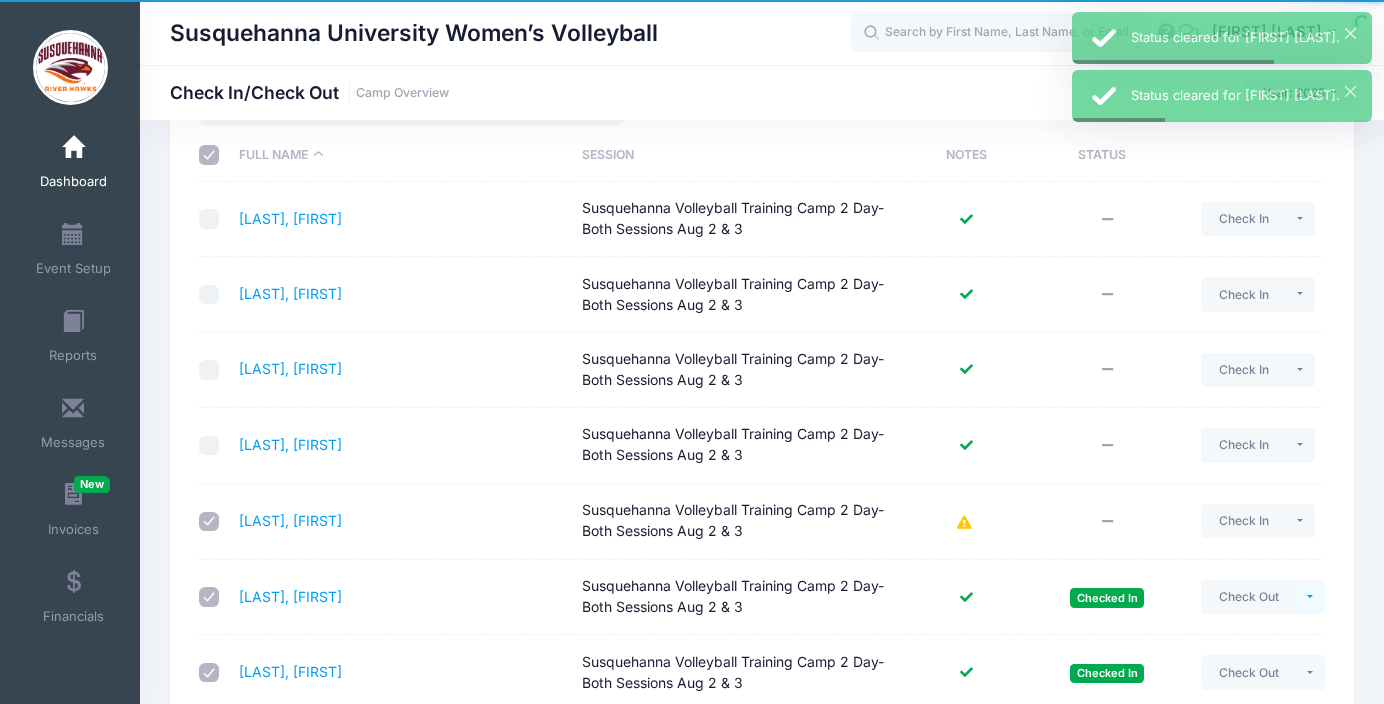 click at bounding box center [1310, 597] 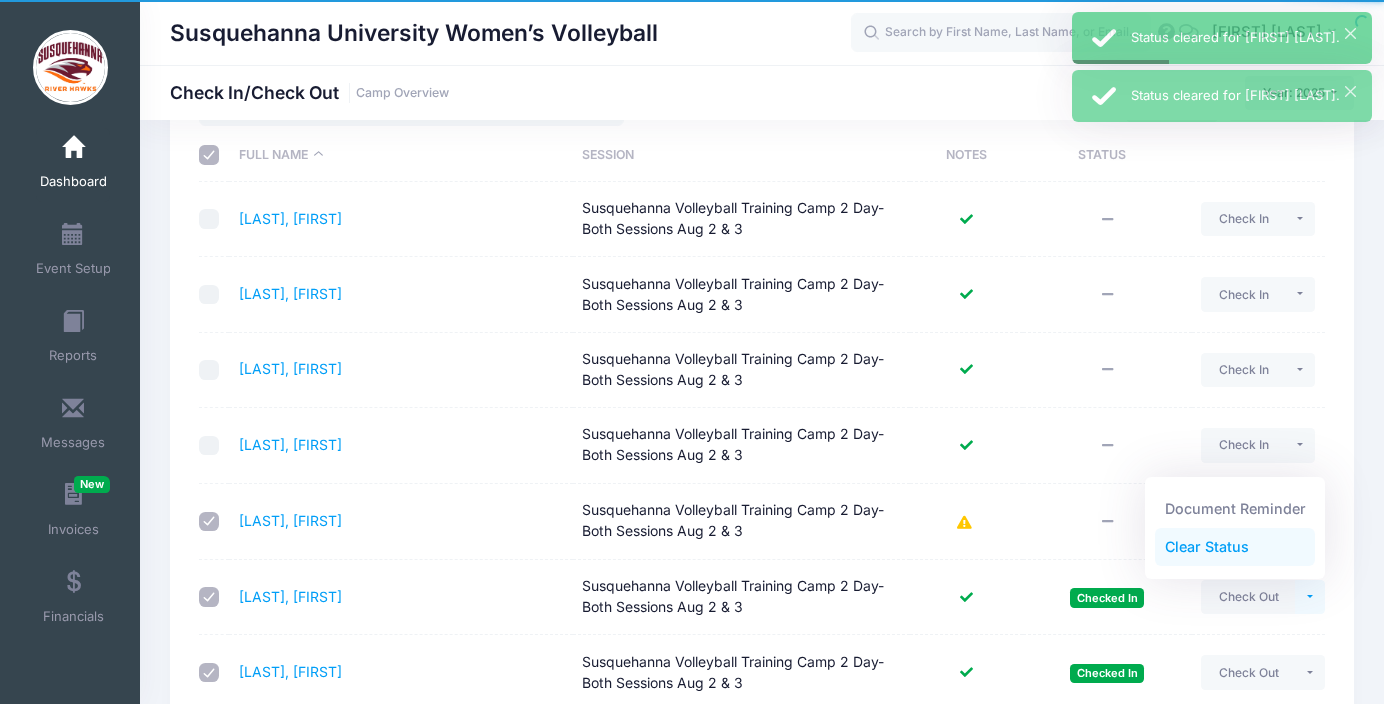 click on "Clear Status" at bounding box center [1235, 548] 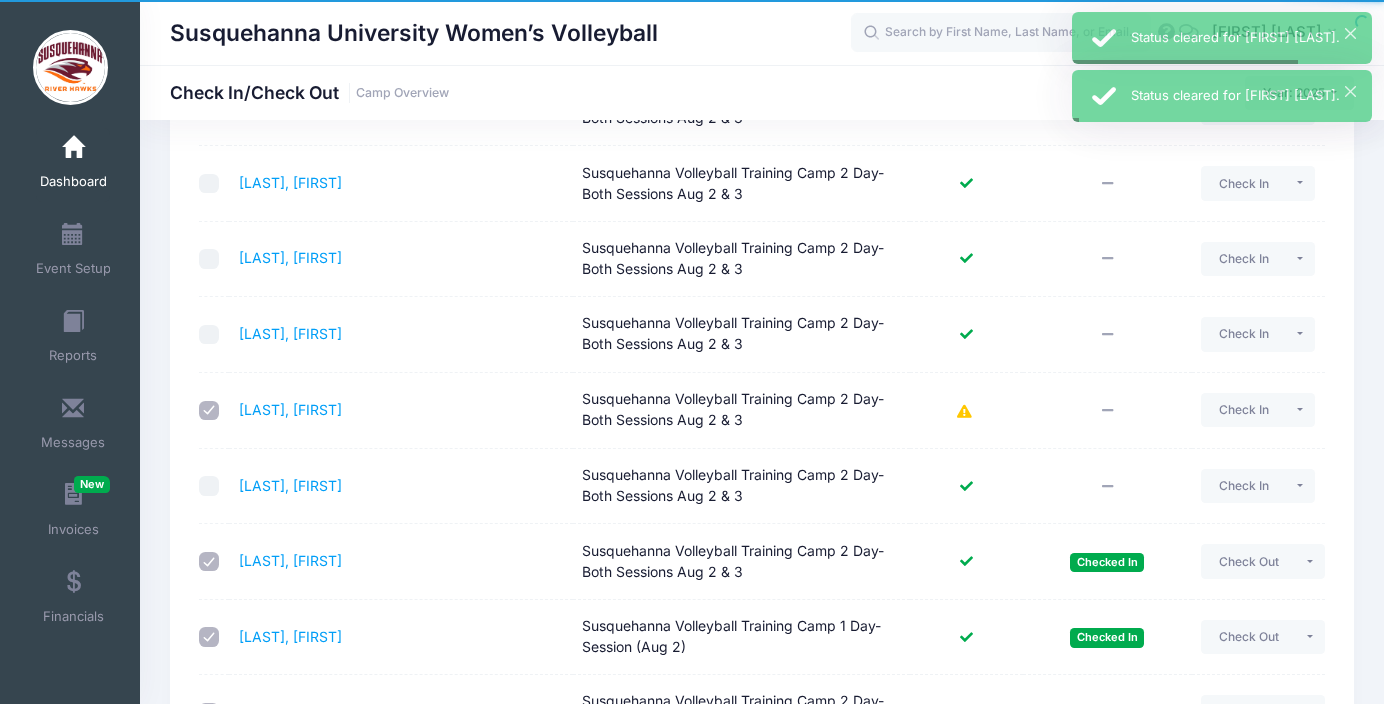 scroll, scrollTop: 283, scrollLeft: 0, axis: vertical 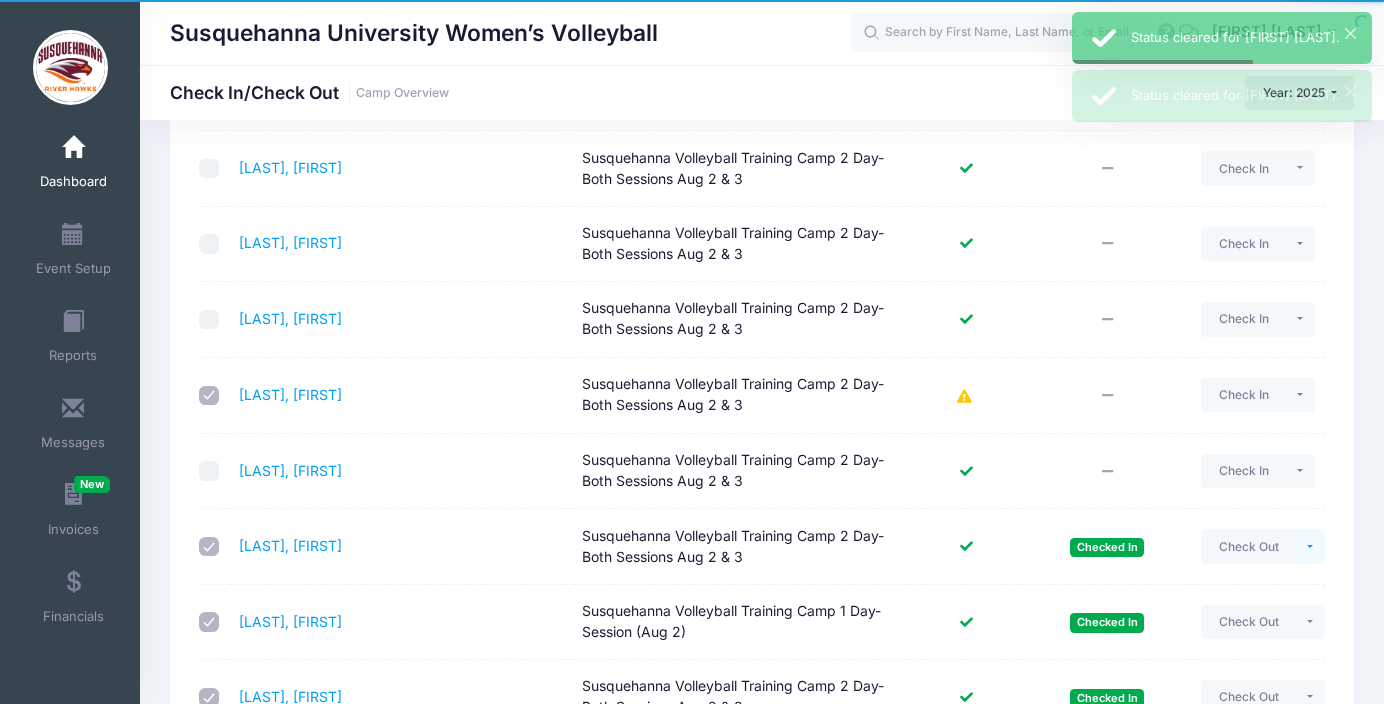 click at bounding box center [1310, 546] 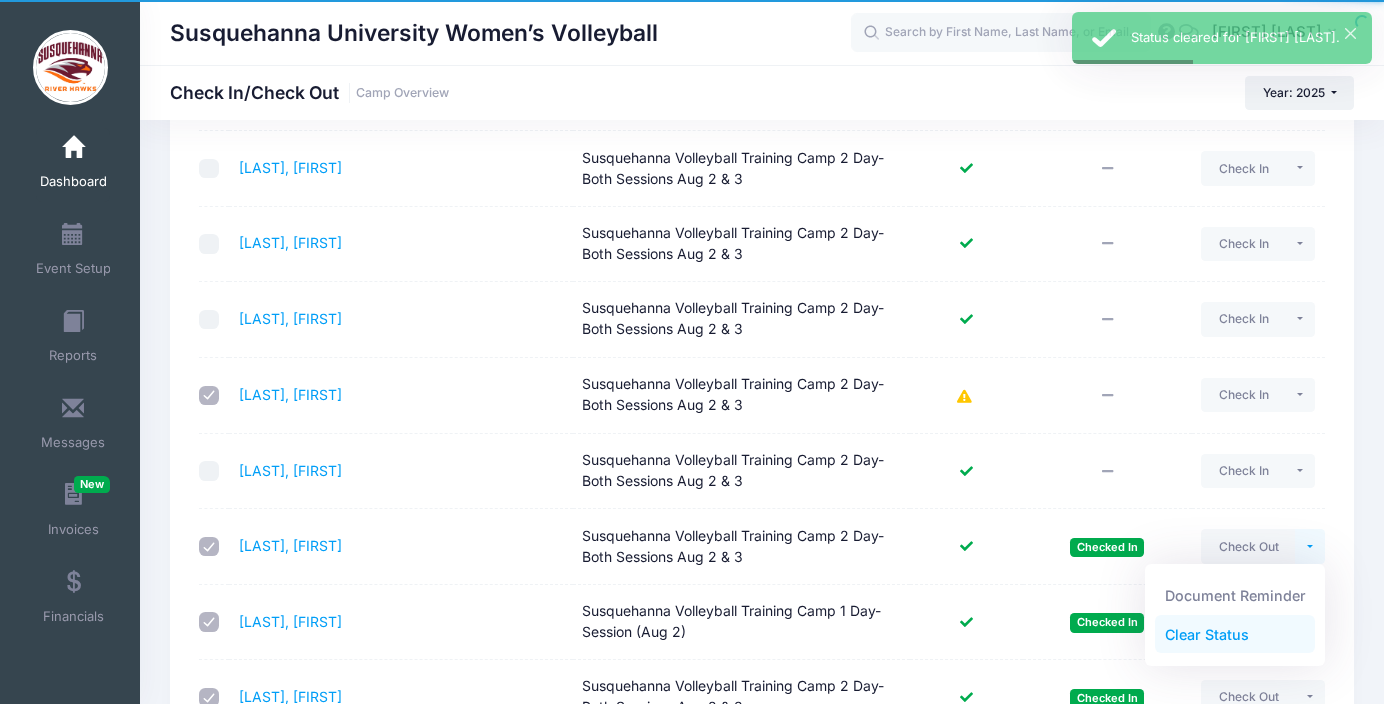 click on "Clear Status" at bounding box center [1235, 634] 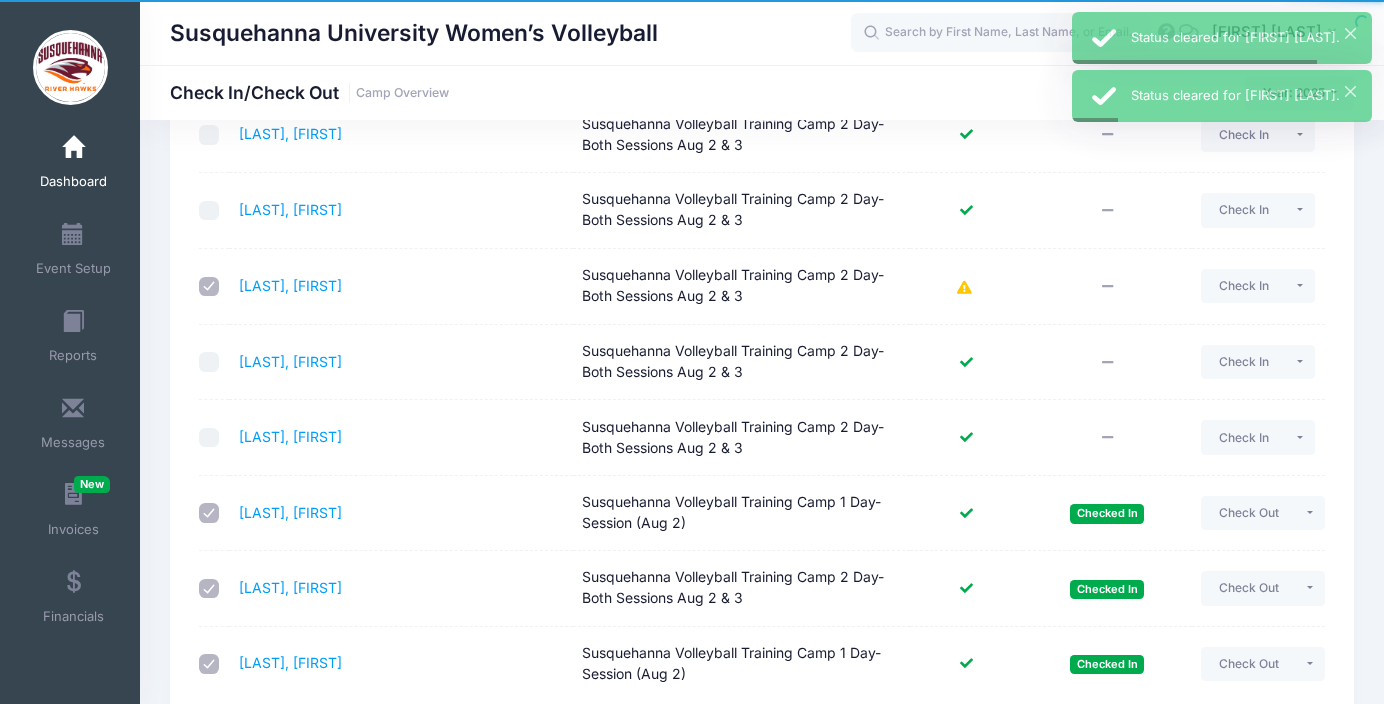 scroll, scrollTop: 396, scrollLeft: 0, axis: vertical 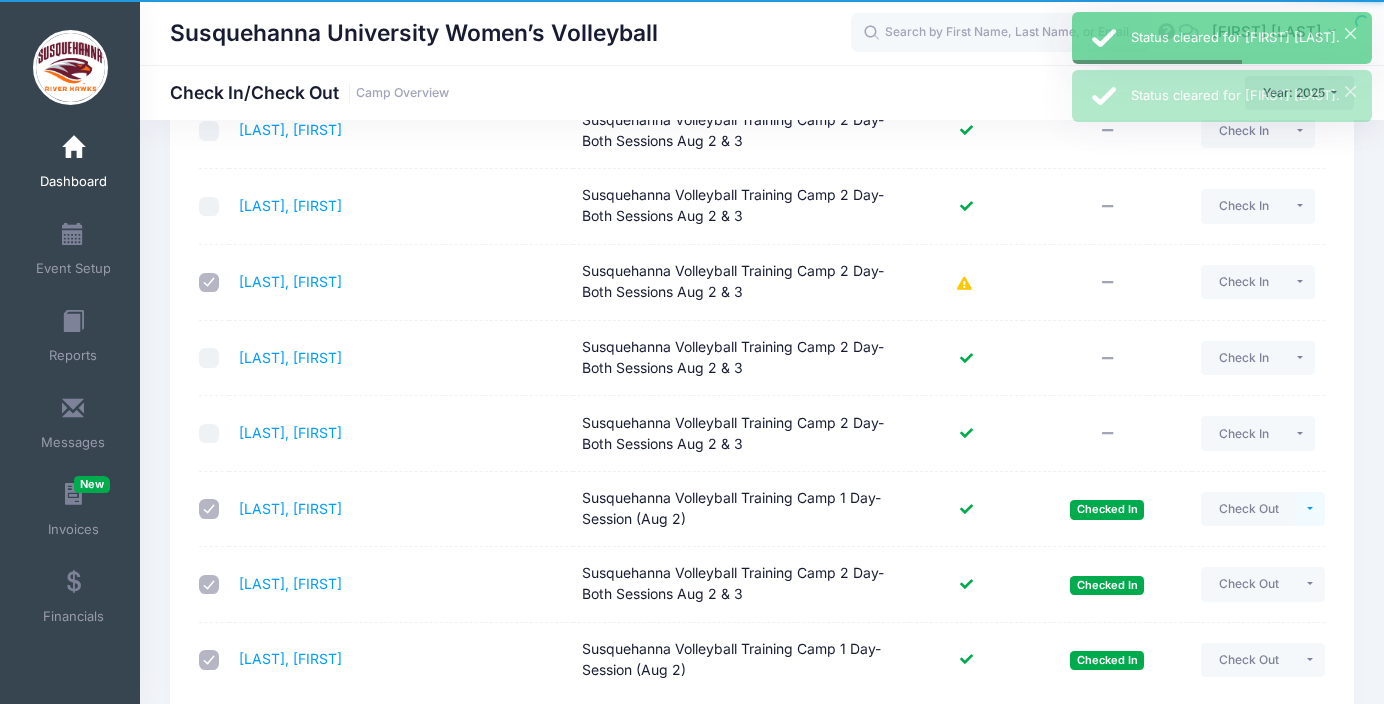 click at bounding box center (1310, 509) 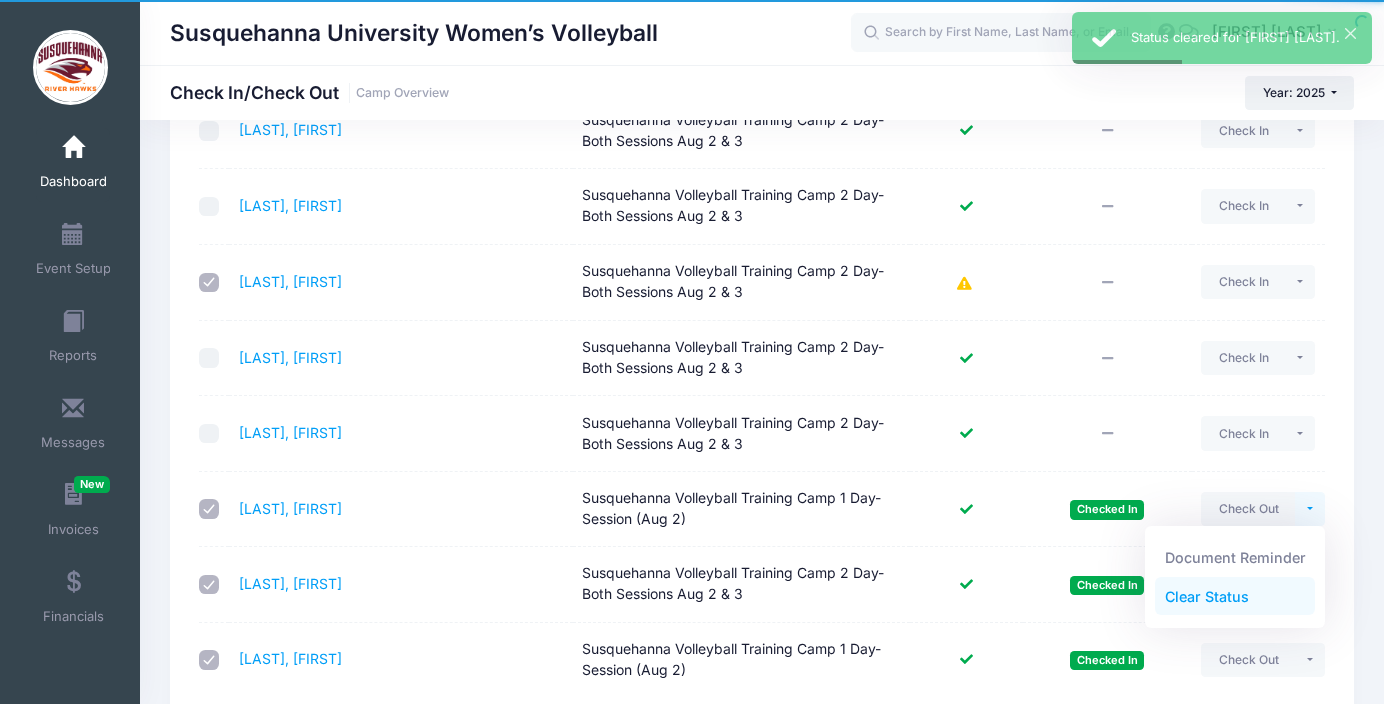 click on "Clear Status" at bounding box center (1235, 596) 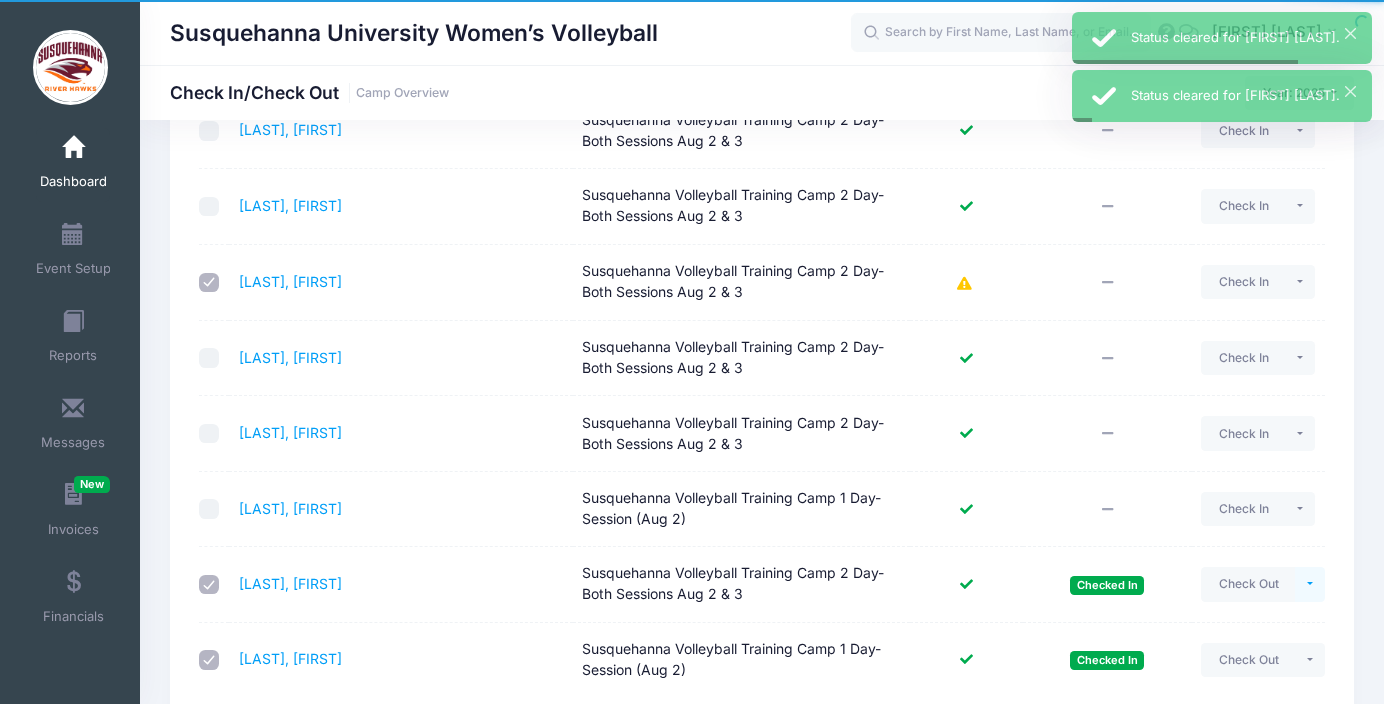 click at bounding box center [1310, 584] 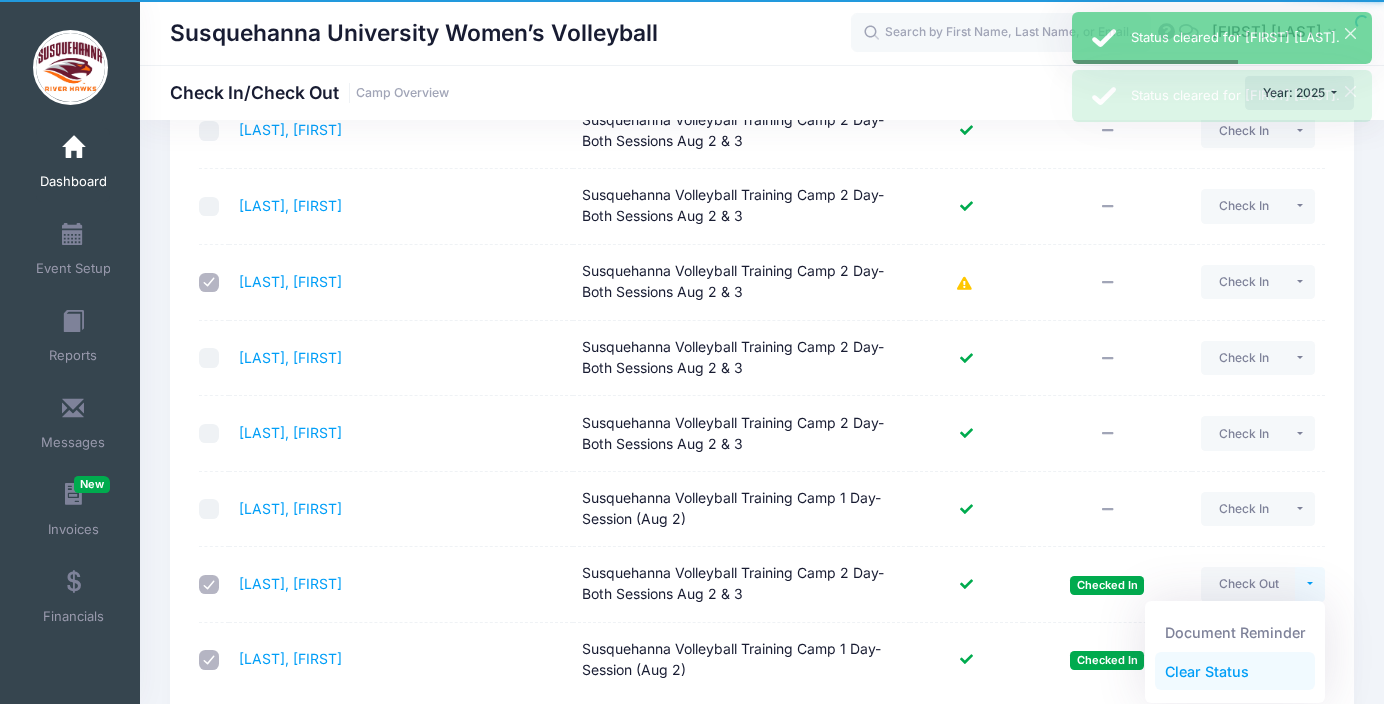 click on "Clear Status" at bounding box center (1235, 671) 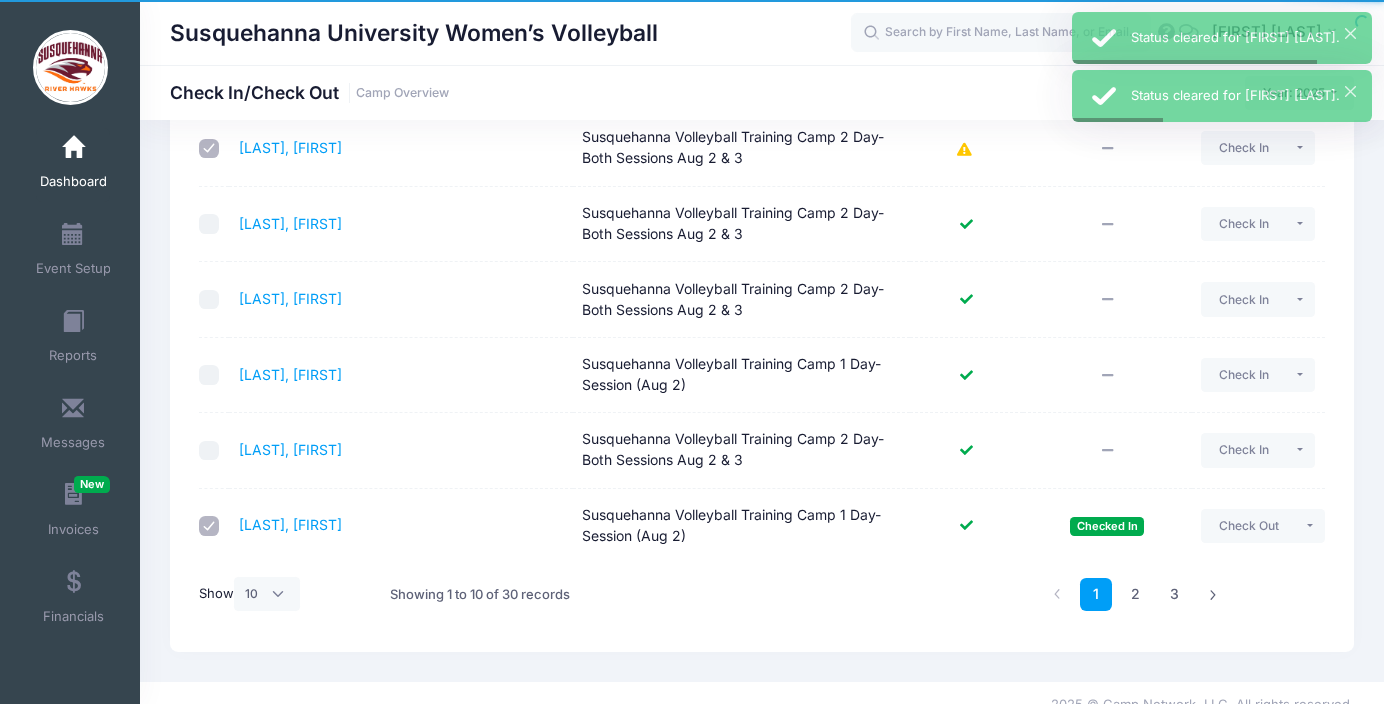 scroll, scrollTop: 553, scrollLeft: 0, axis: vertical 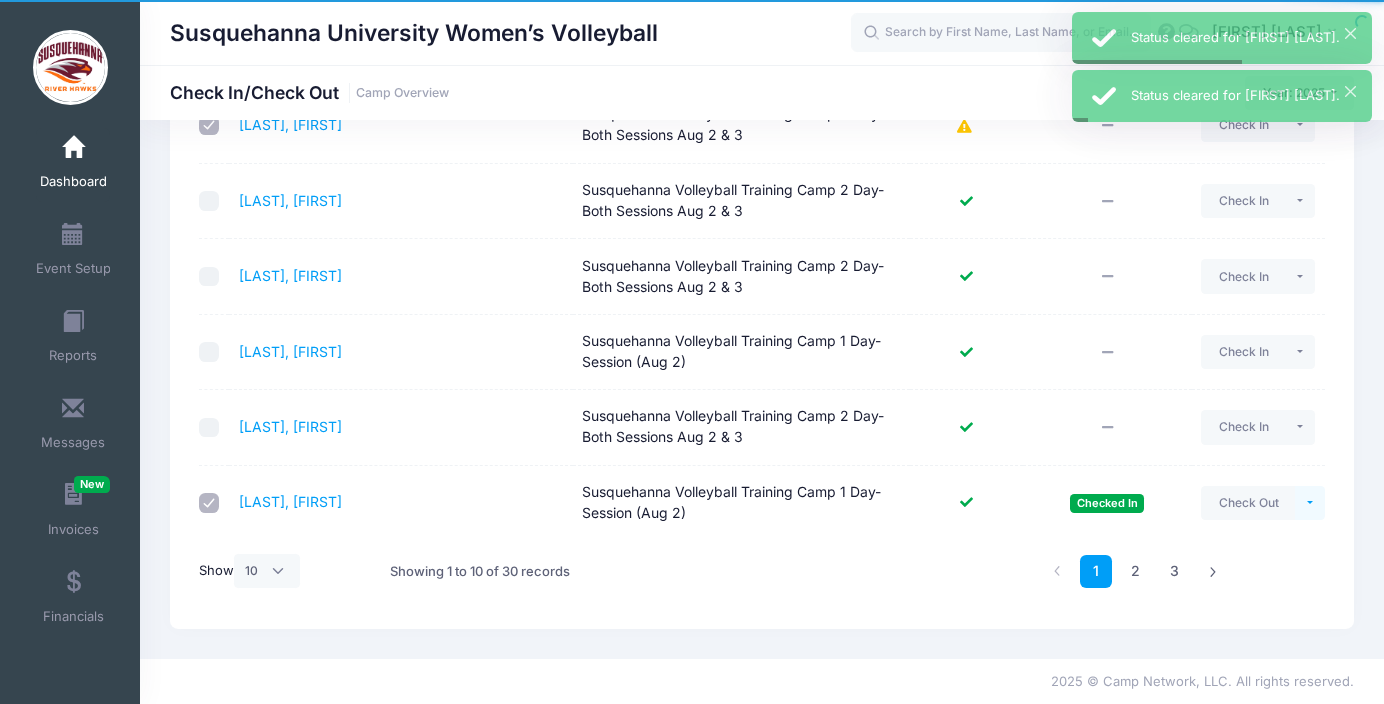 click at bounding box center [1310, 503] 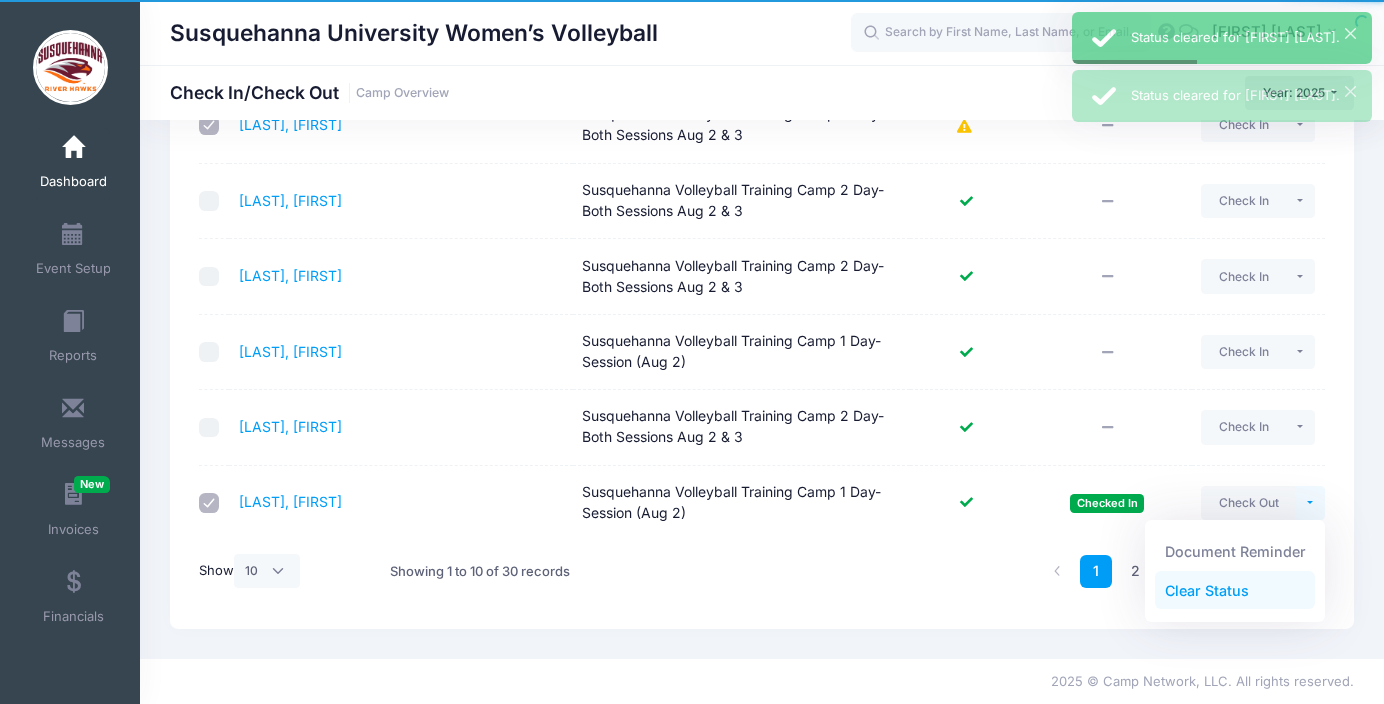 click on "Clear Status" at bounding box center [1235, 590] 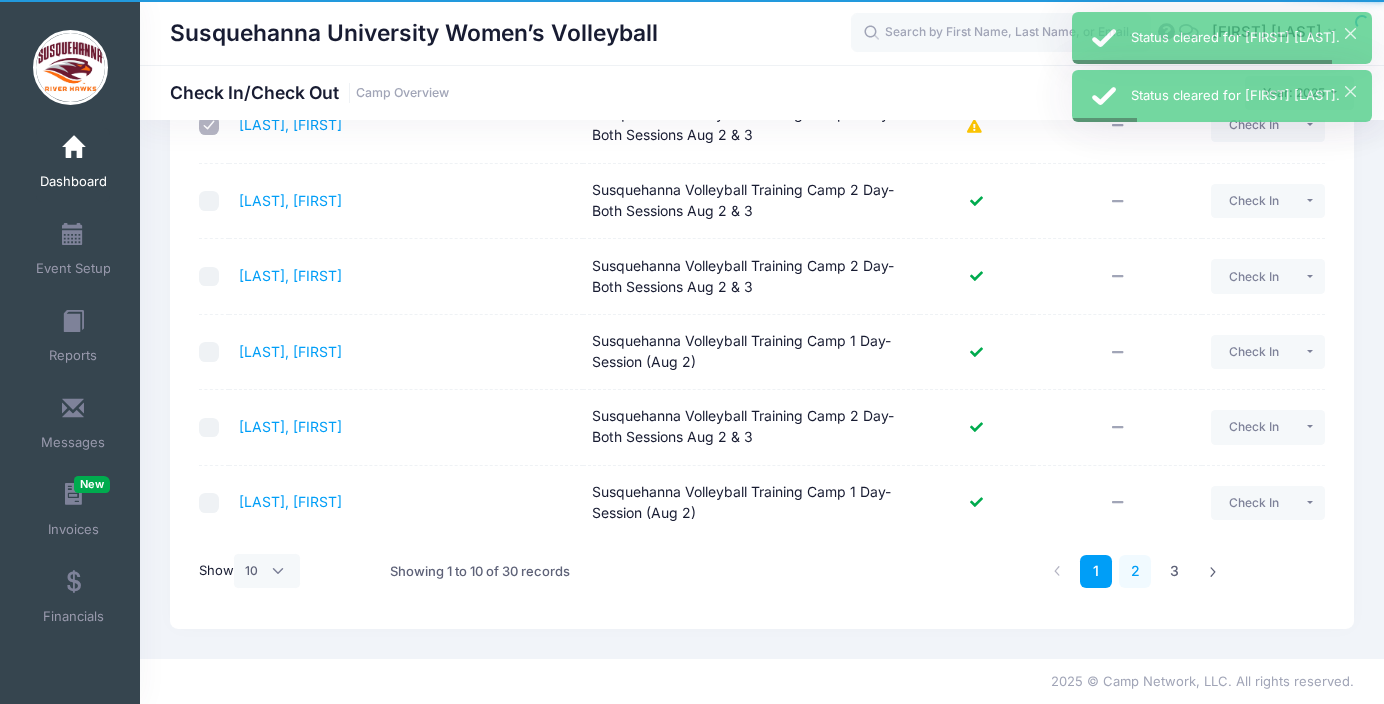 click on "2" at bounding box center (1135, 571) 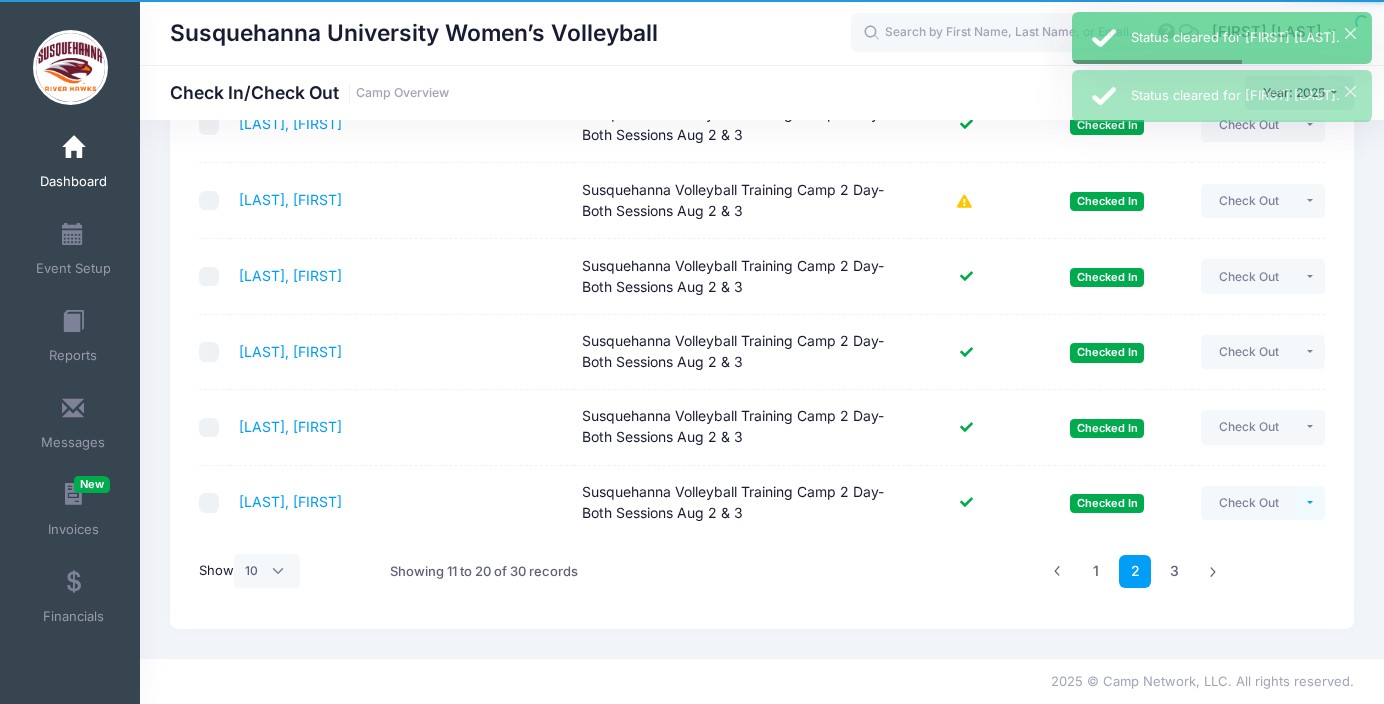 click at bounding box center (1310, 503) 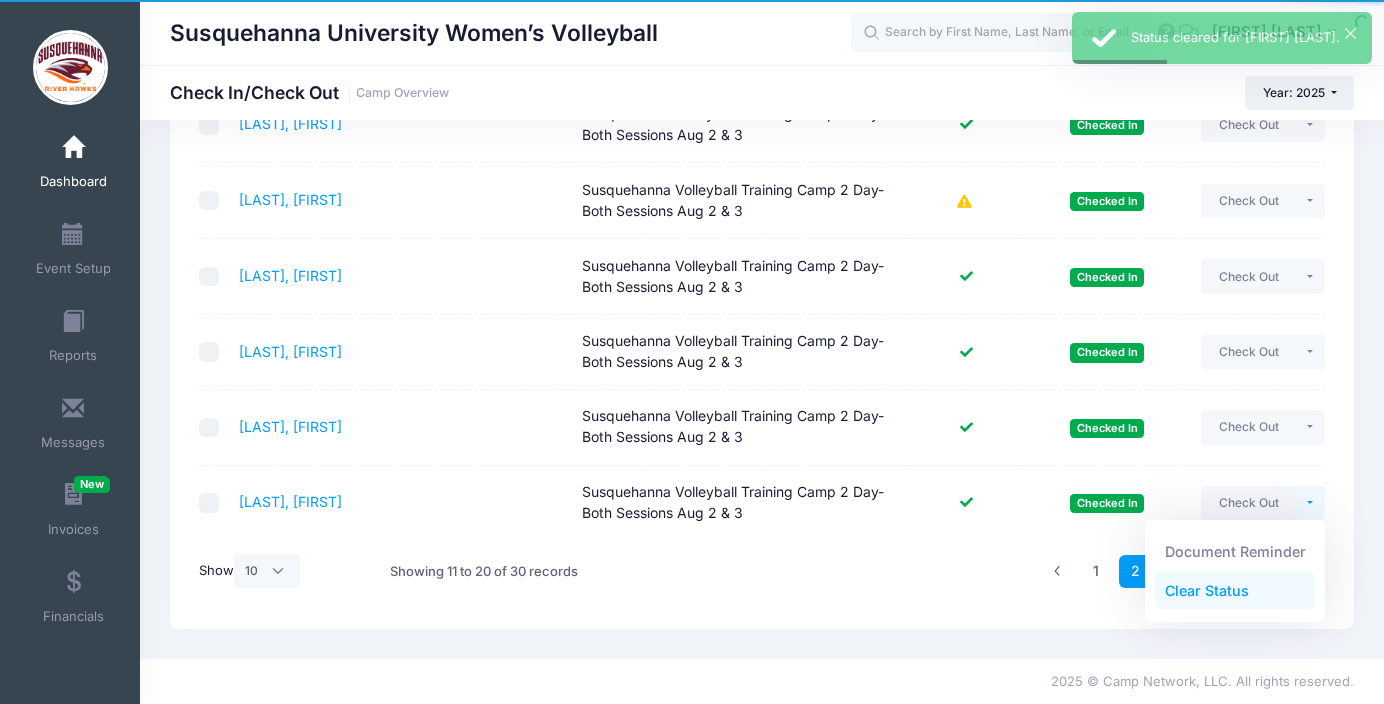 click on "Clear Status" at bounding box center (1235, 590) 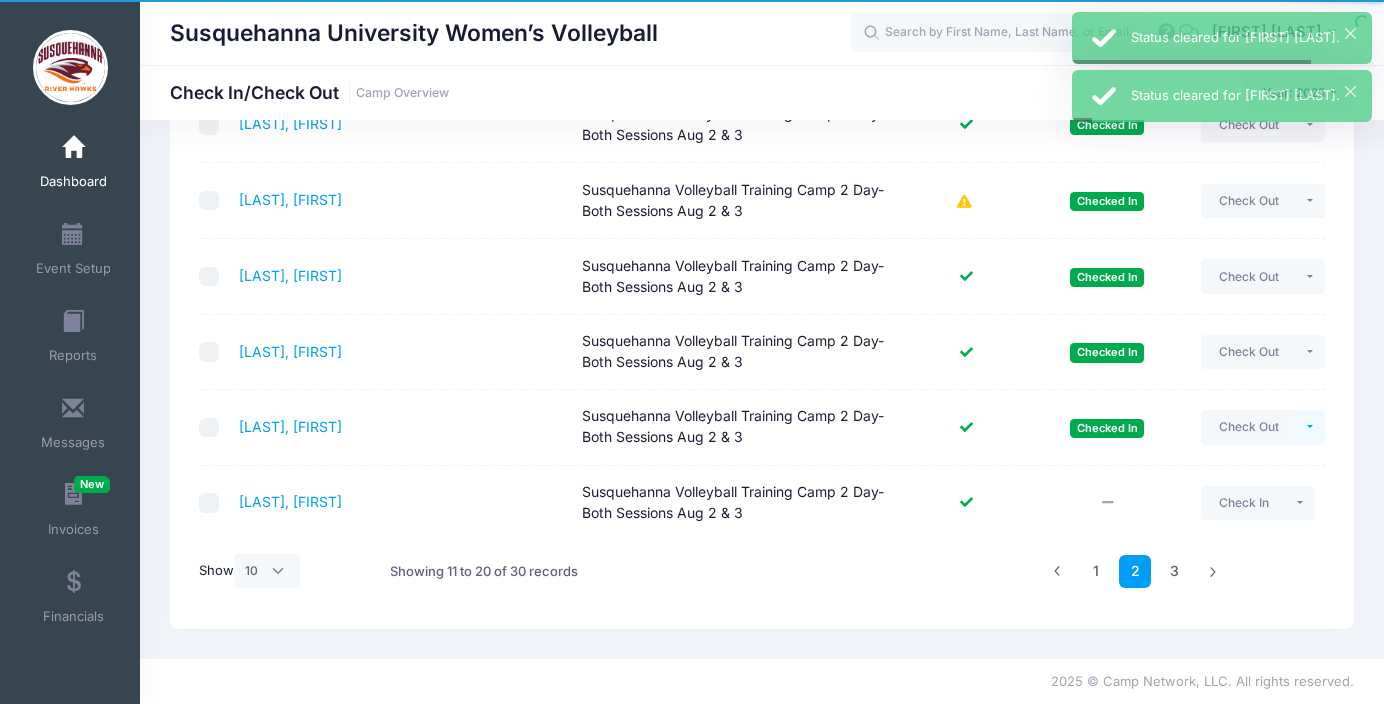 click at bounding box center [1310, 427] 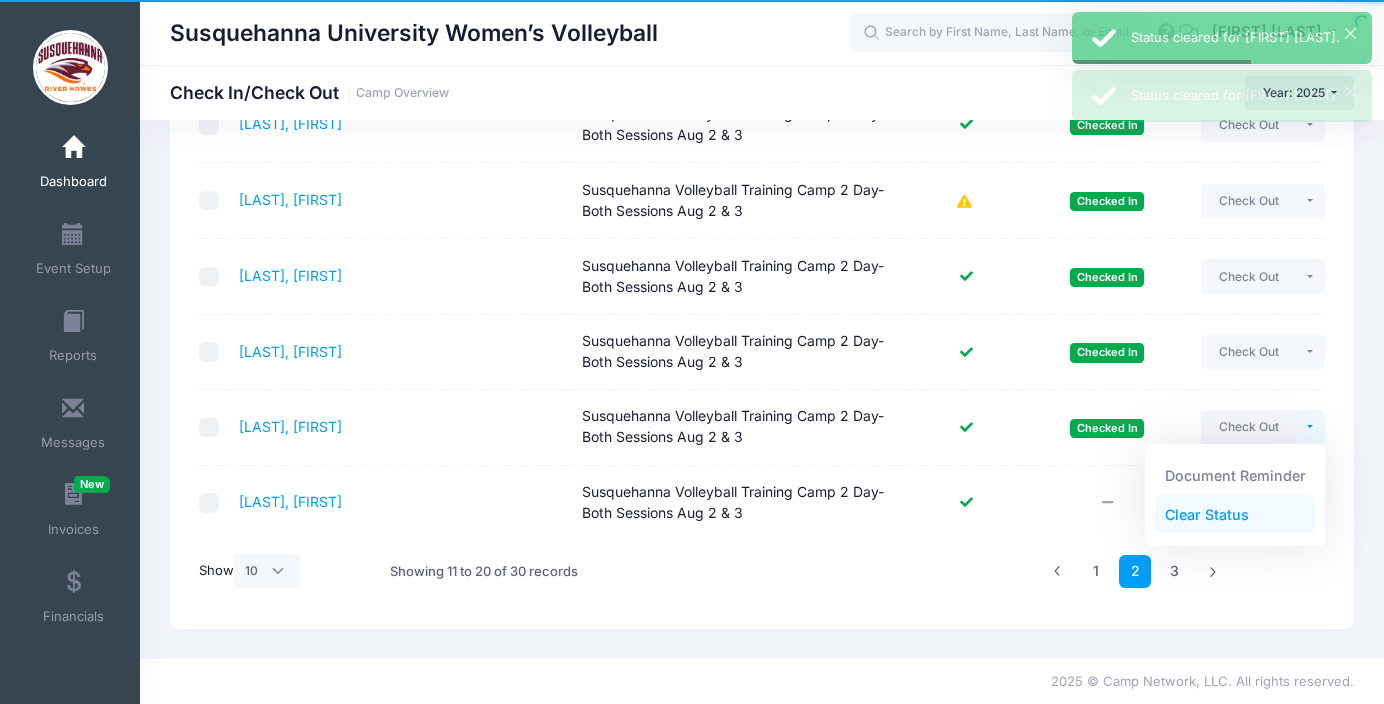 click on "Clear Status" at bounding box center [1235, 514] 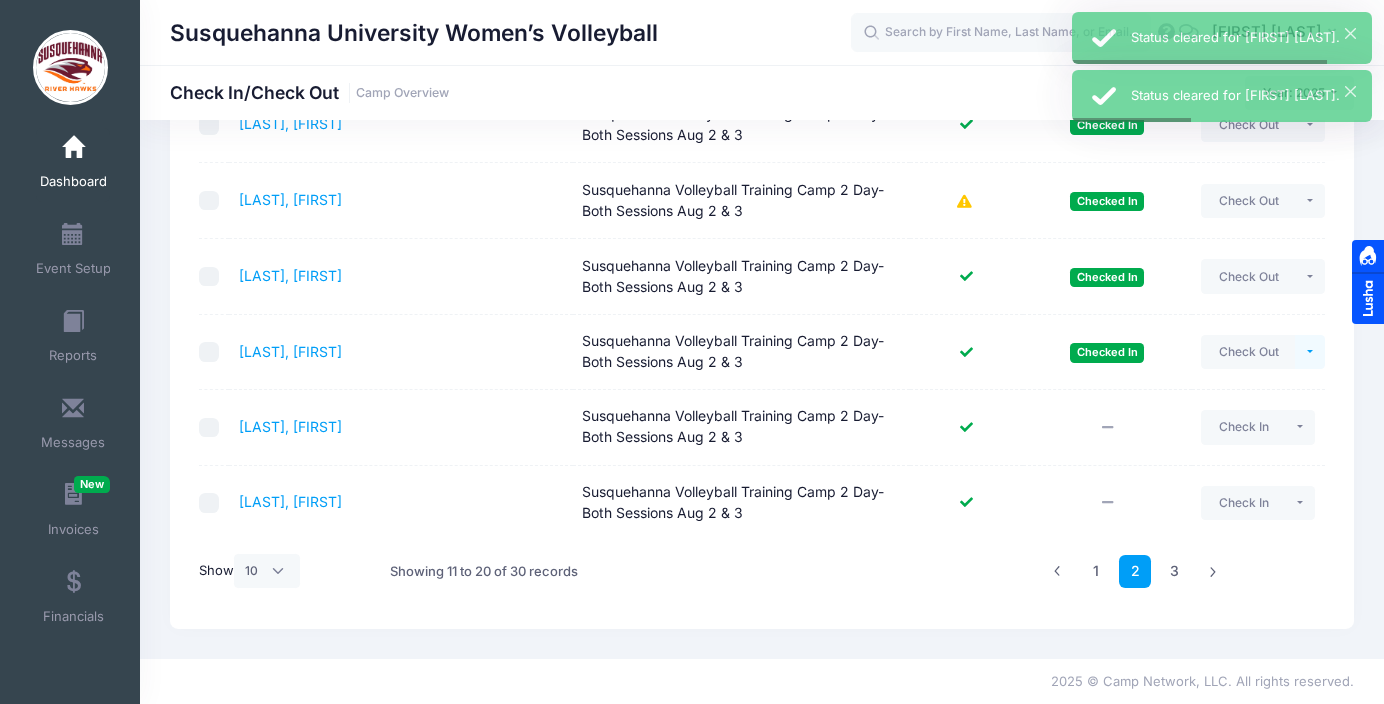 click at bounding box center [1310, 352] 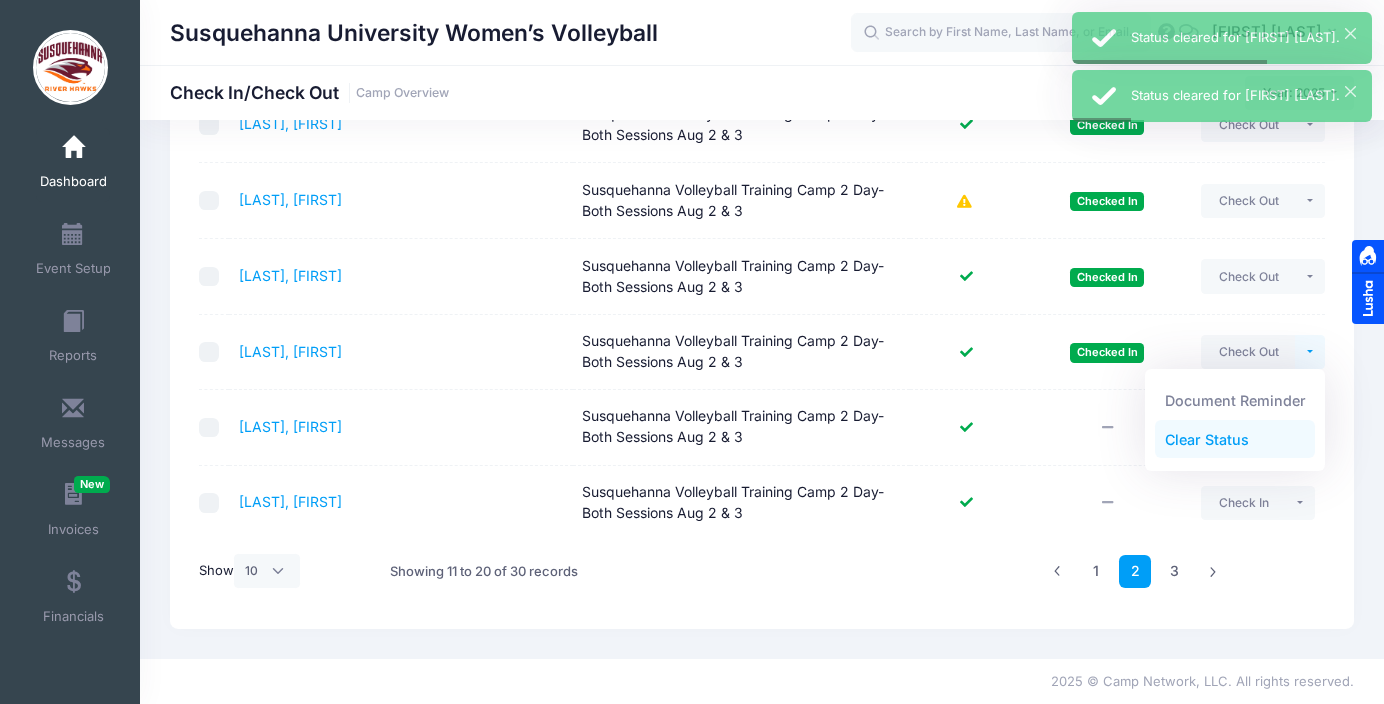 click on "Clear Status" at bounding box center (1235, 439) 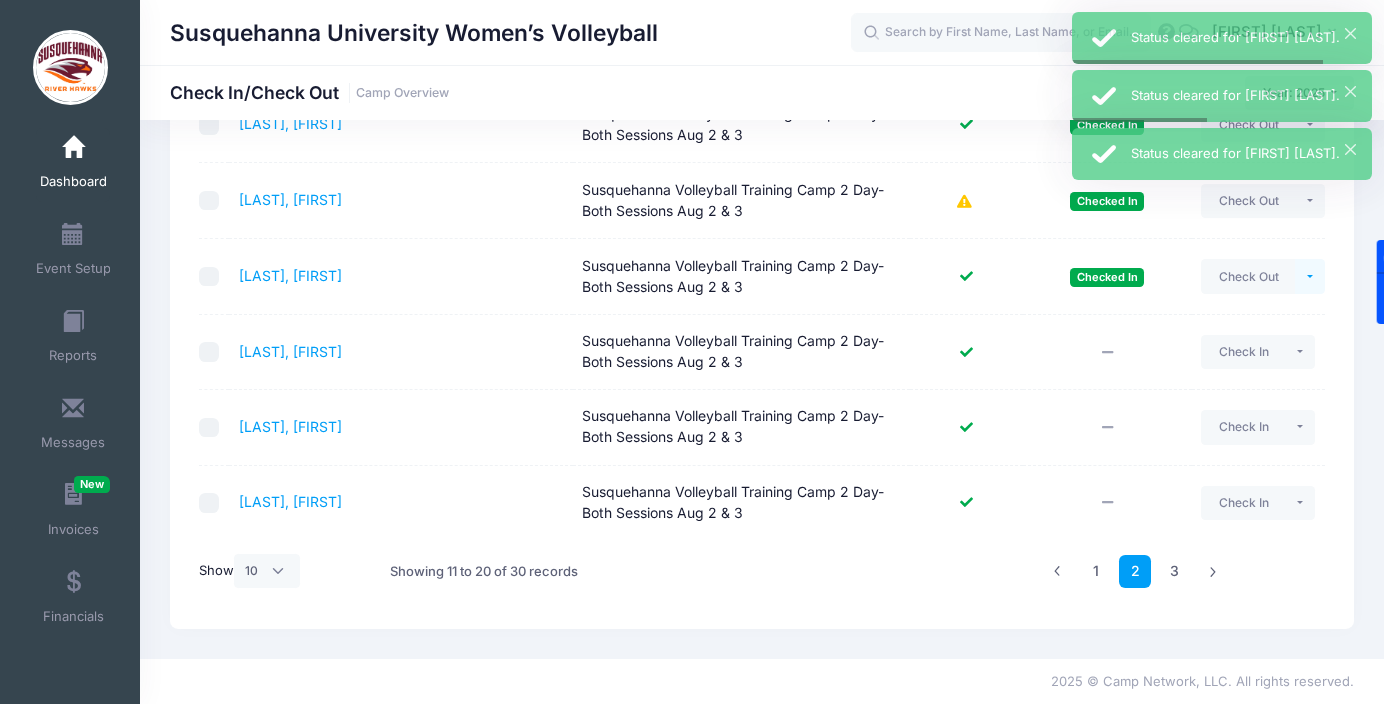 click at bounding box center (1310, 276) 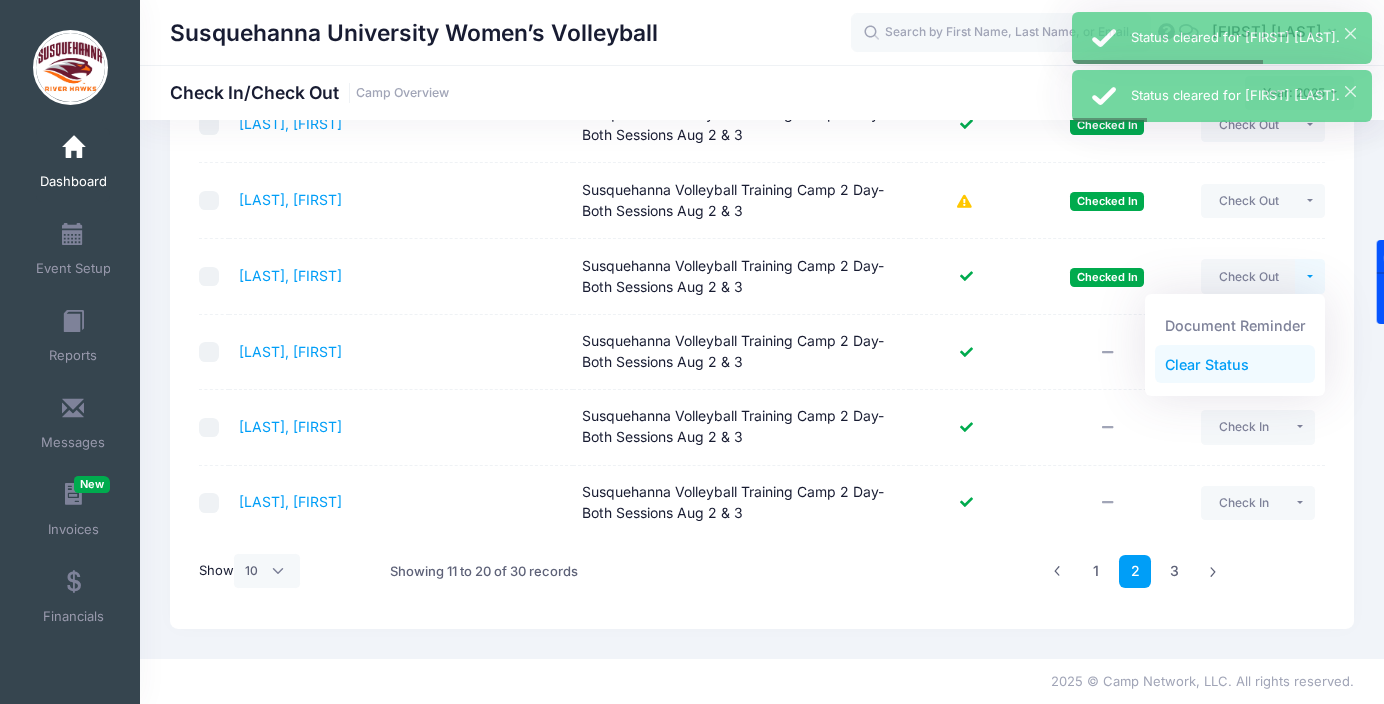 click on "Clear Status" at bounding box center (1235, 364) 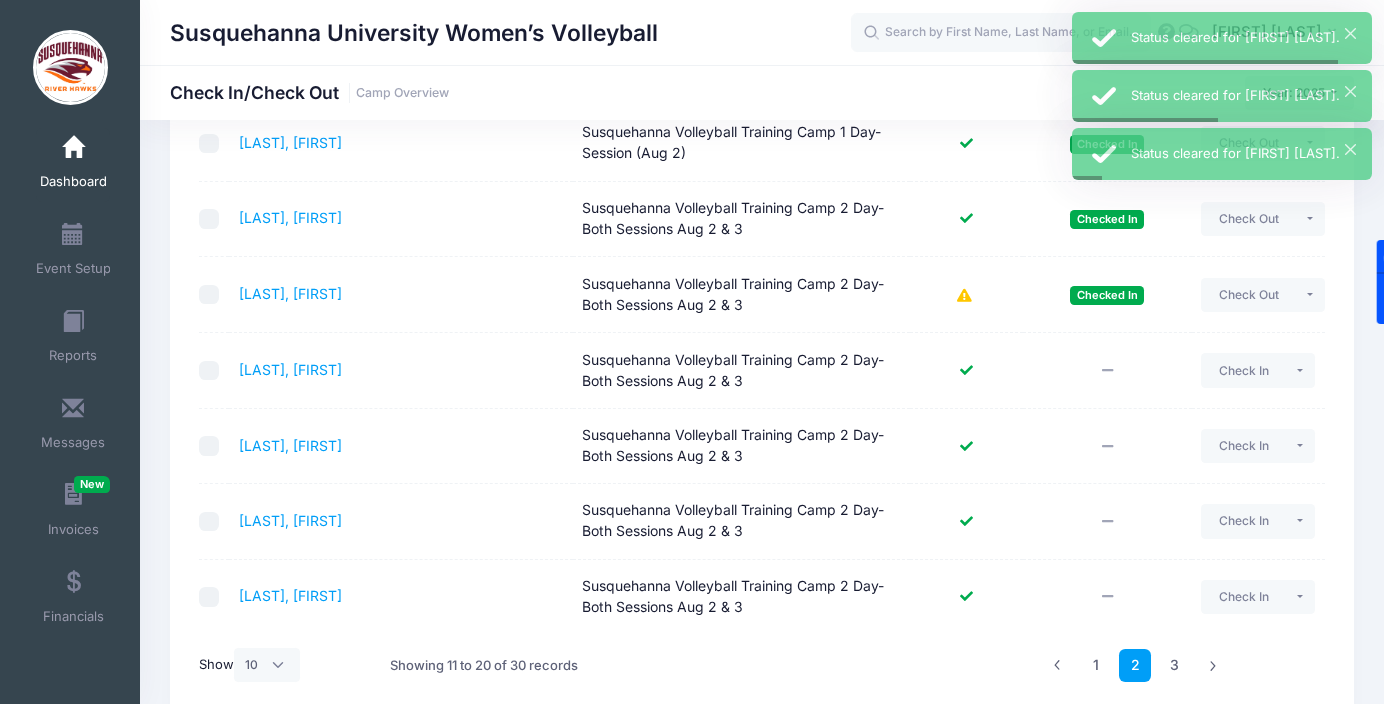 scroll, scrollTop: 435, scrollLeft: 0, axis: vertical 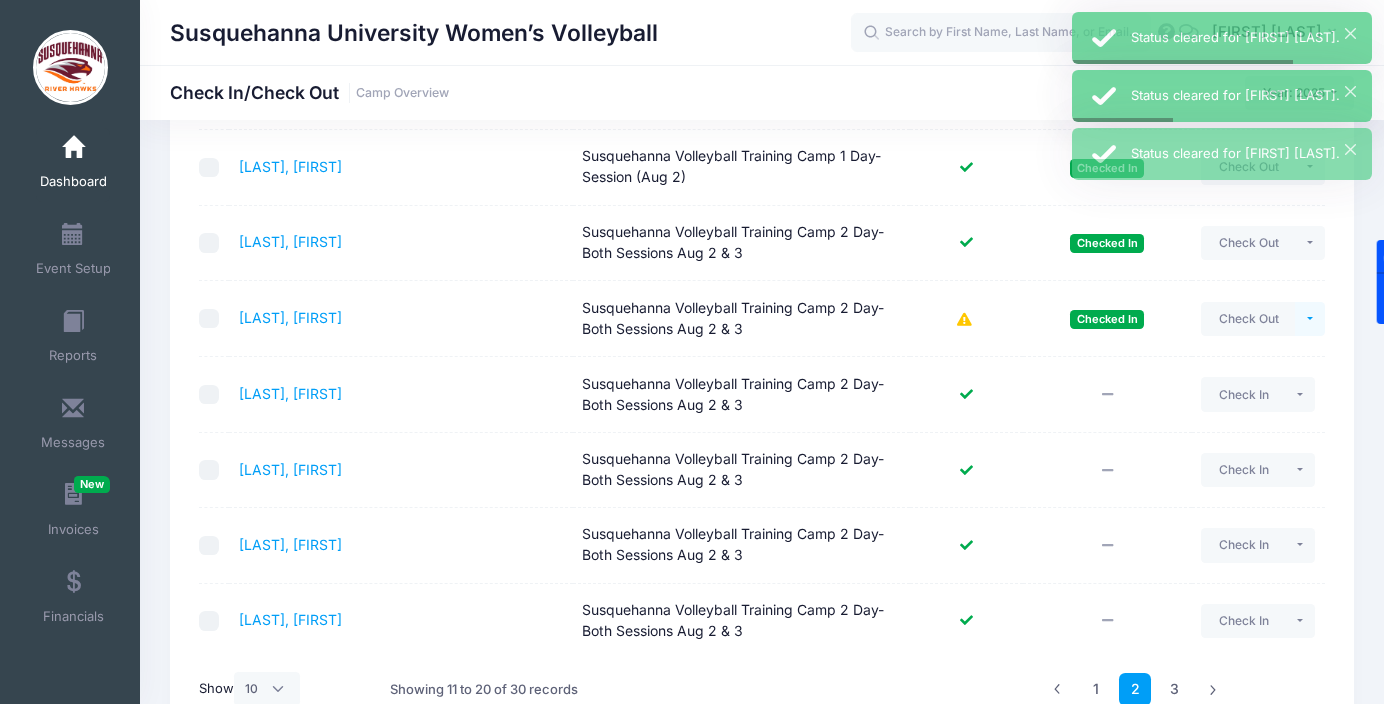 click at bounding box center [1310, 319] 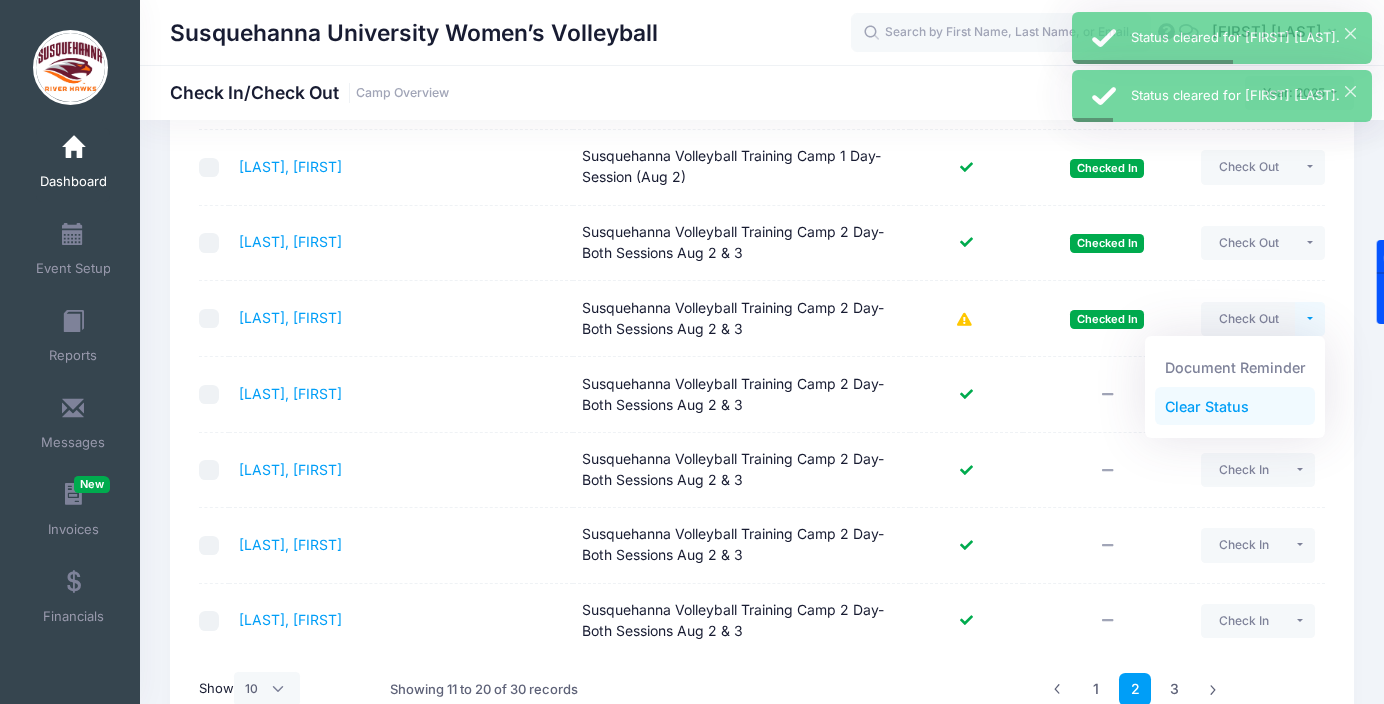 click on "Clear Status" at bounding box center [1235, 406] 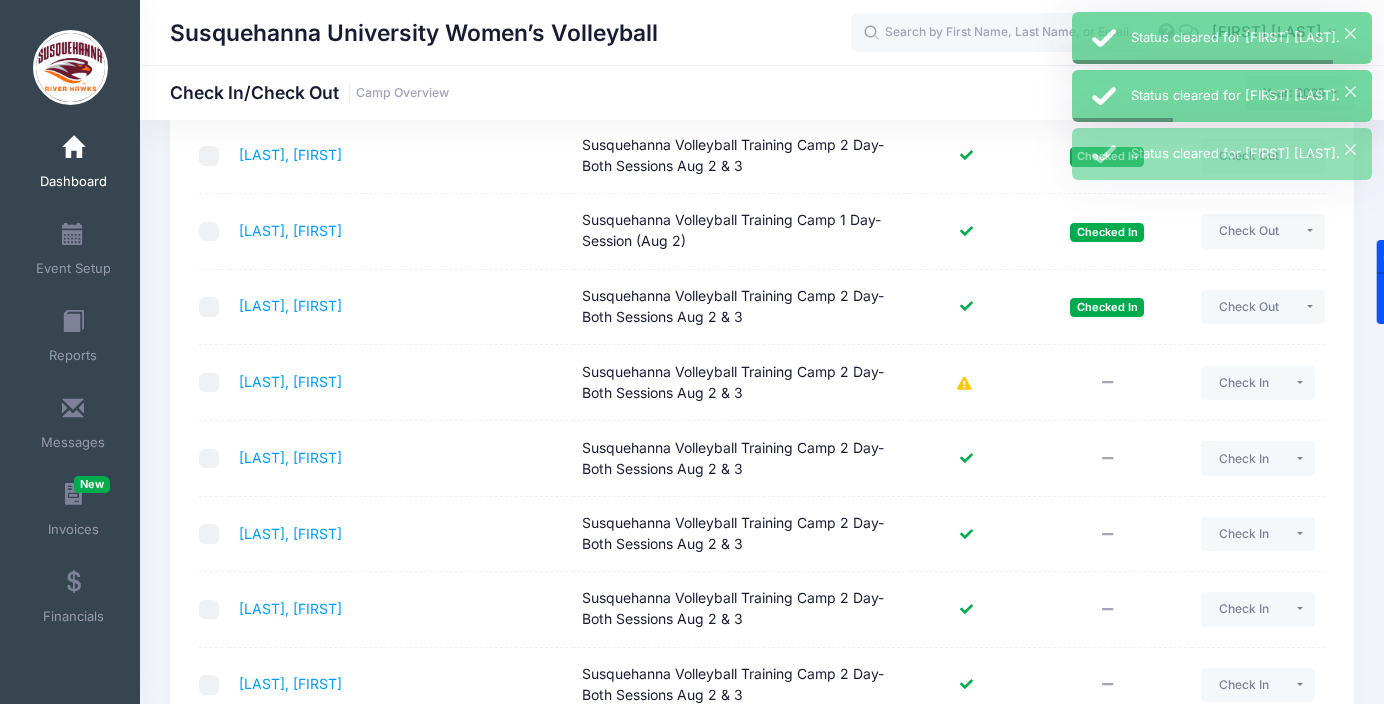 scroll, scrollTop: 309, scrollLeft: 0, axis: vertical 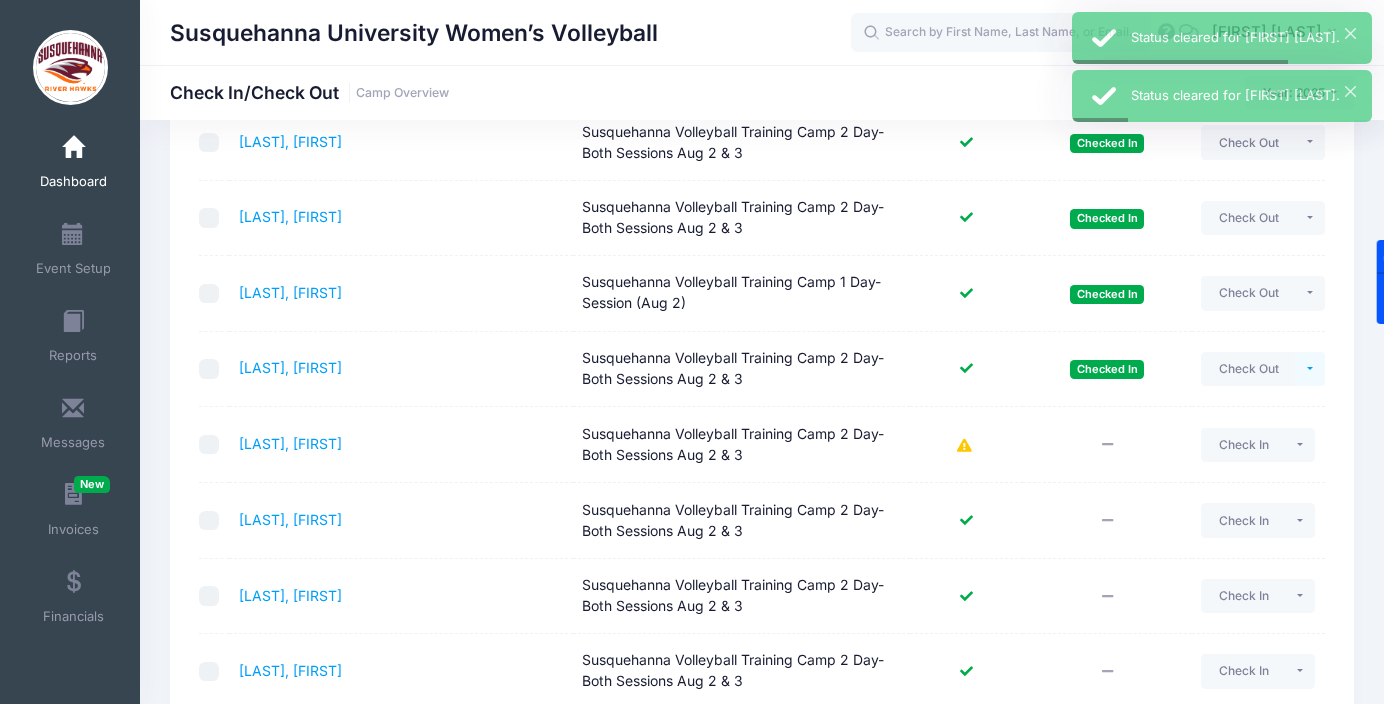 click at bounding box center (1310, 369) 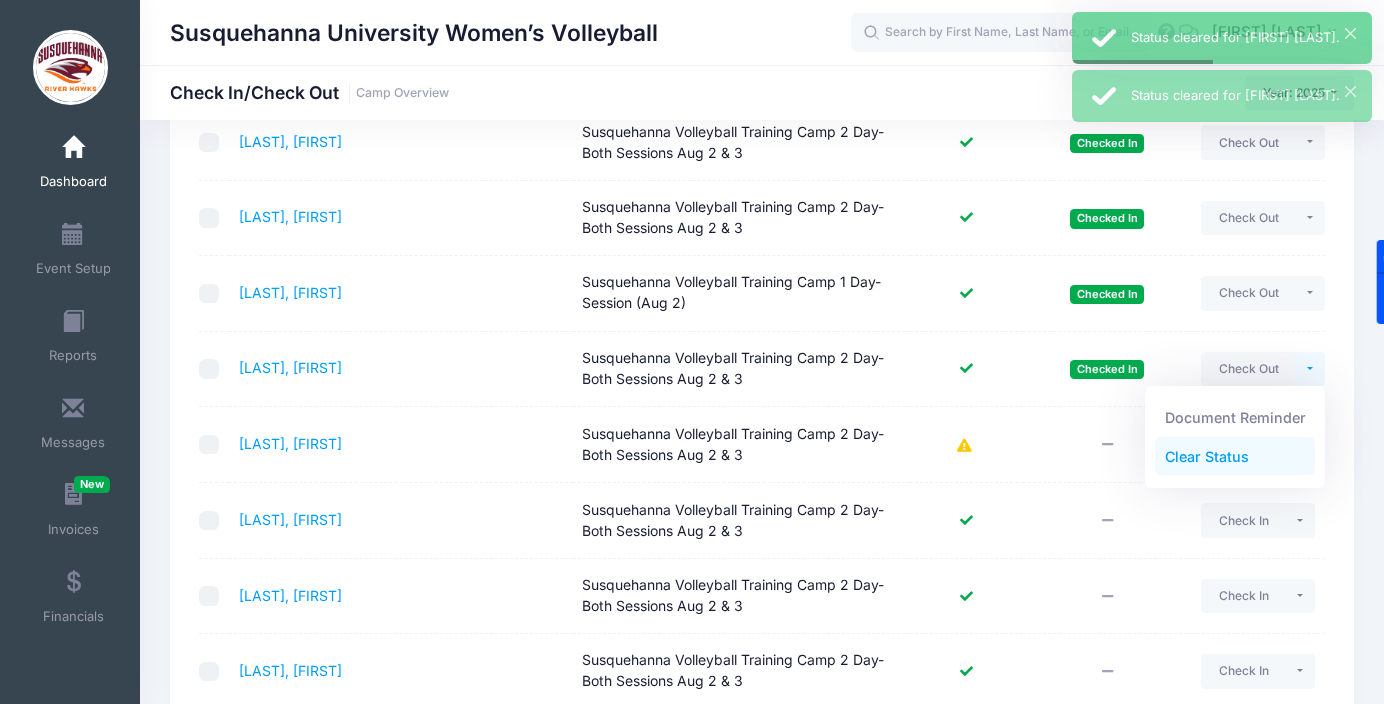 click on "Clear Status" at bounding box center (1235, 456) 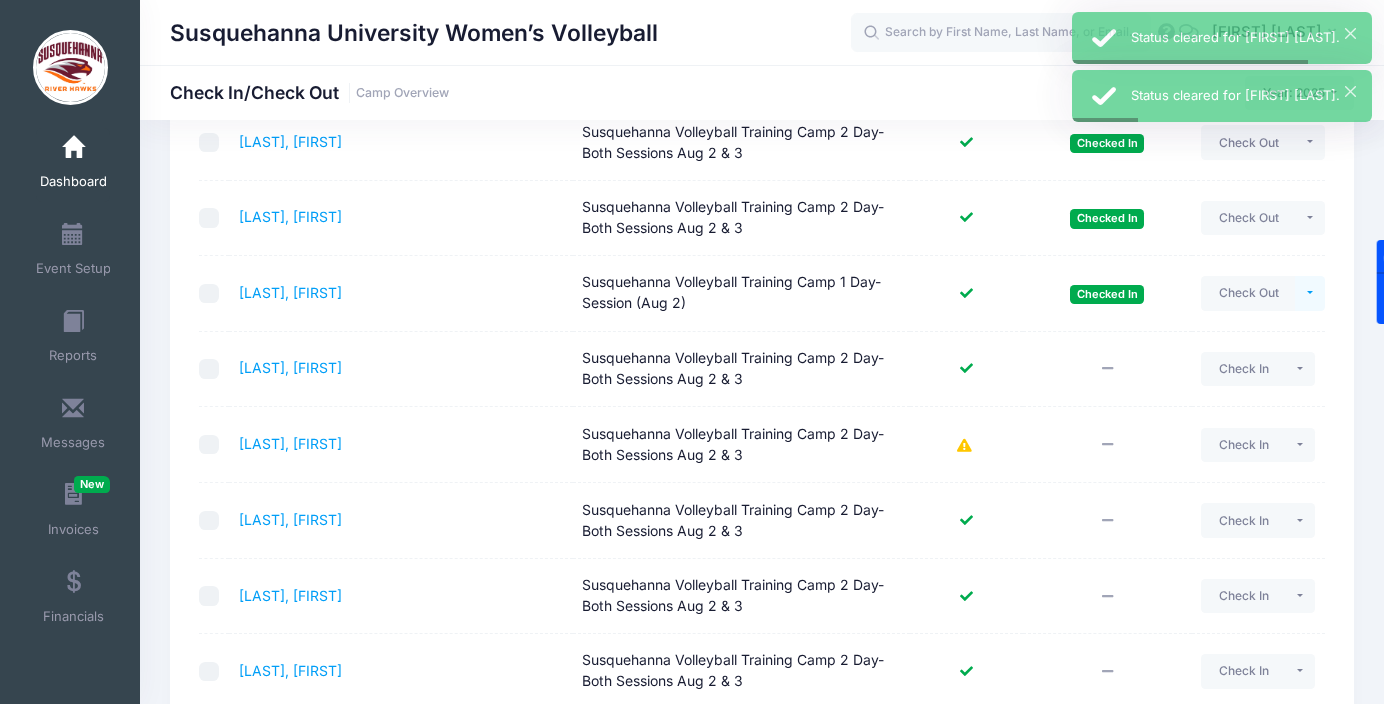 click at bounding box center [1310, 293] 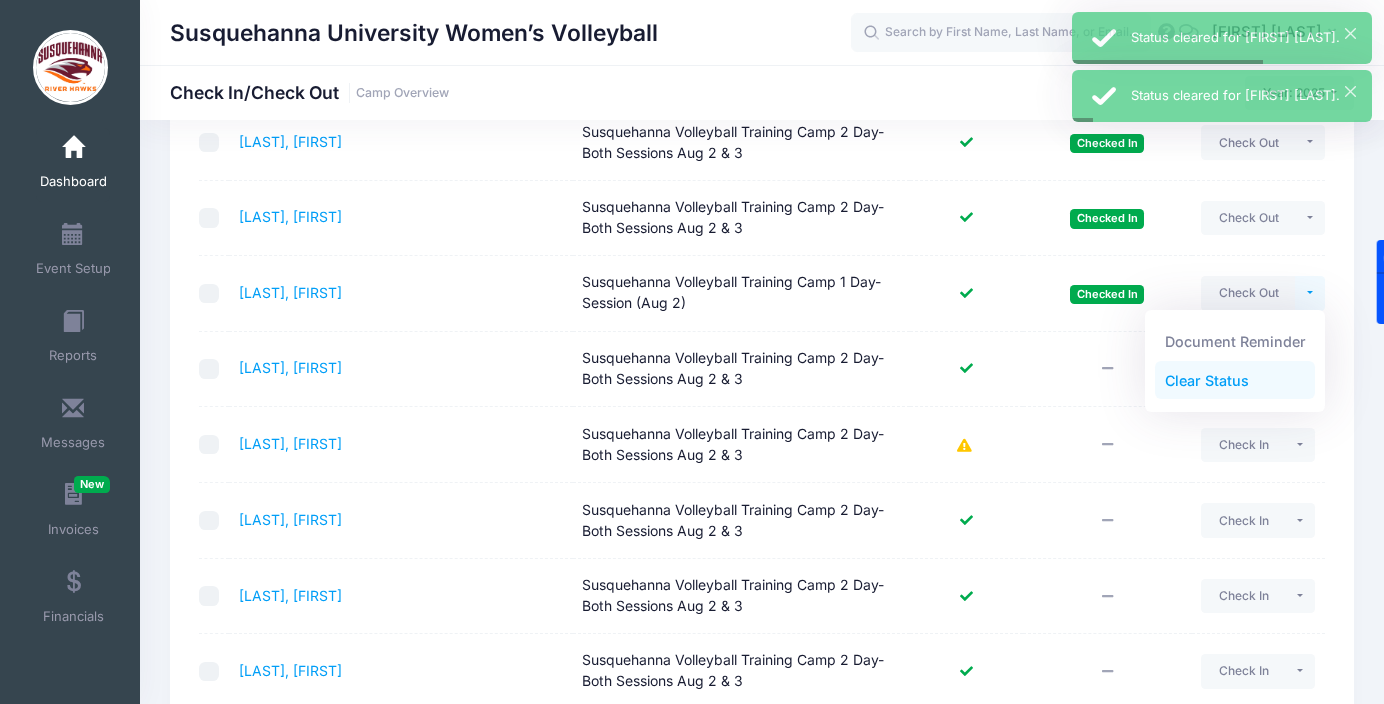 click on "Clear Status" at bounding box center (1235, 380) 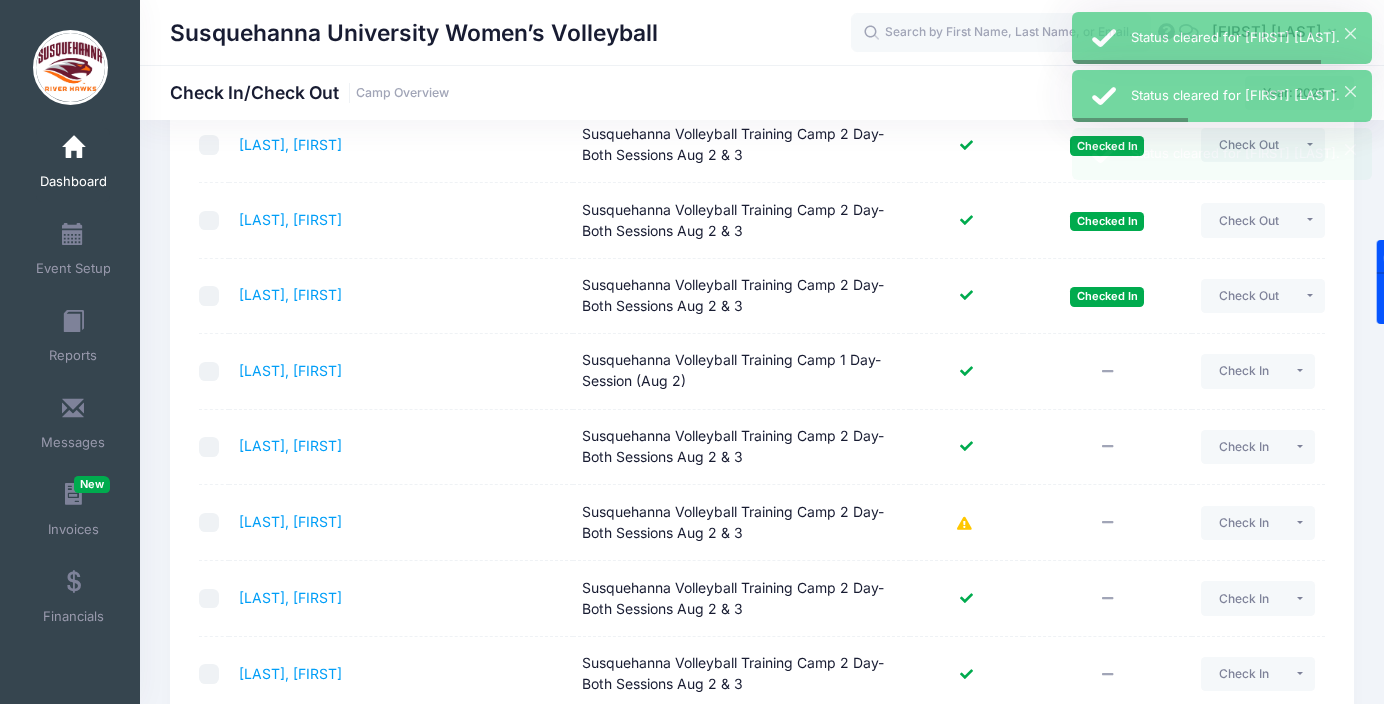 scroll, scrollTop: 228, scrollLeft: 0, axis: vertical 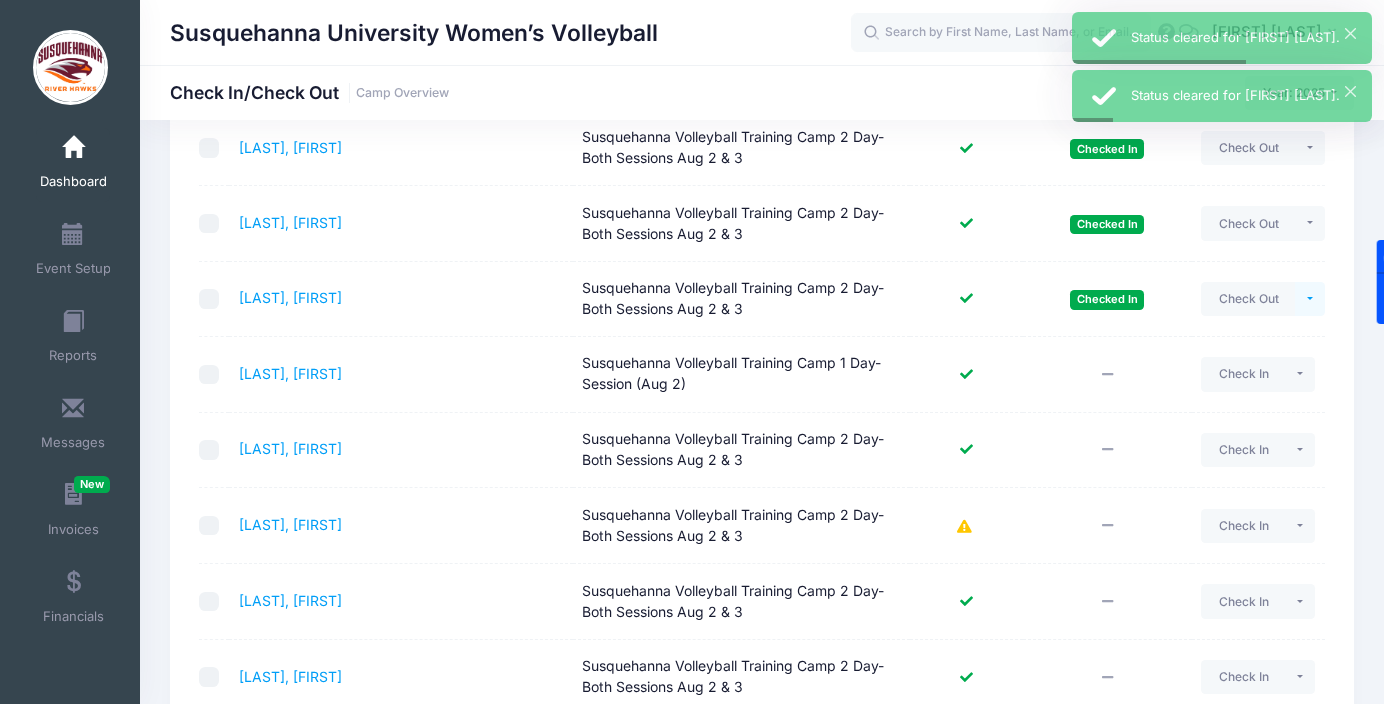 click at bounding box center (1310, 299) 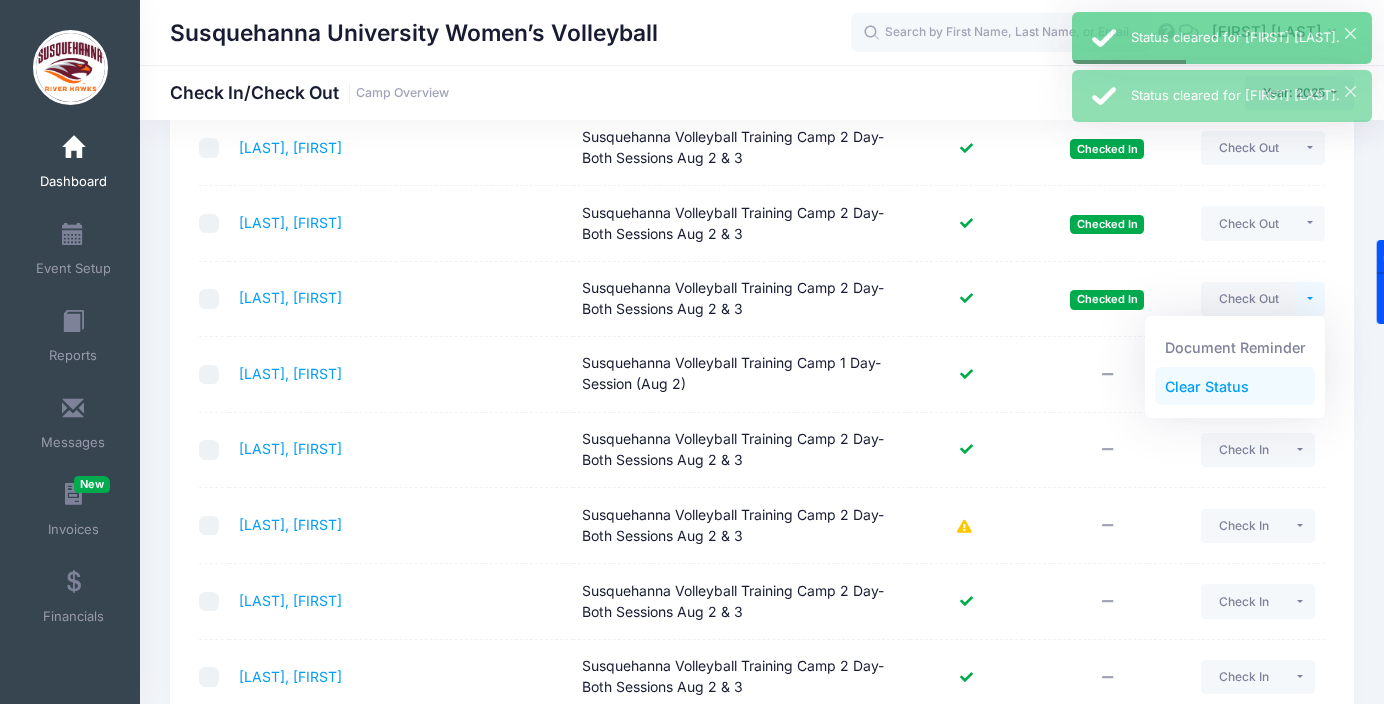 click on "Clear Status" at bounding box center [1235, 386] 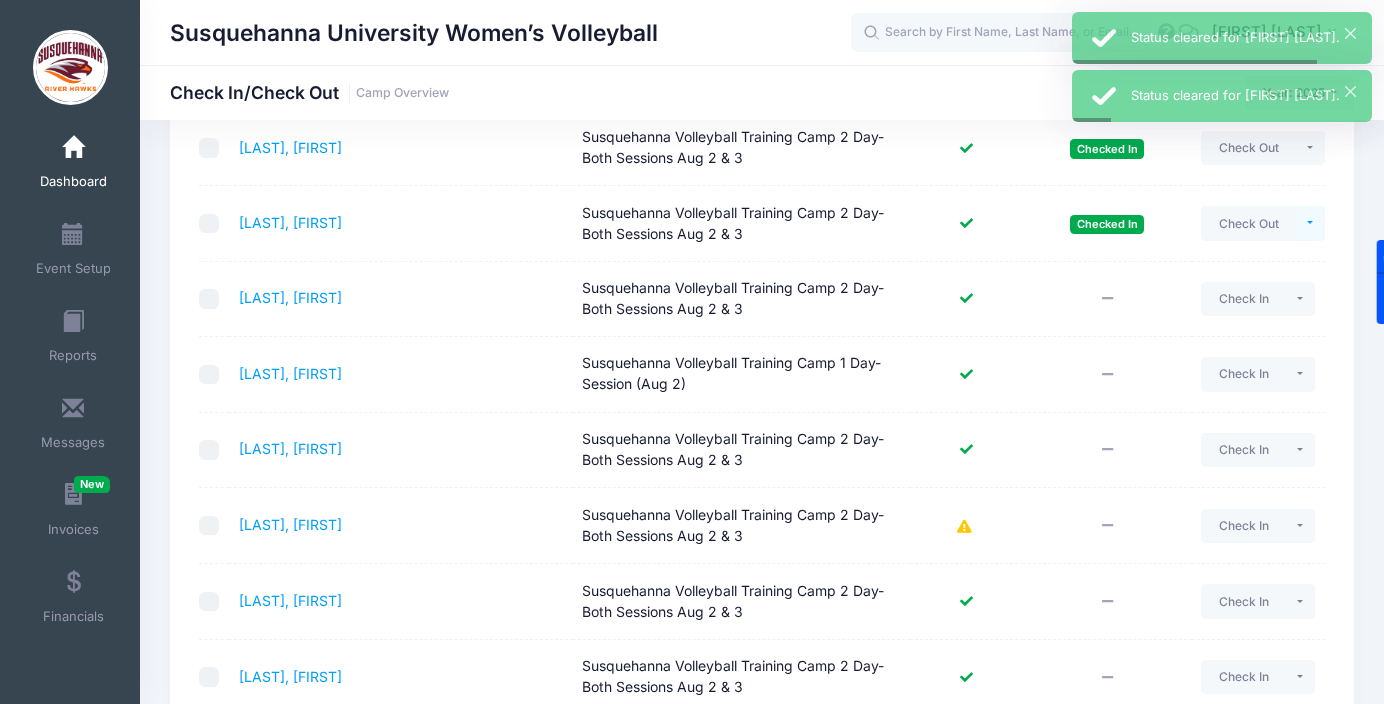 click at bounding box center [1310, 223] 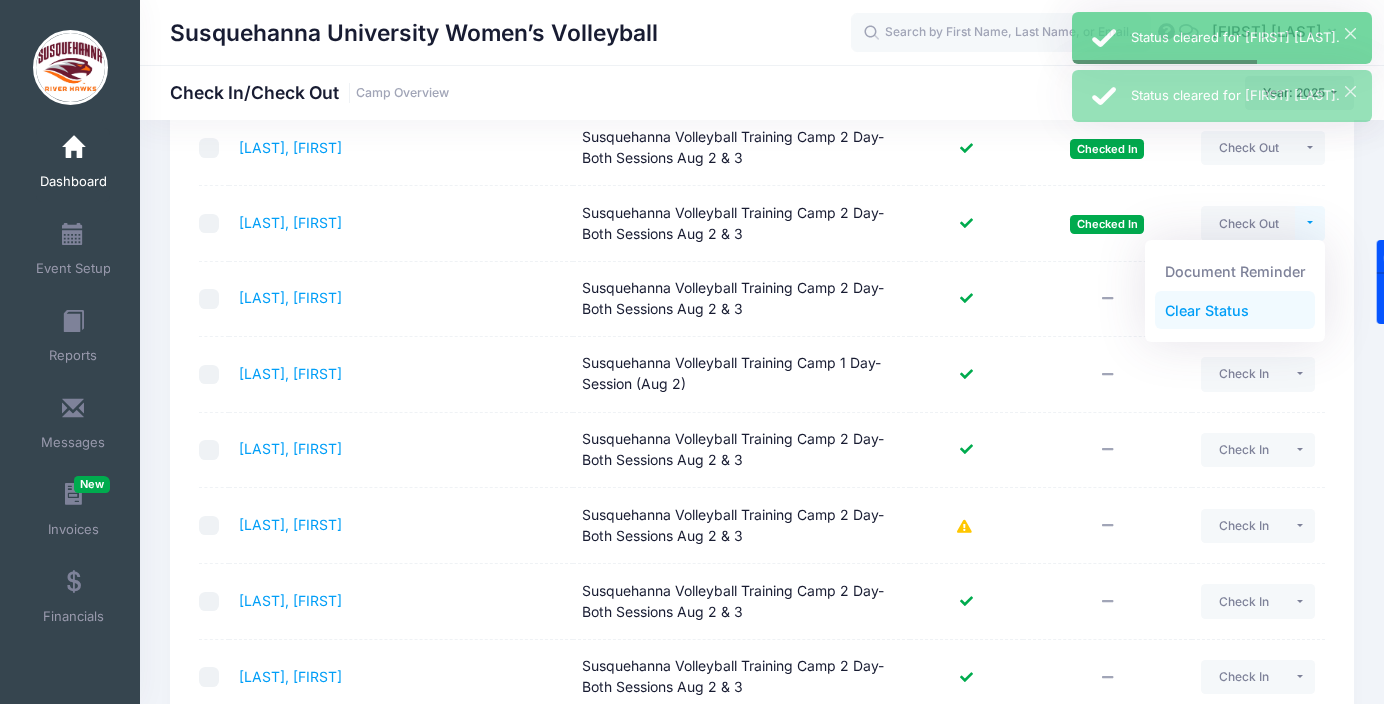 click on "Clear Status" at bounding box center (1235, 310) 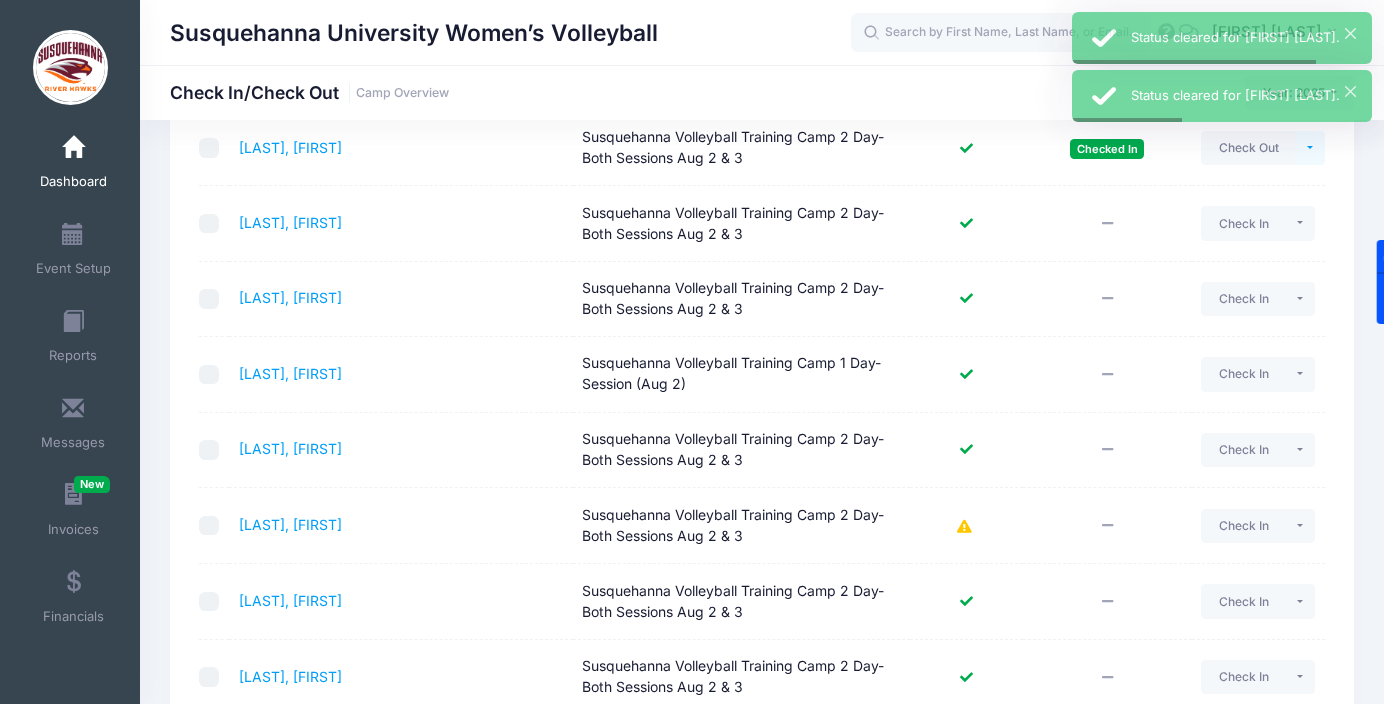 click at bounding box center [1310, 148] 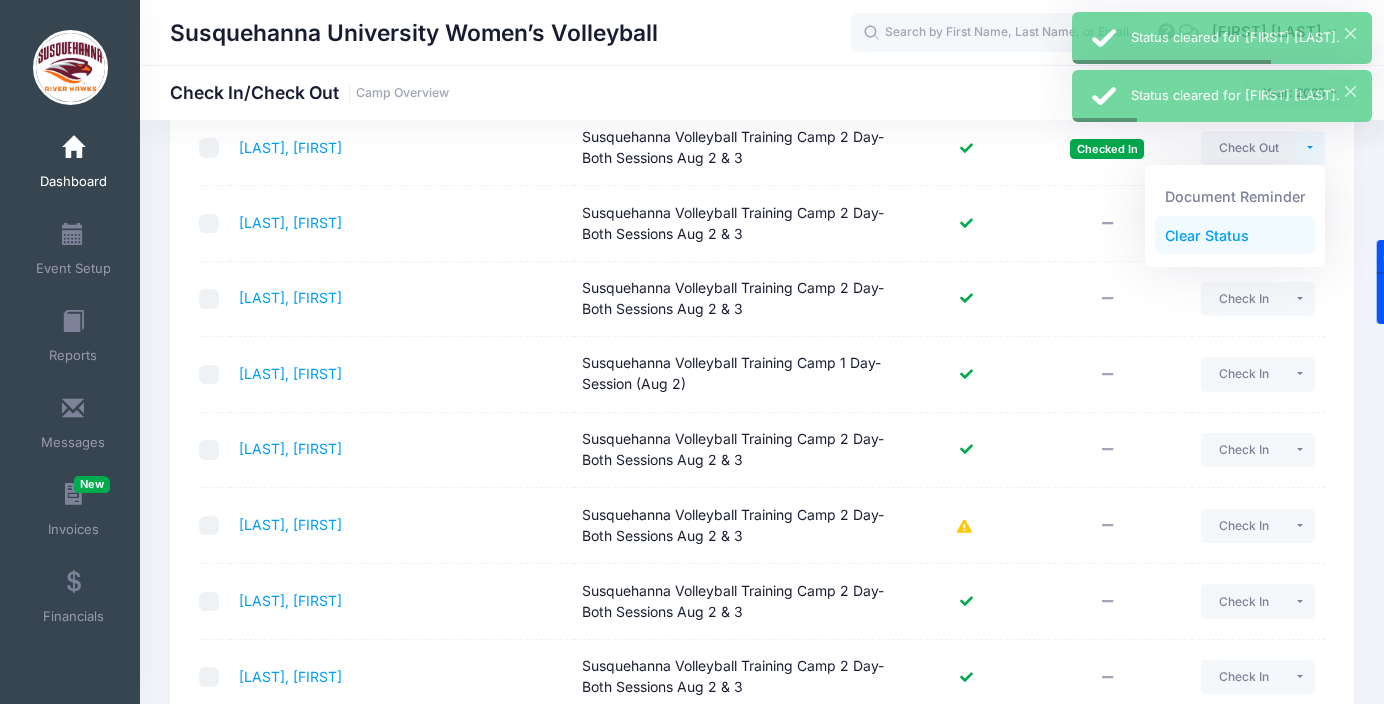 click on "Clear Status" at bounding box center (1235, 235) 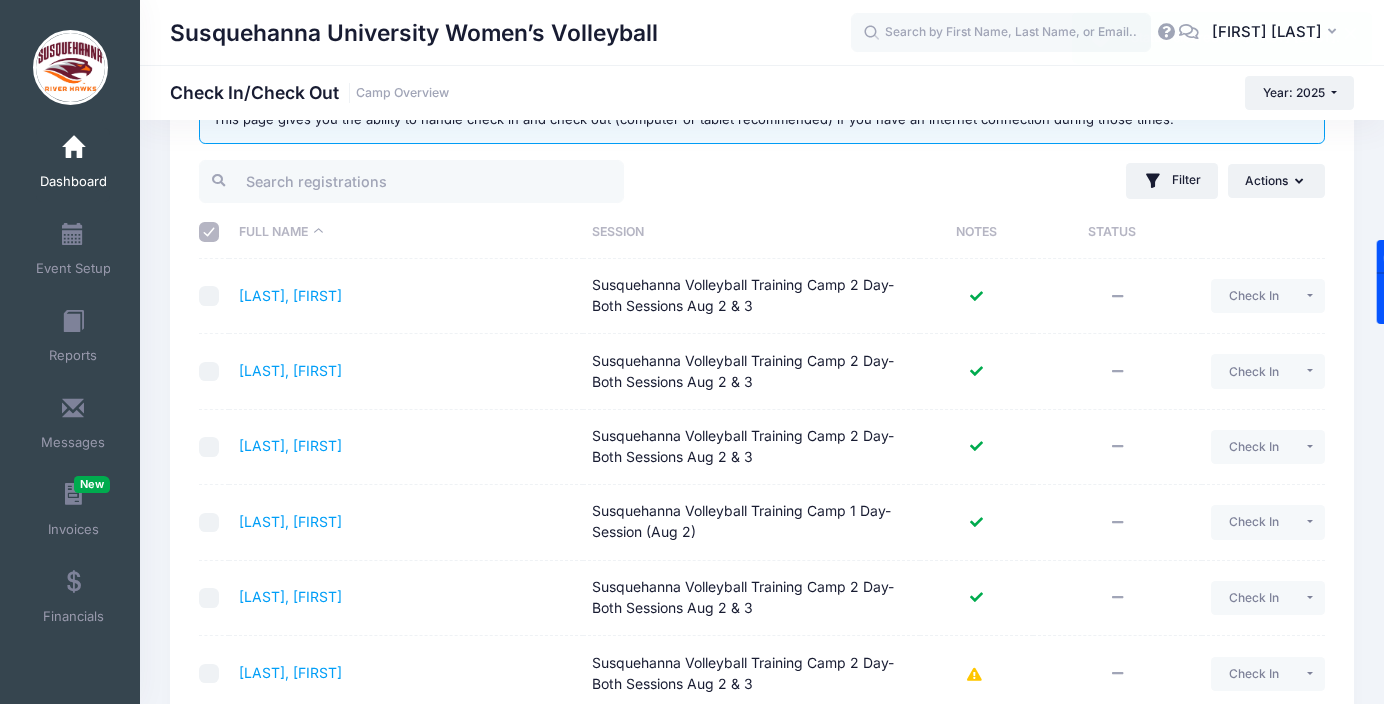 scroll, scrollTop: 553, scrollLeft: 0, axis: vertical 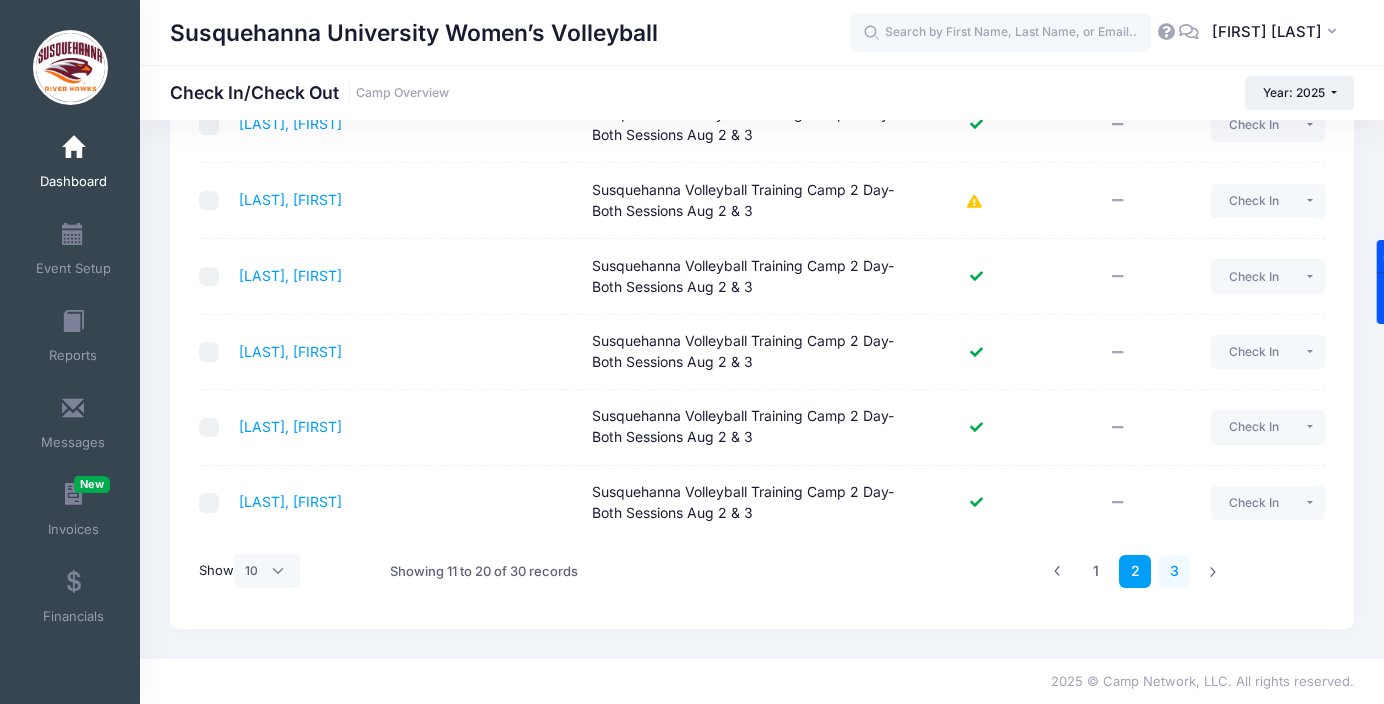 click on "3" at bounding box center [1174, 571] 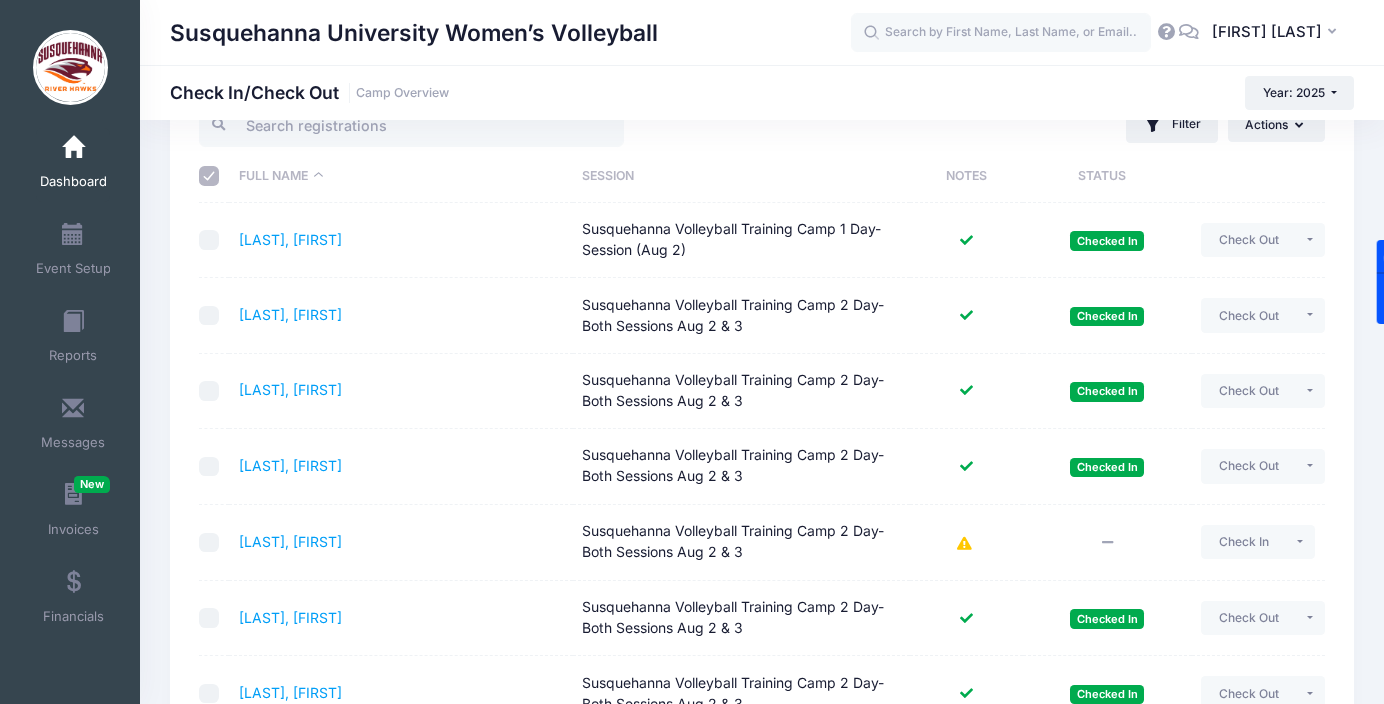 scroll, scrollTop: 137, scrollLeft: 0, axis: vertical 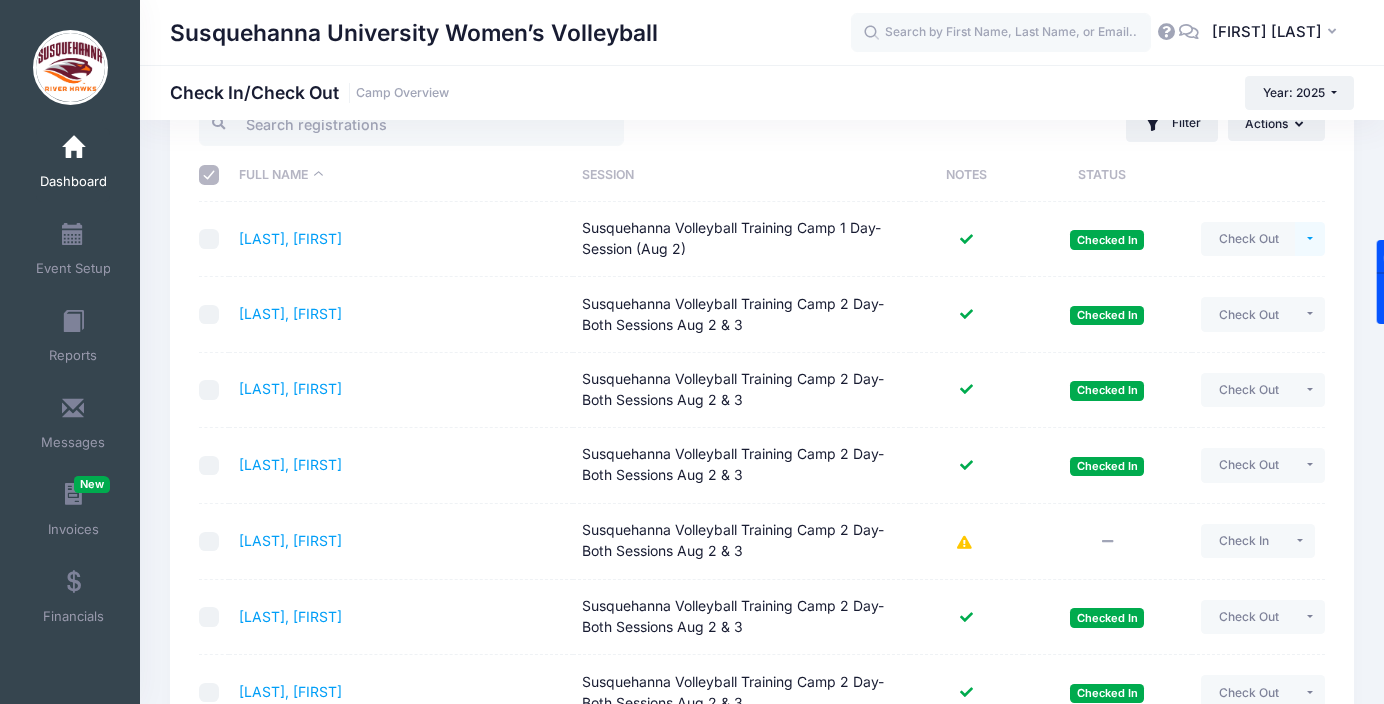 click at bounding box center (1310, 239) 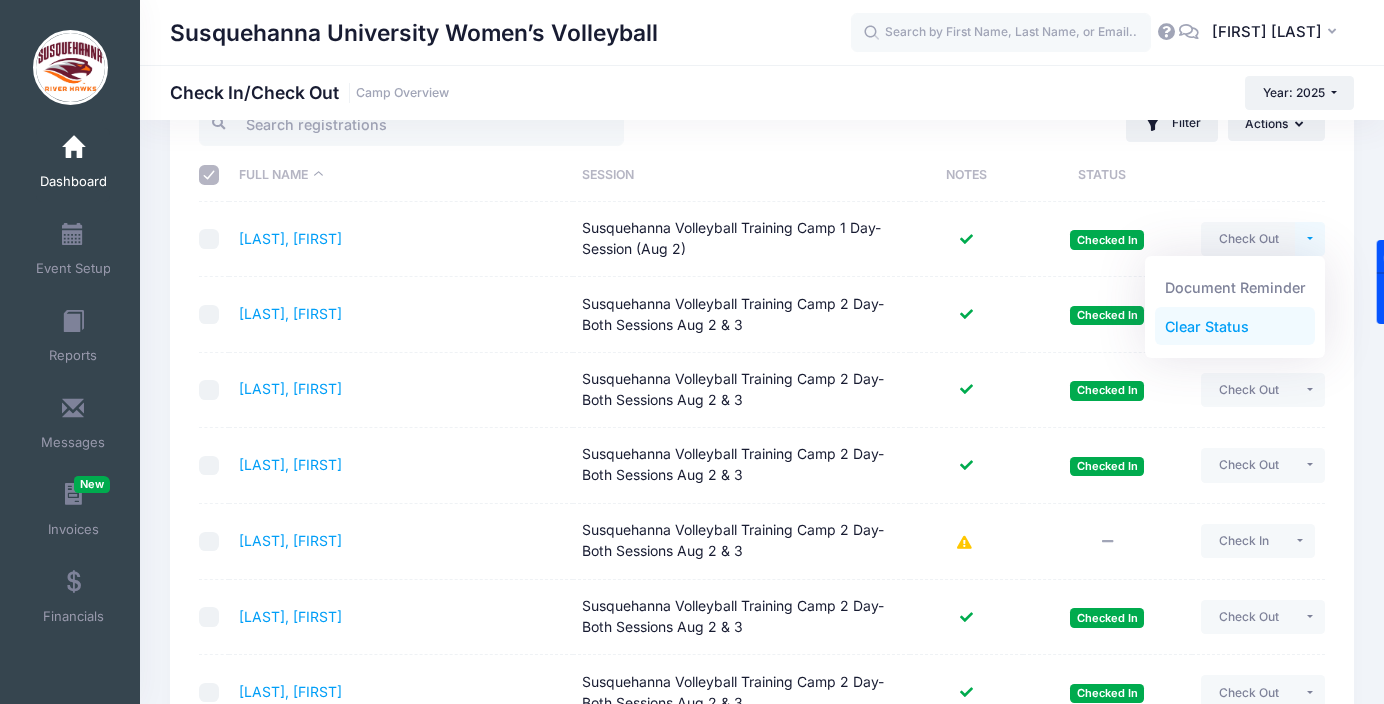 click on "Clear Status" at bounding box center [1235, 326] 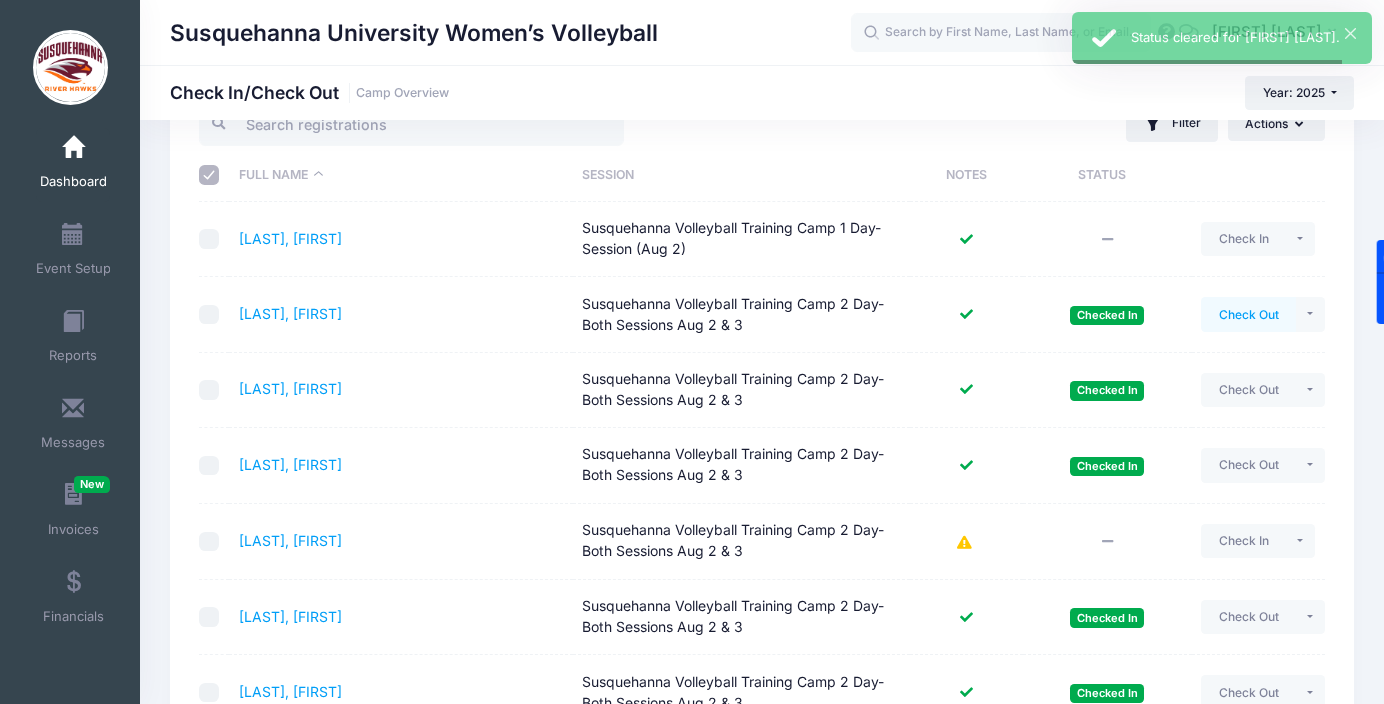 click on "Check Out" at bounding box center [1248, 314] 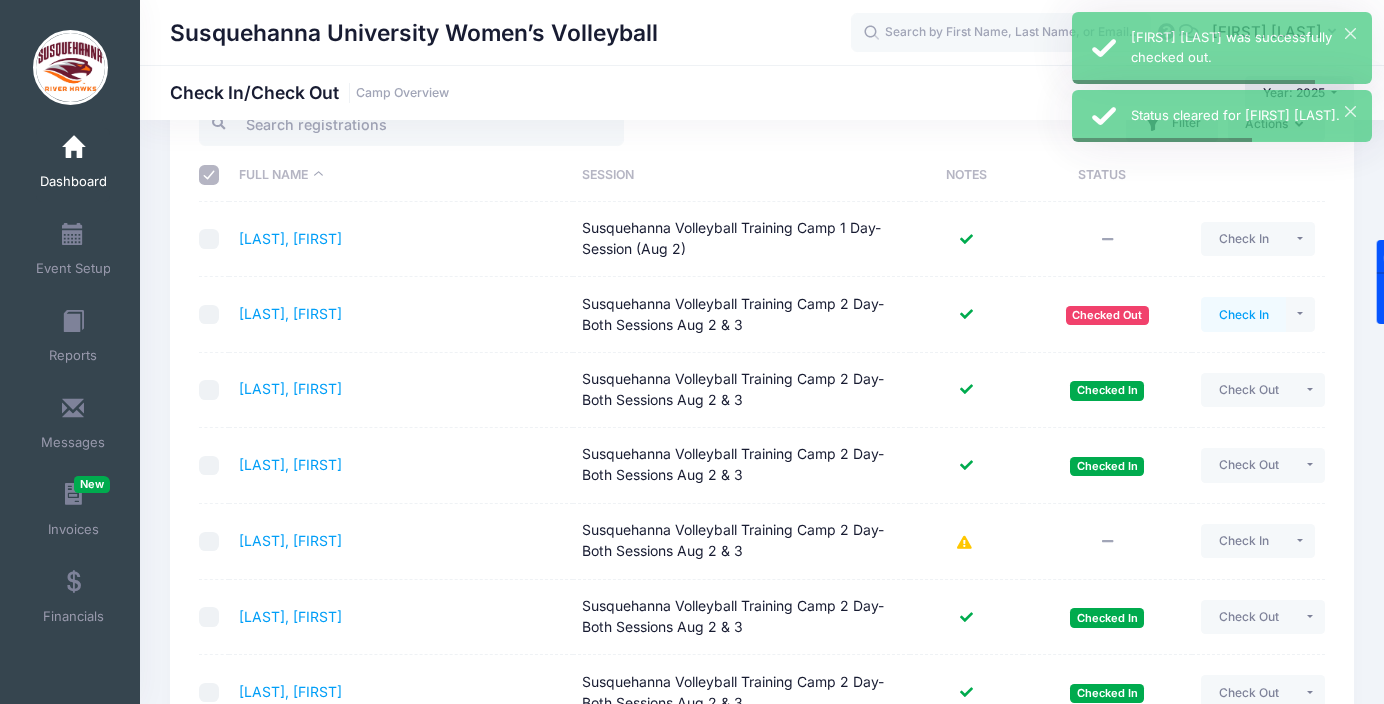 click on "Check In" at bounding box center (1243, 314) 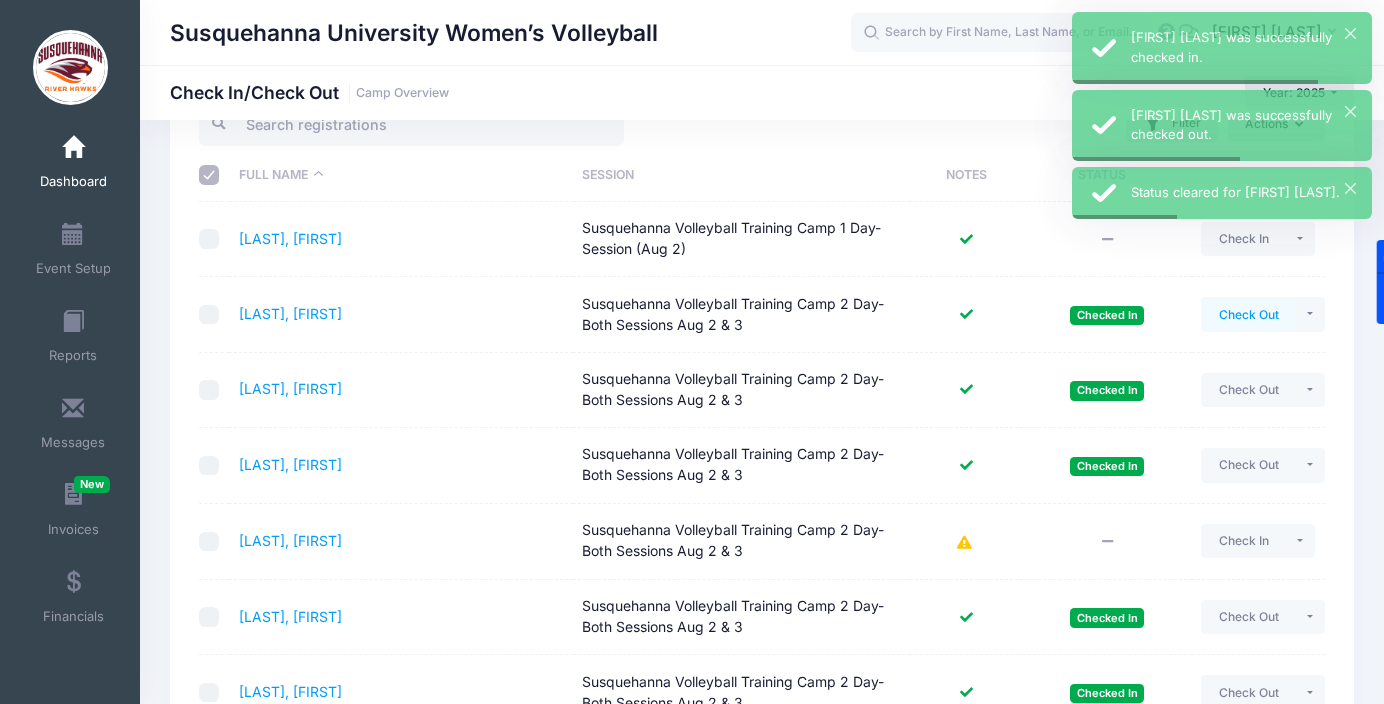 click on "Check Out" at bounding box center [1248, 314] 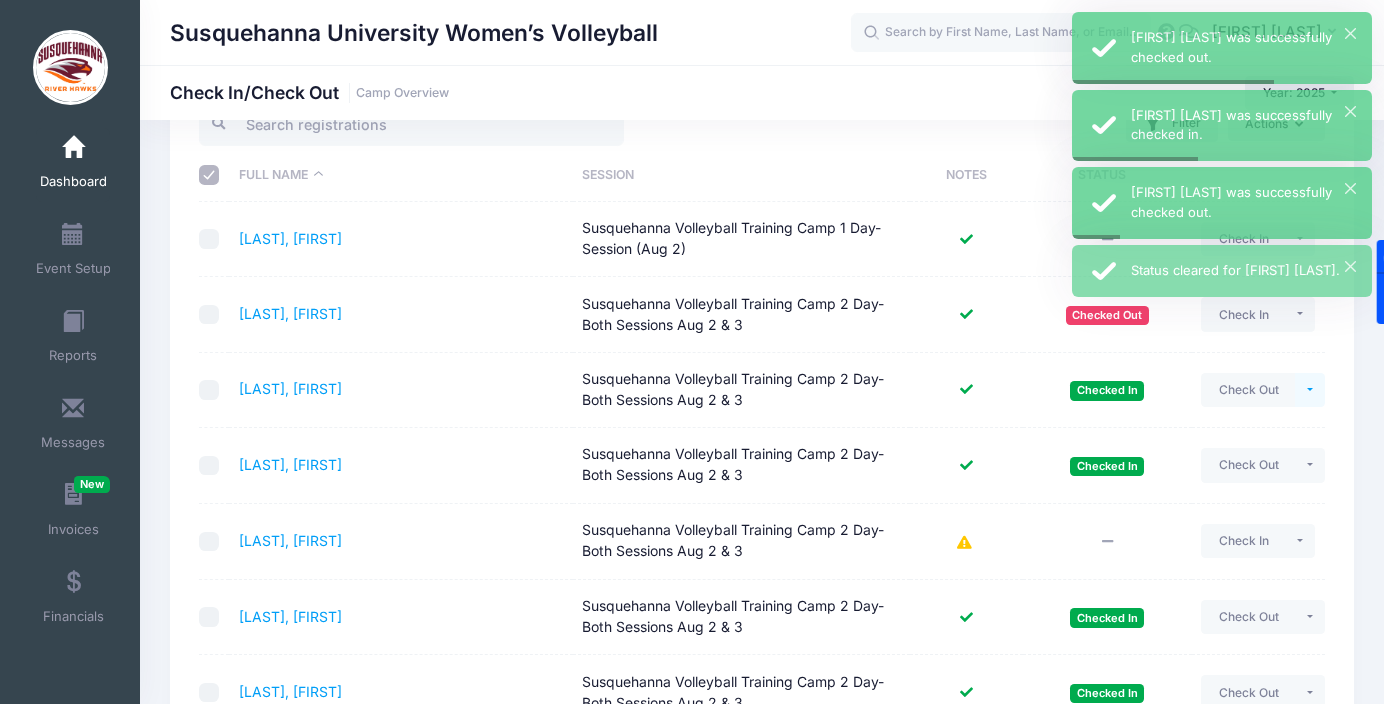 click at bounding box center (1310, 390) 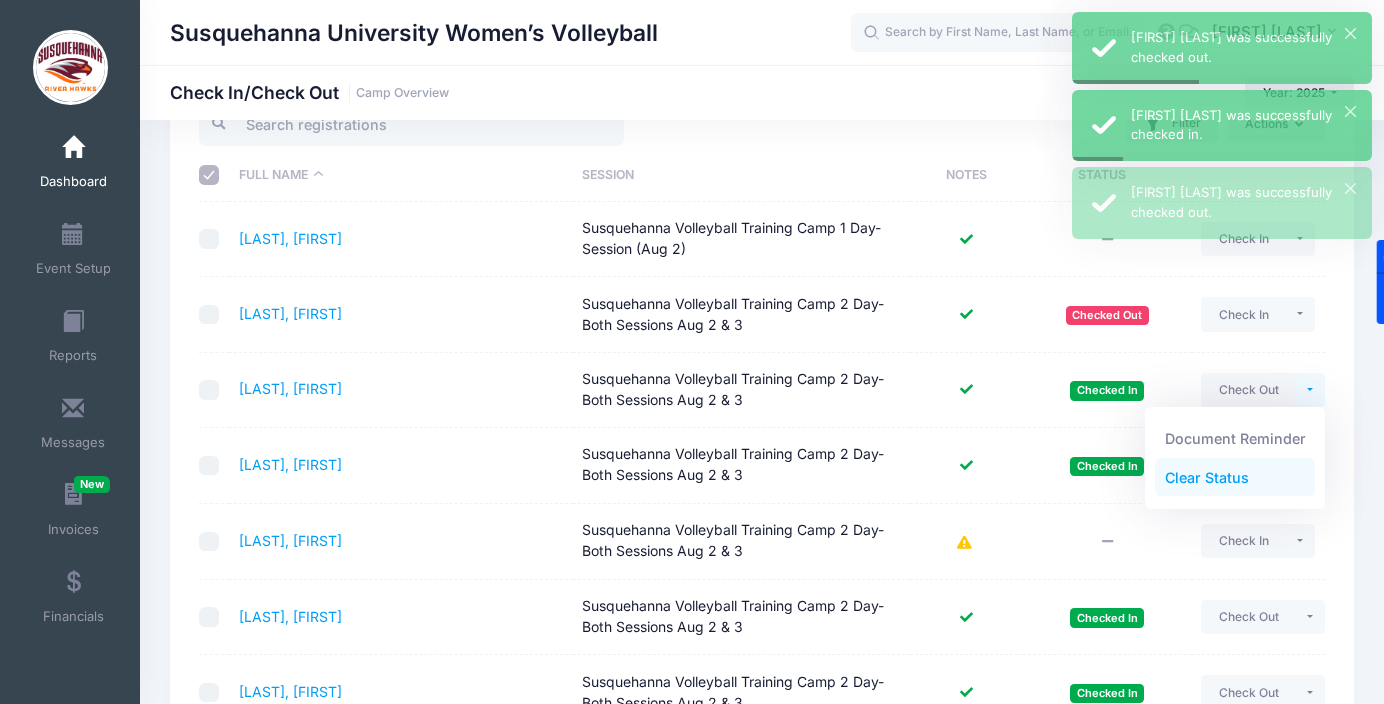 click on "Clear Status" at bounding box center [1235, 477] 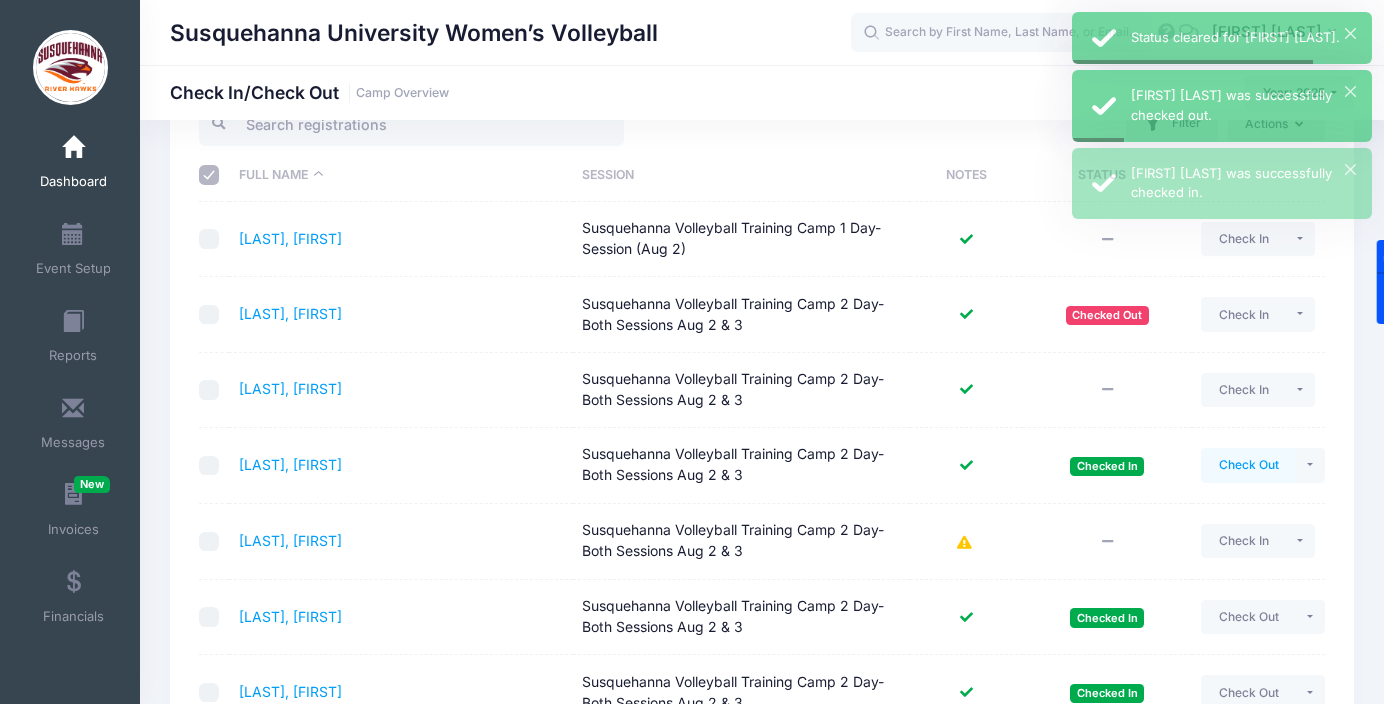 click on "Check Out" at bounding box center [1248, 465] 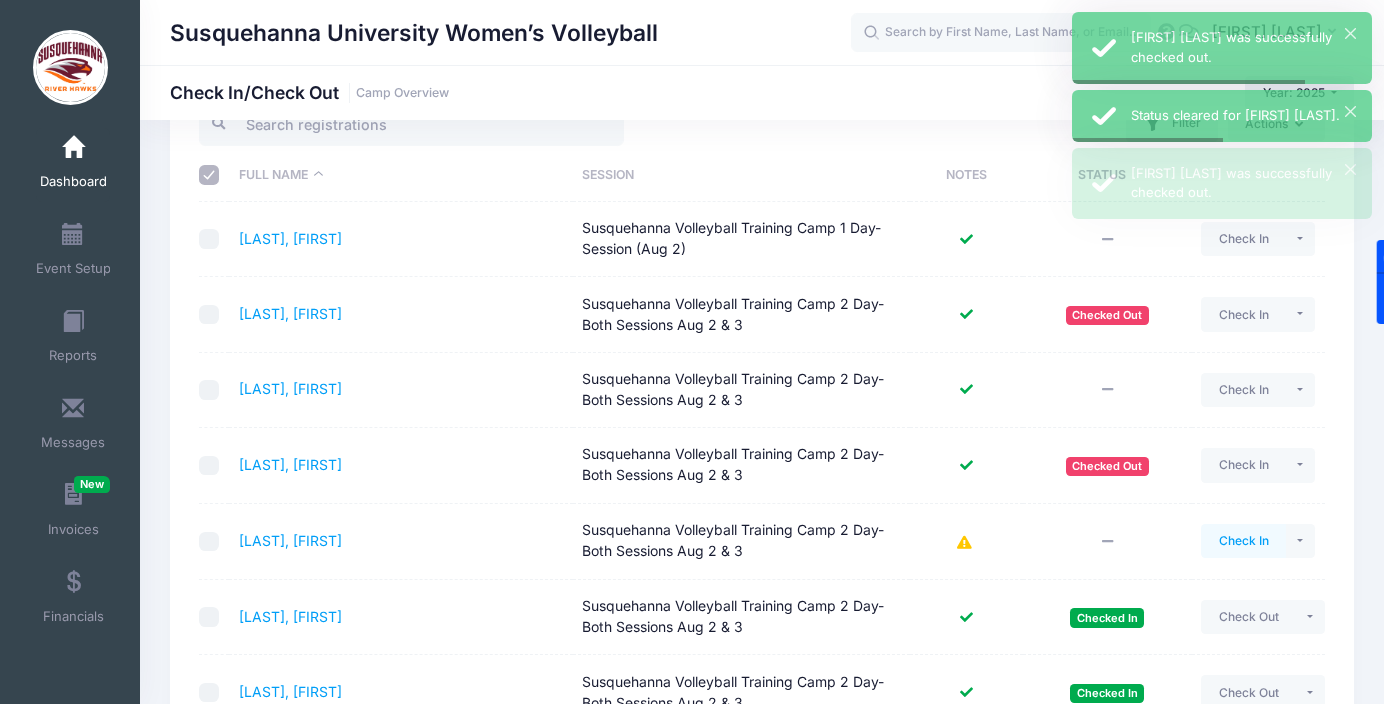 click on "Check In" at bounding box center (1243, 541) 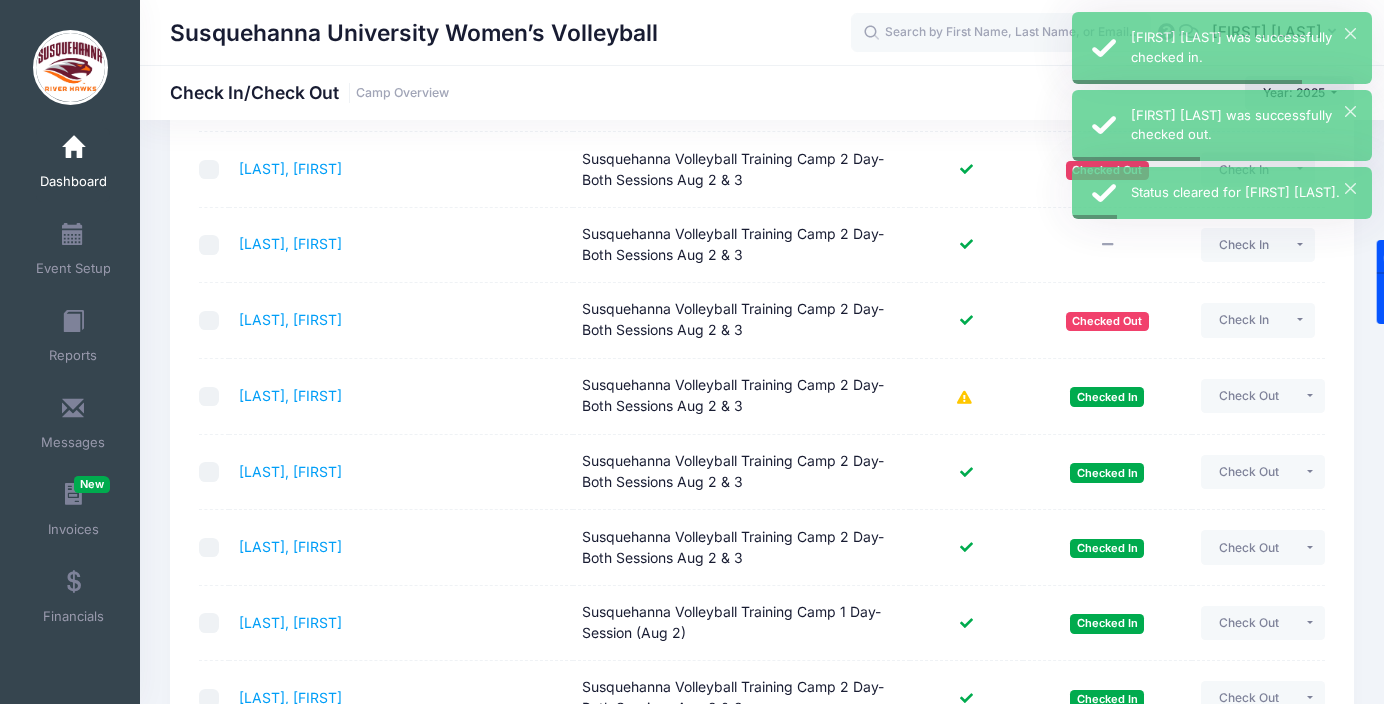 scroll, scrollTop: 283, scrollLeft: 0, axis: vertical 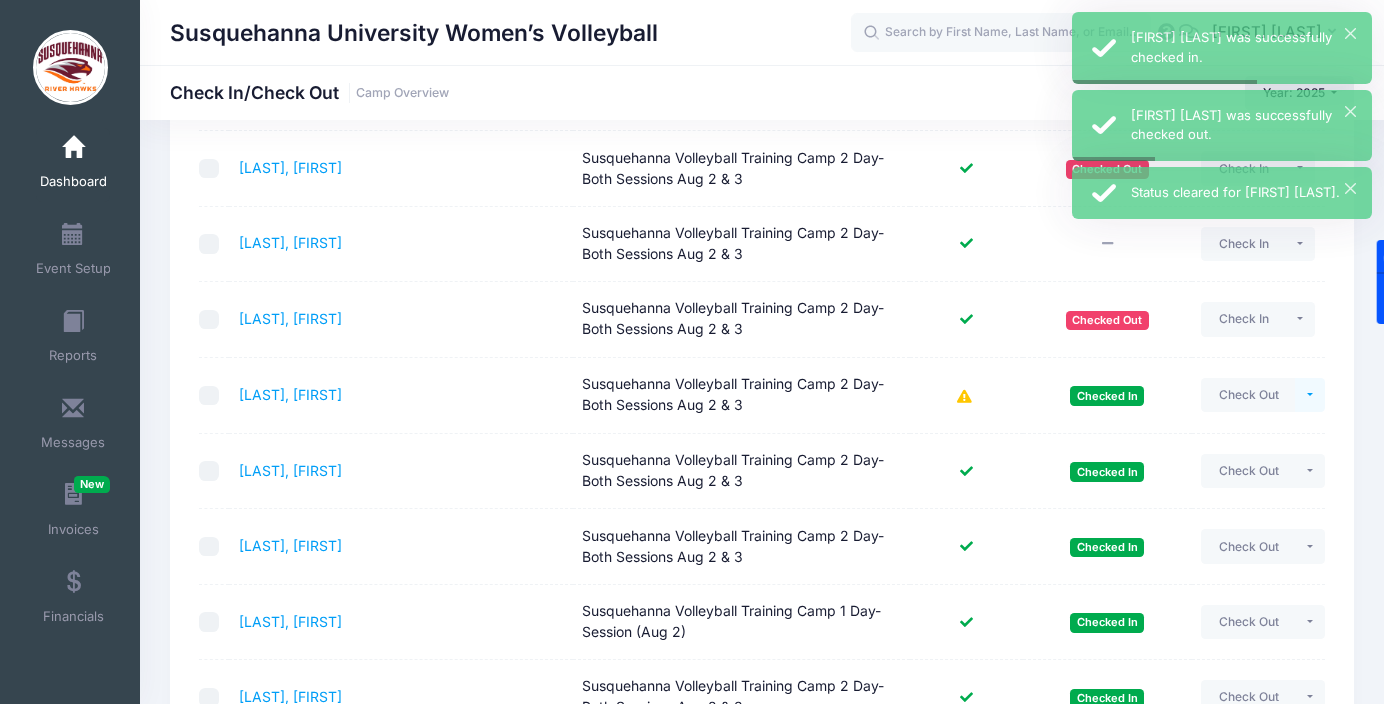 click at bounding box center (1310, 395) 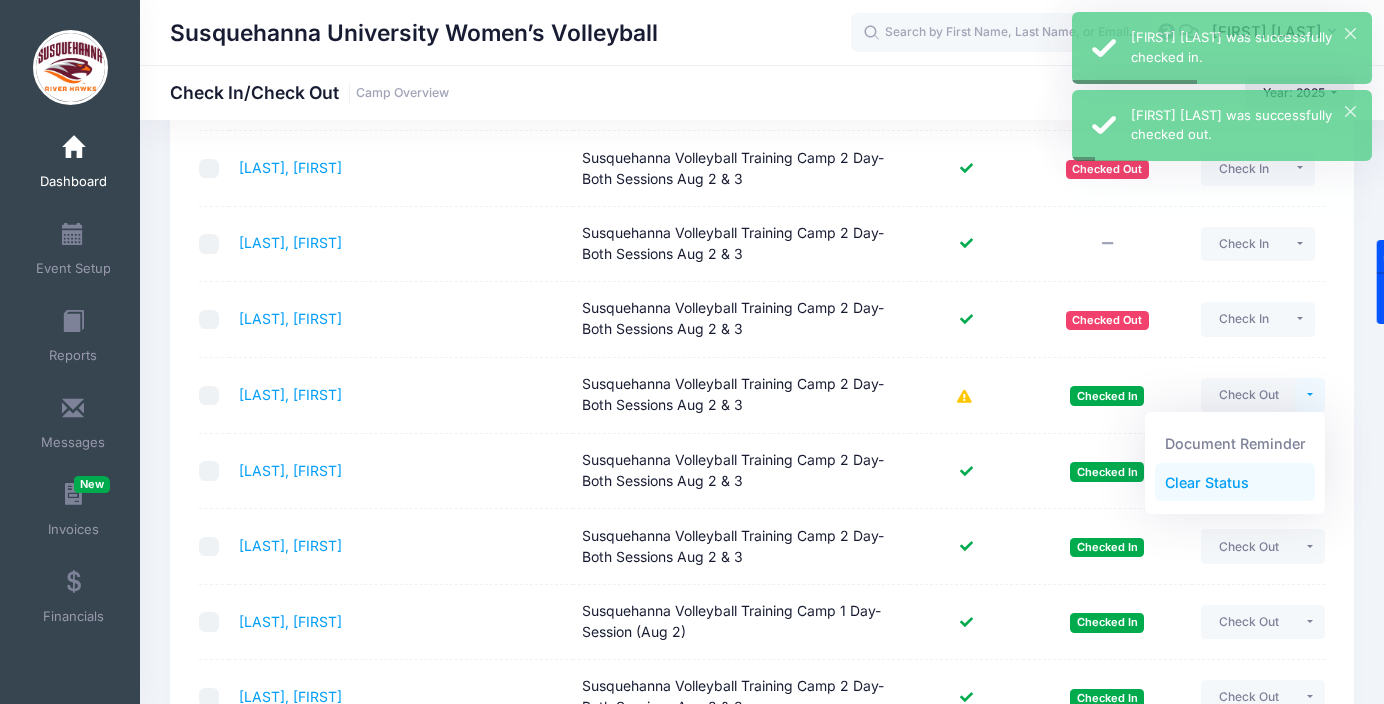 click on "Clear Status" at bounding box center [1235, 482] 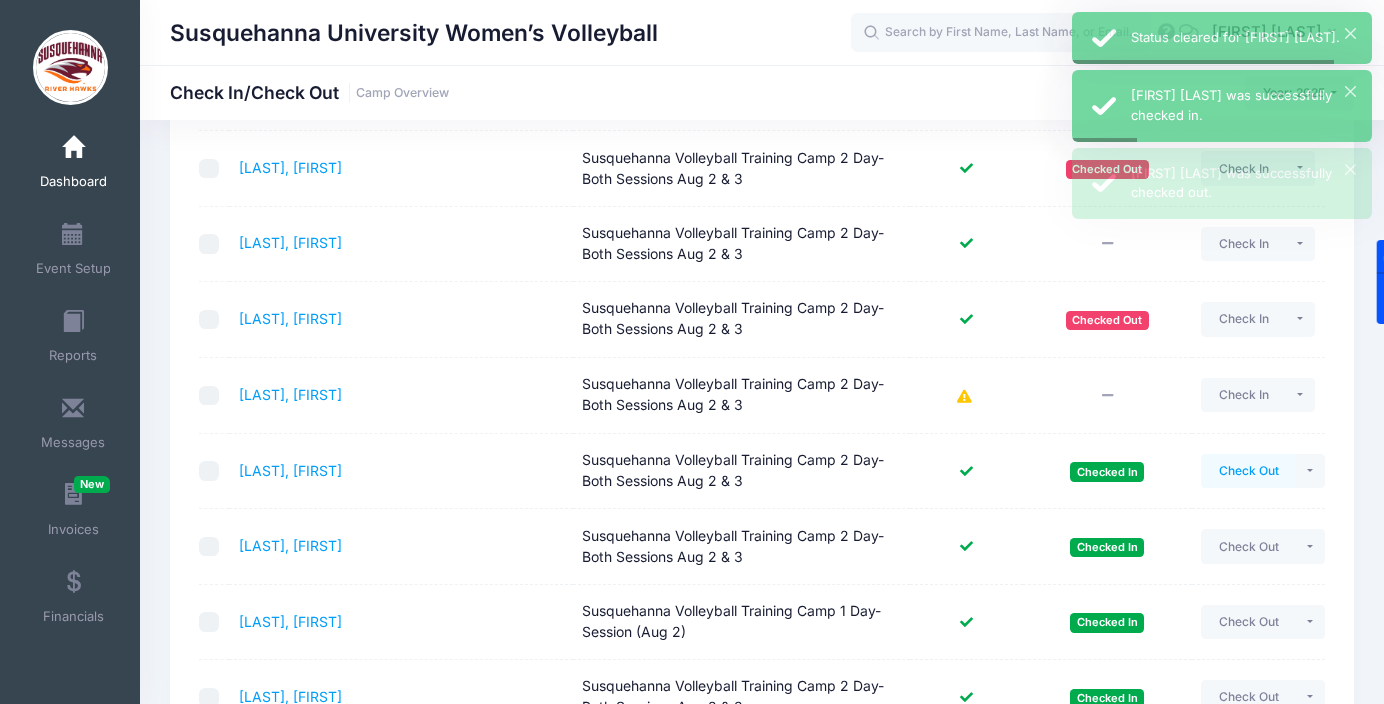 click on "Check Out" at bounding box center (1248, 471) 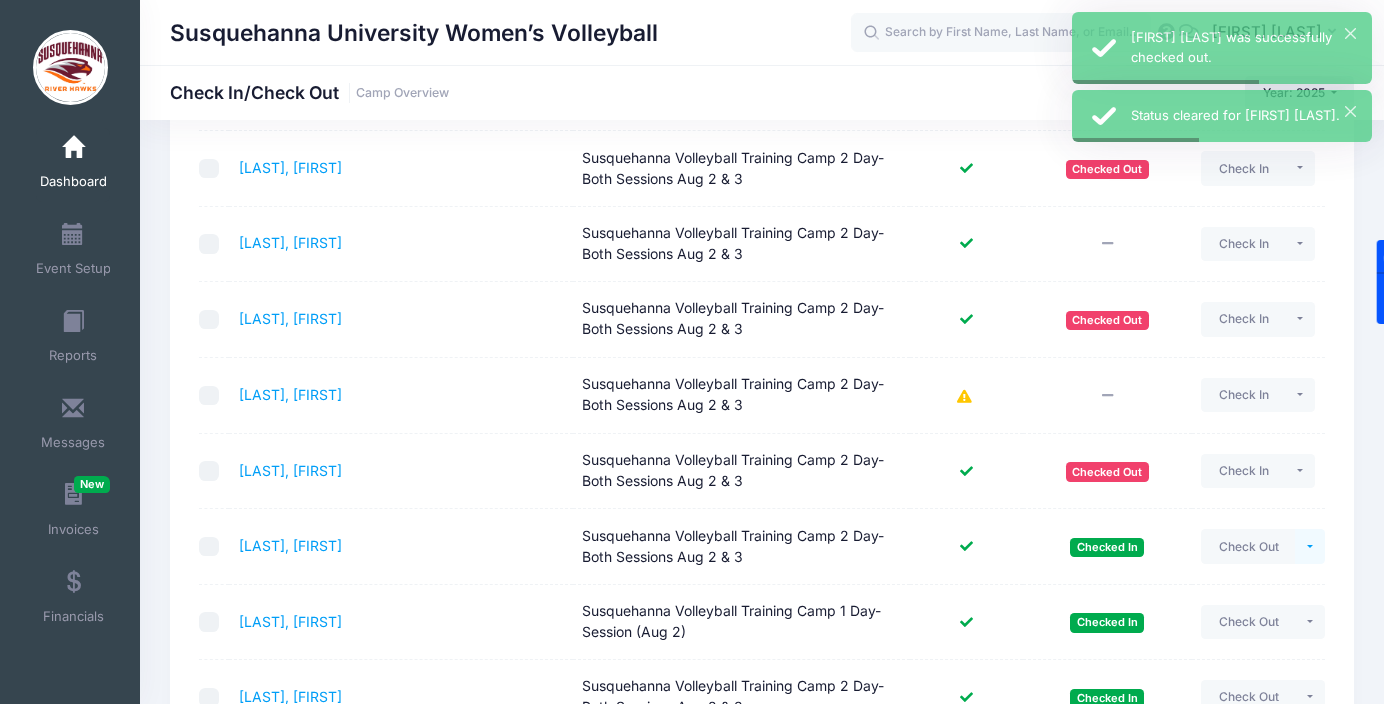 click at bounding box center [1310, 546] 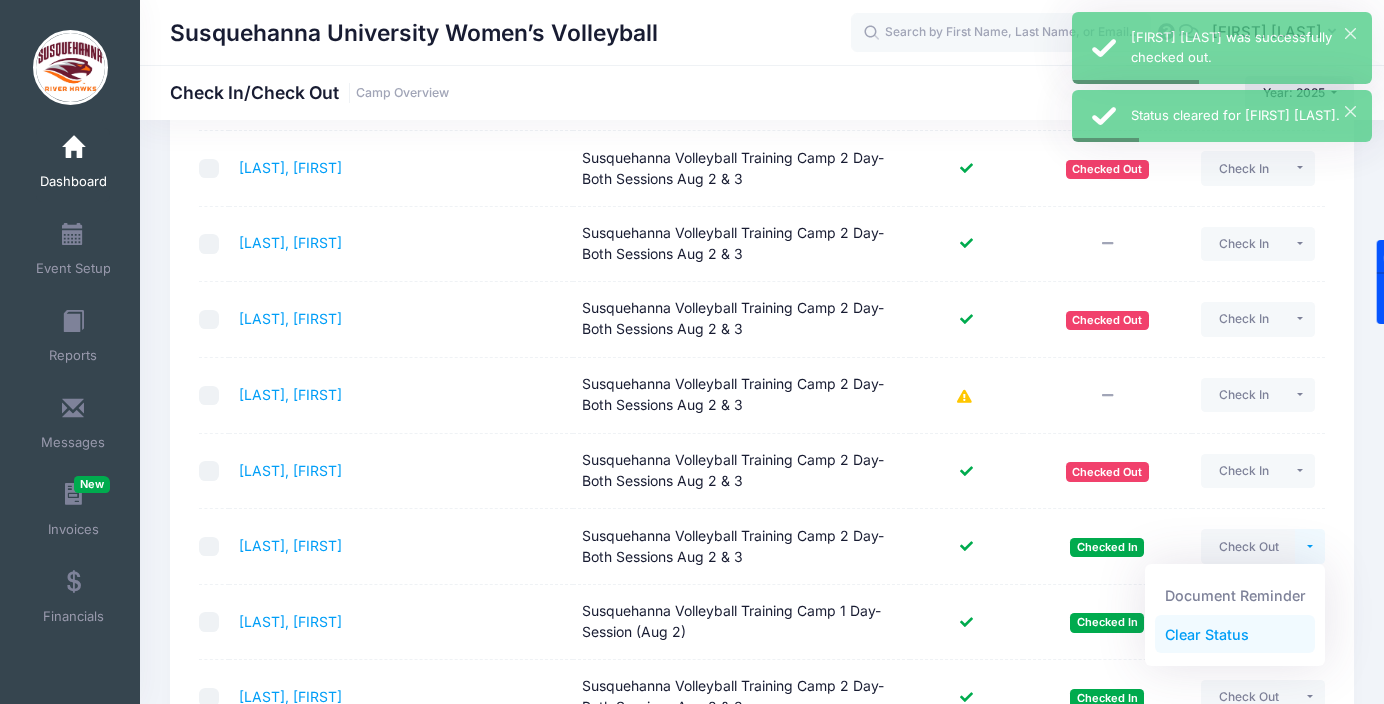 click on "Clear Status" at bounding box center (1235, 634) 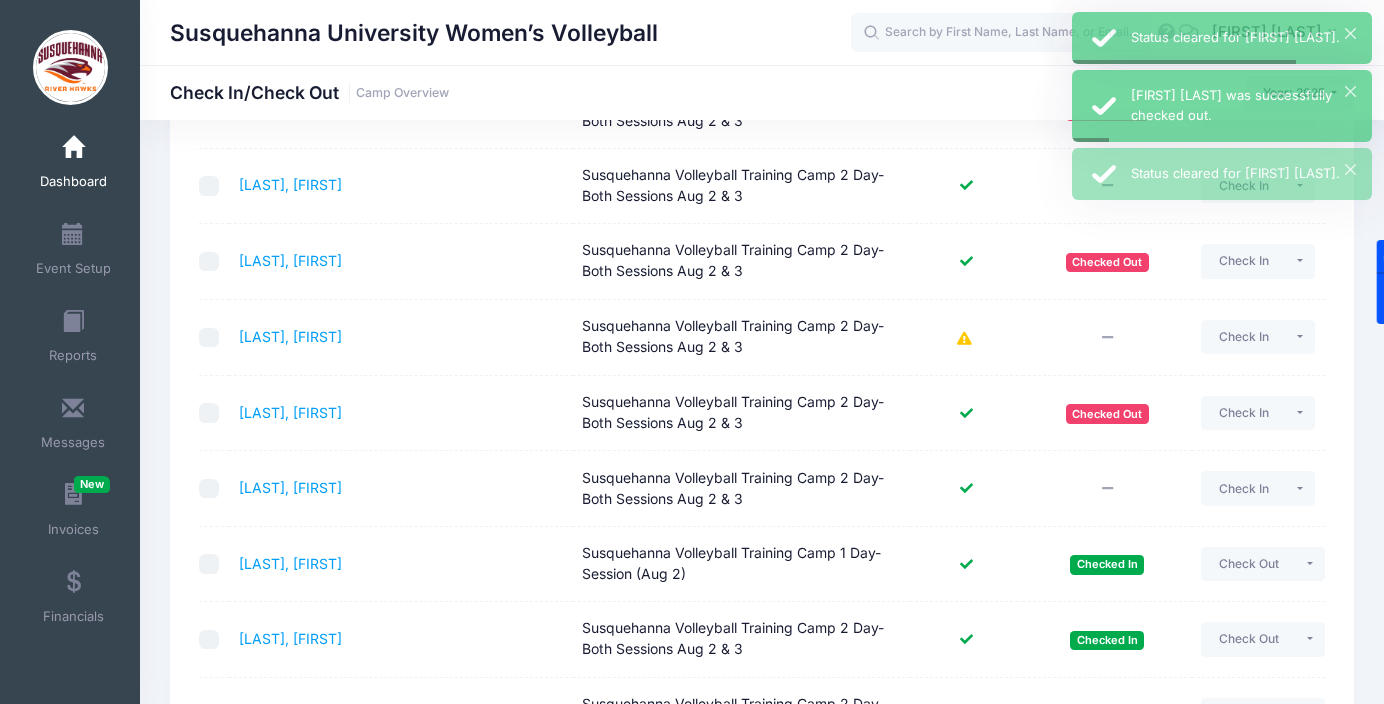 scroll, scrollTop: 366, scrollLeft: 0, axis: vertical 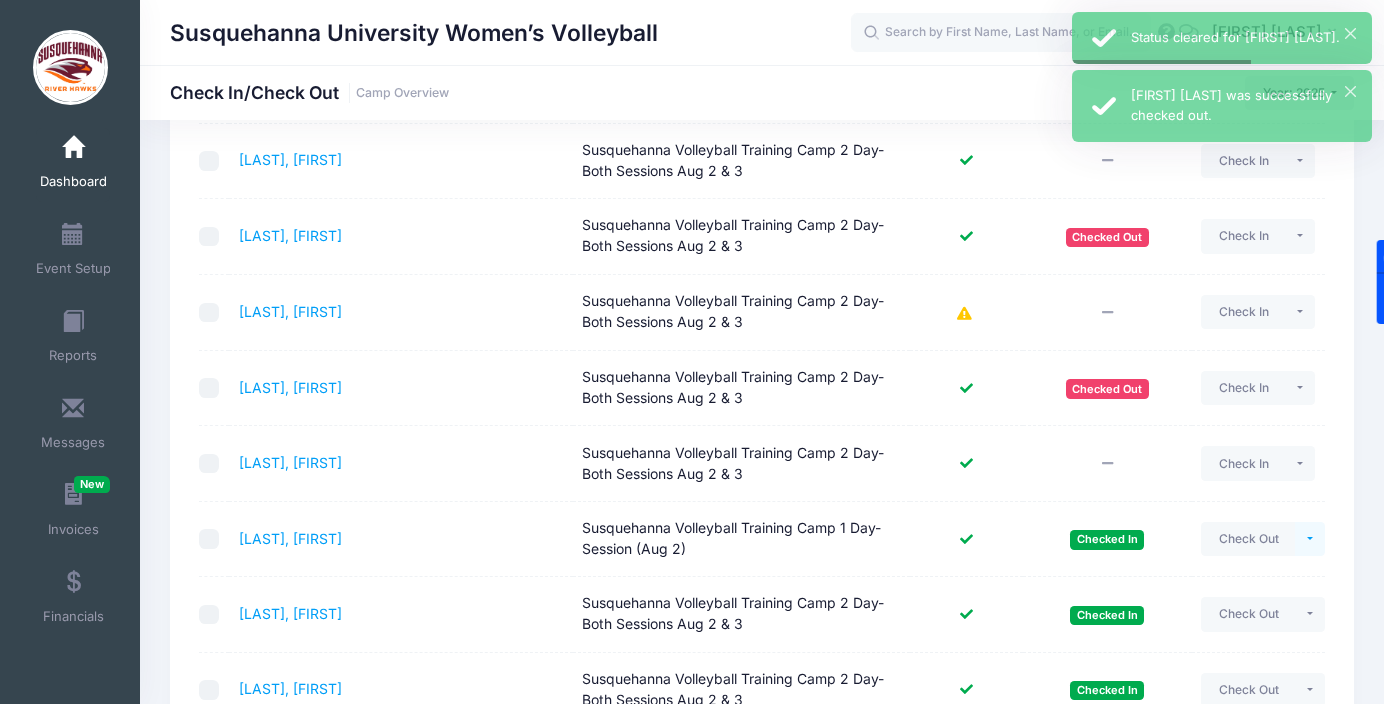 click at bounding box center [1310, 539] 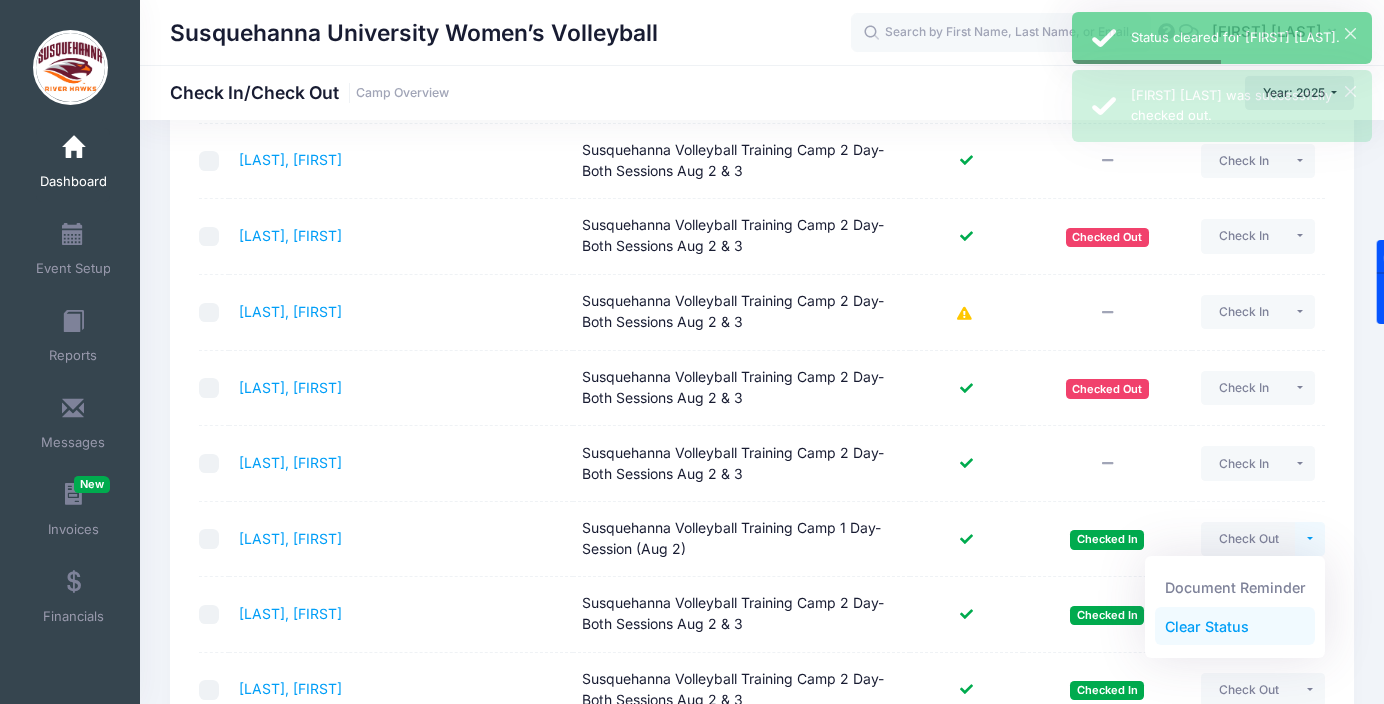 click on "Clear Status" at bounding box center [1235, 626] 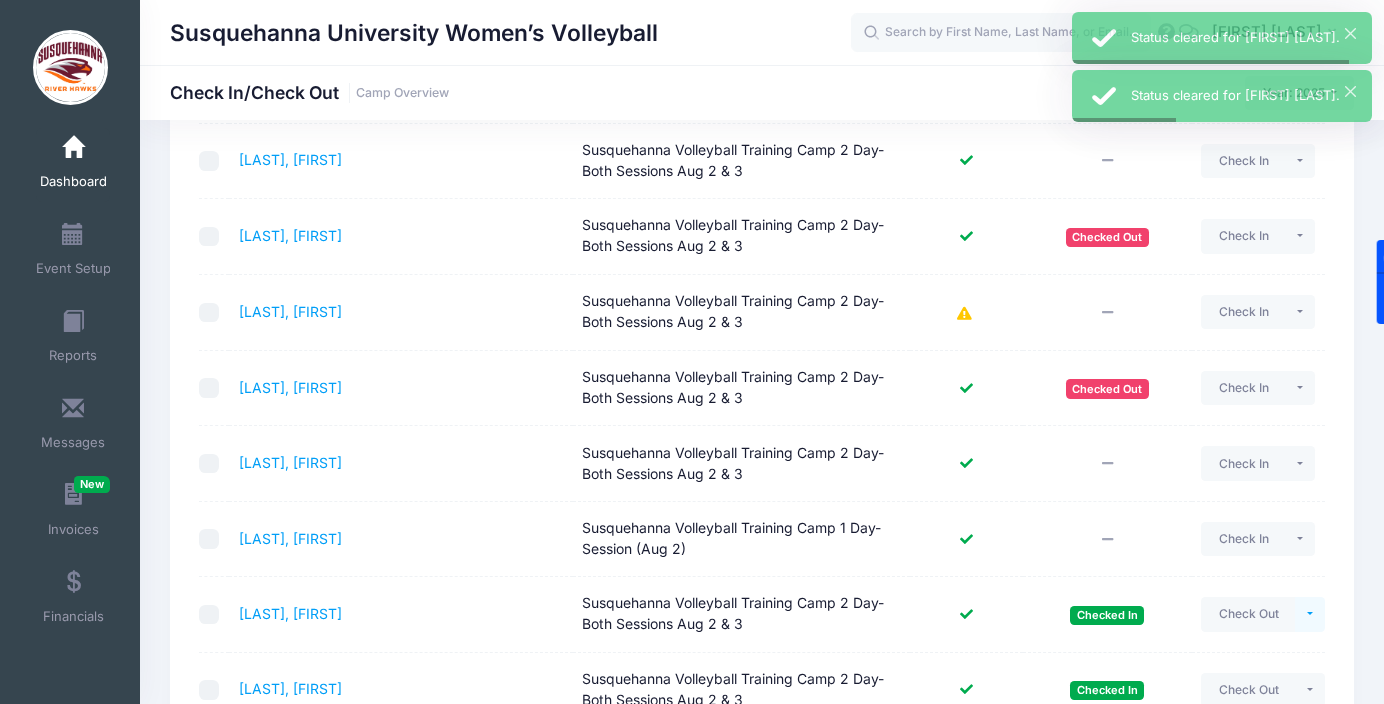 click at bounding box center (1310, 614) 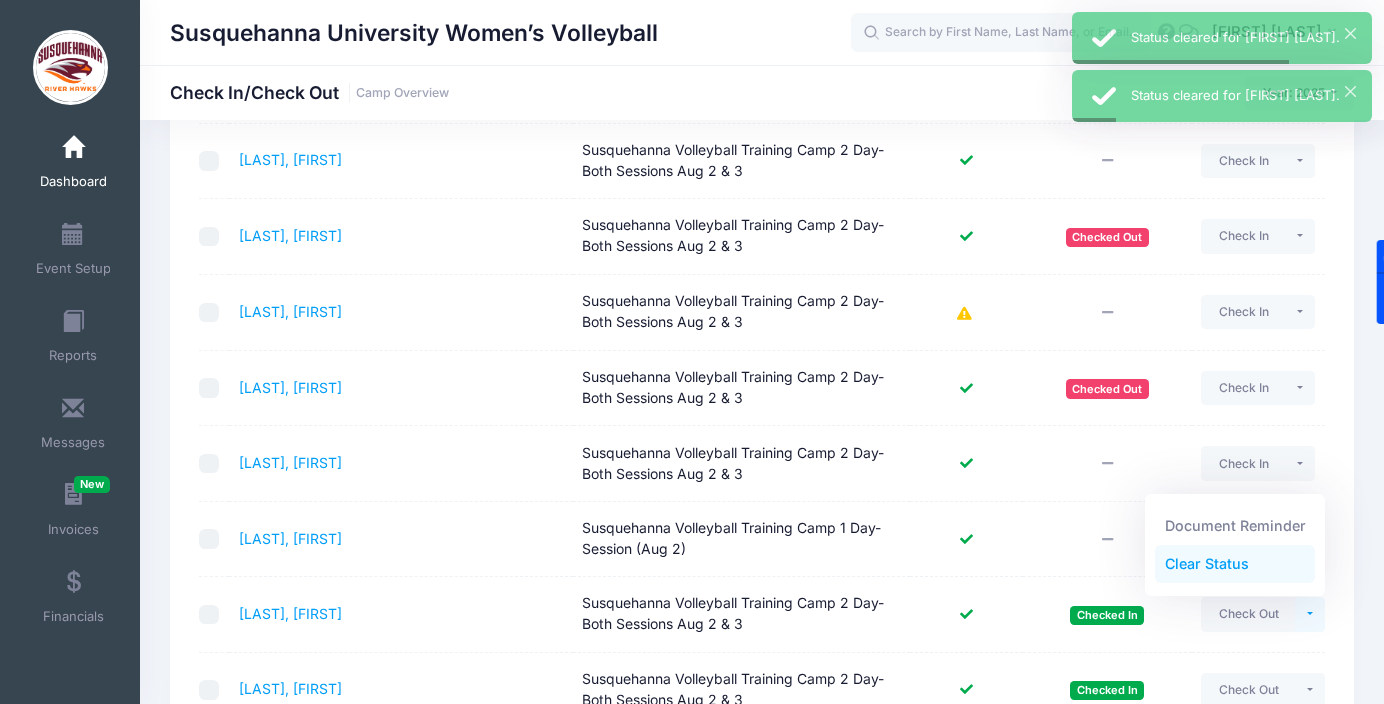 click on "Clear Status" at bounding box center (1235, 565) 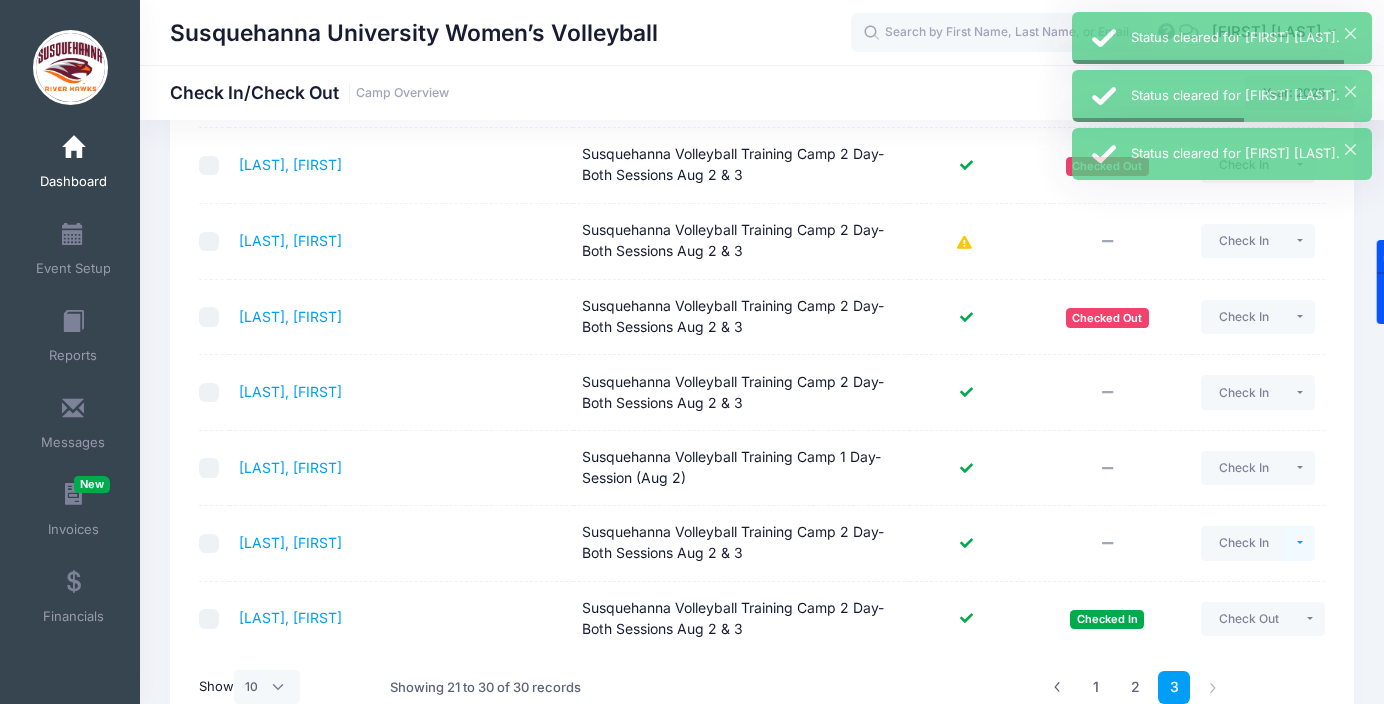 scroll, scrollTop: 553, scrollLeft: 0, axis: vertical 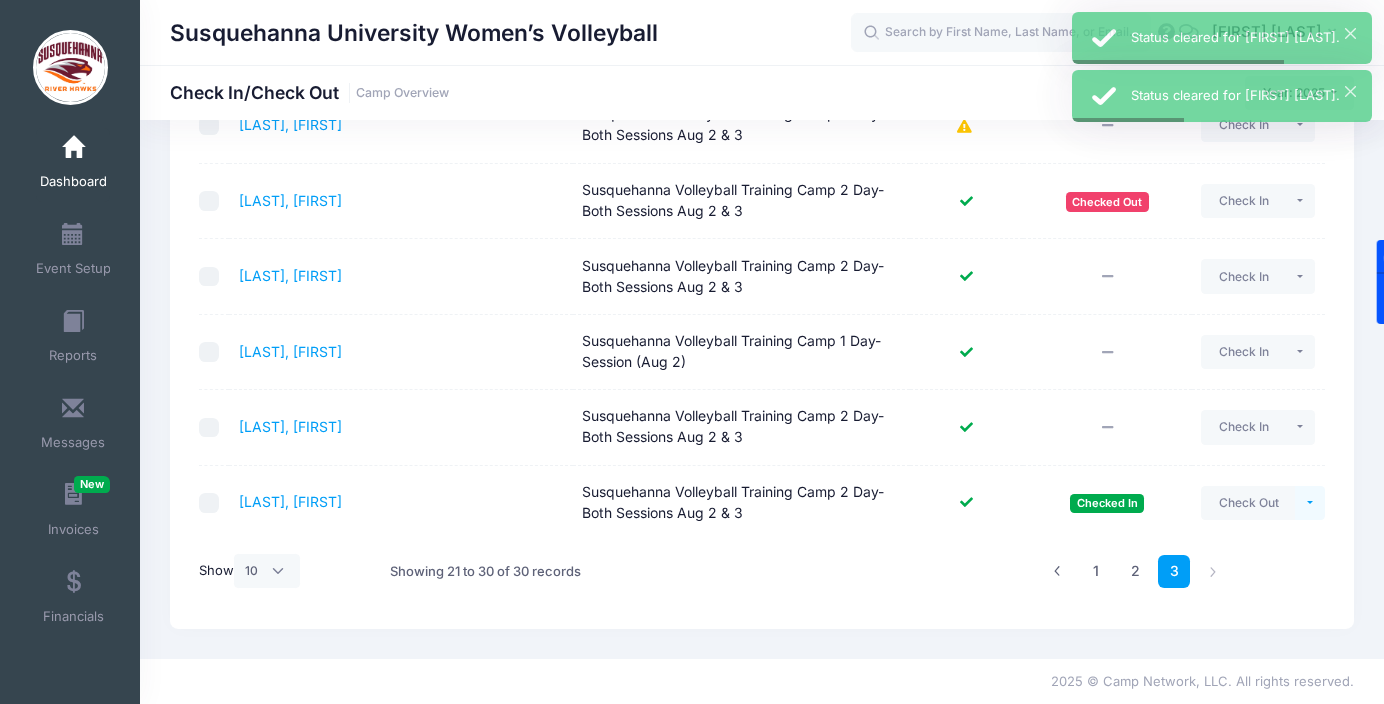 click at bounding box center [1310, 503] 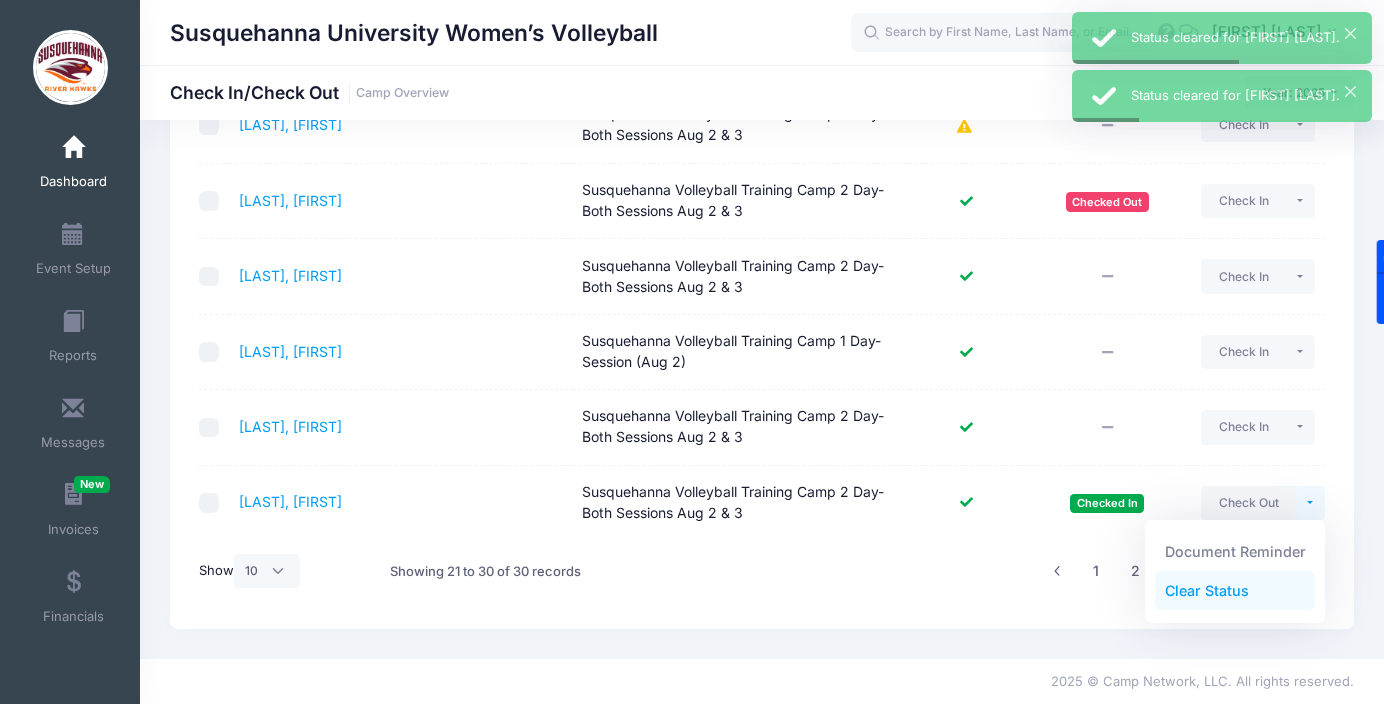 click on "Clear Status" at bounding box center [1235, 590] 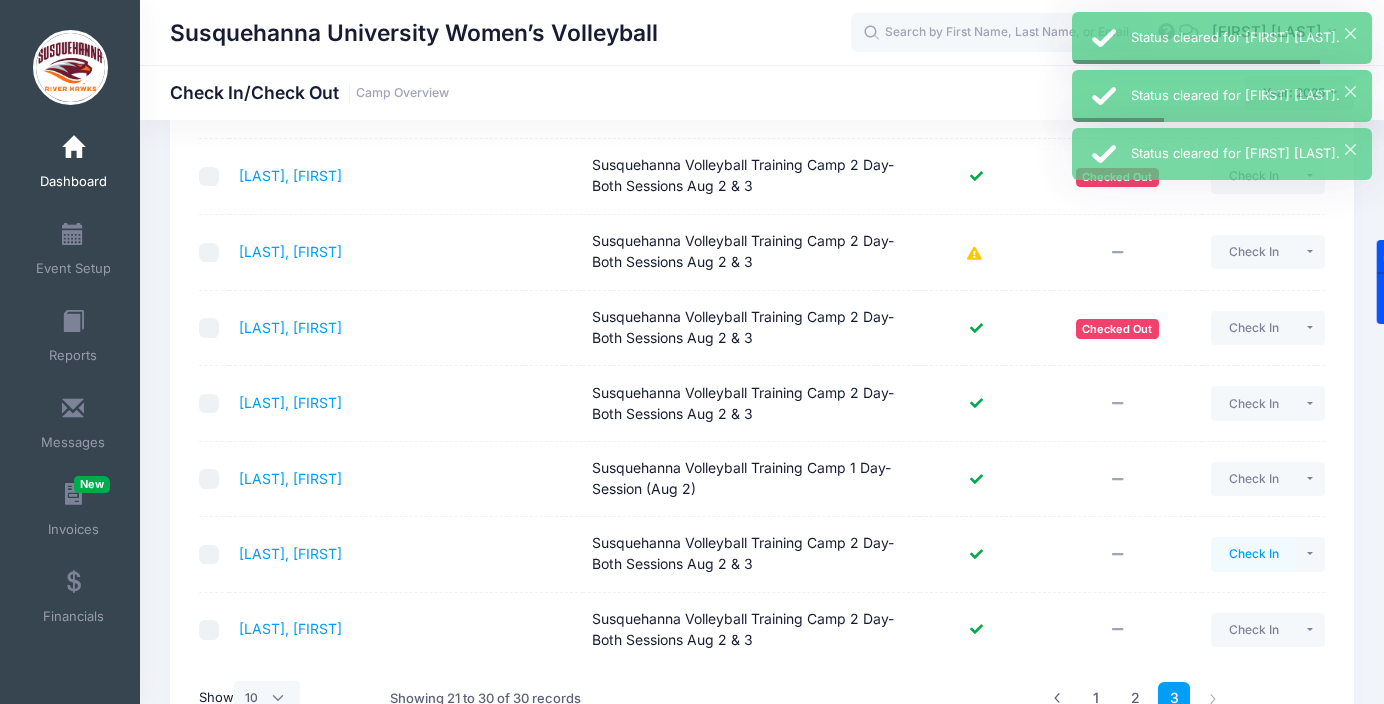 scroll, scrollTop: 427, scrollLeft: 0, axis: vertical 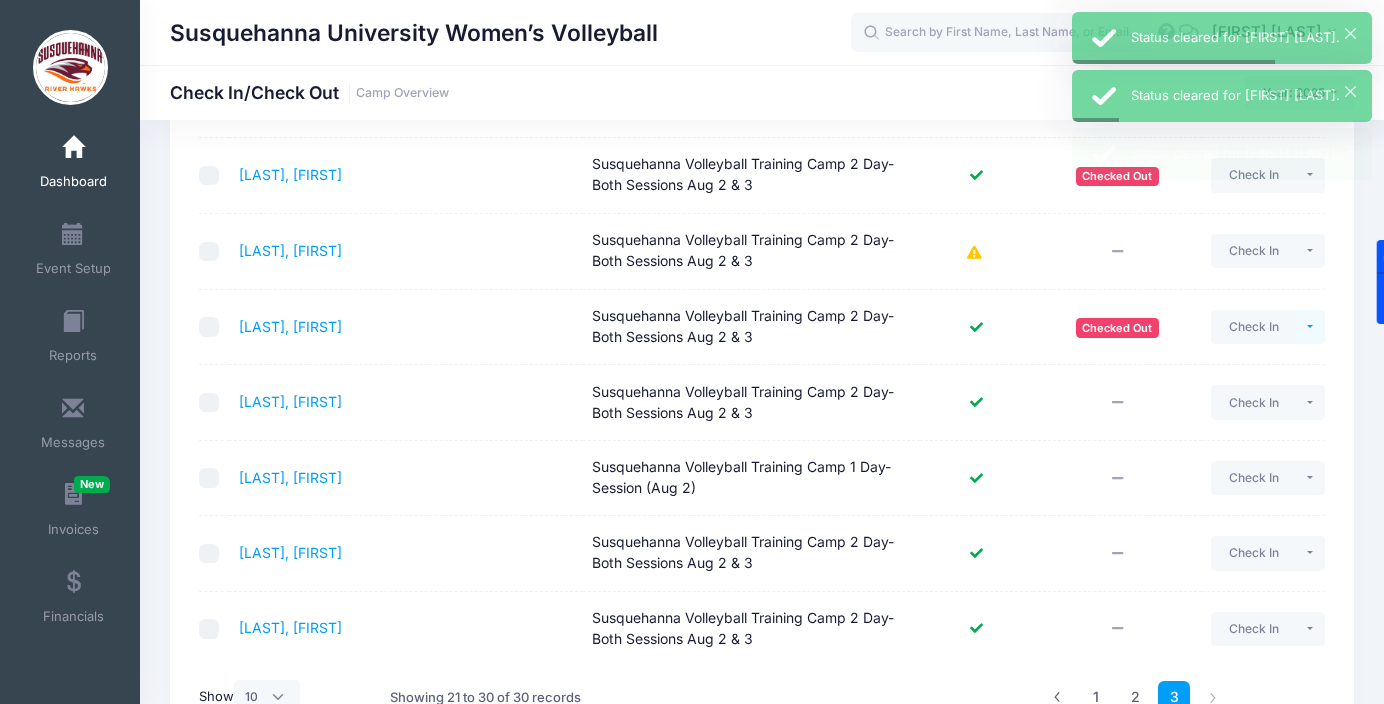 click at bounding box center [1310, 327] 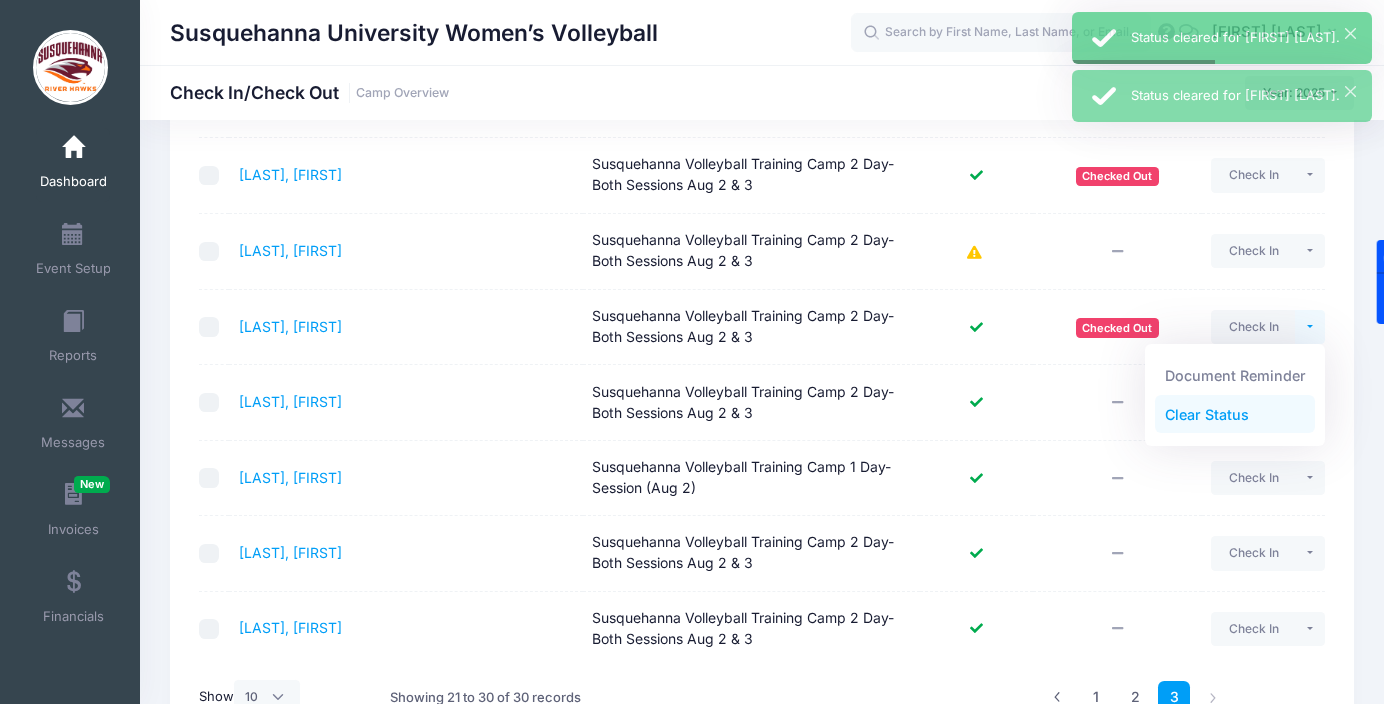 click on "Clear Status" at bounding box center (1235, 414) 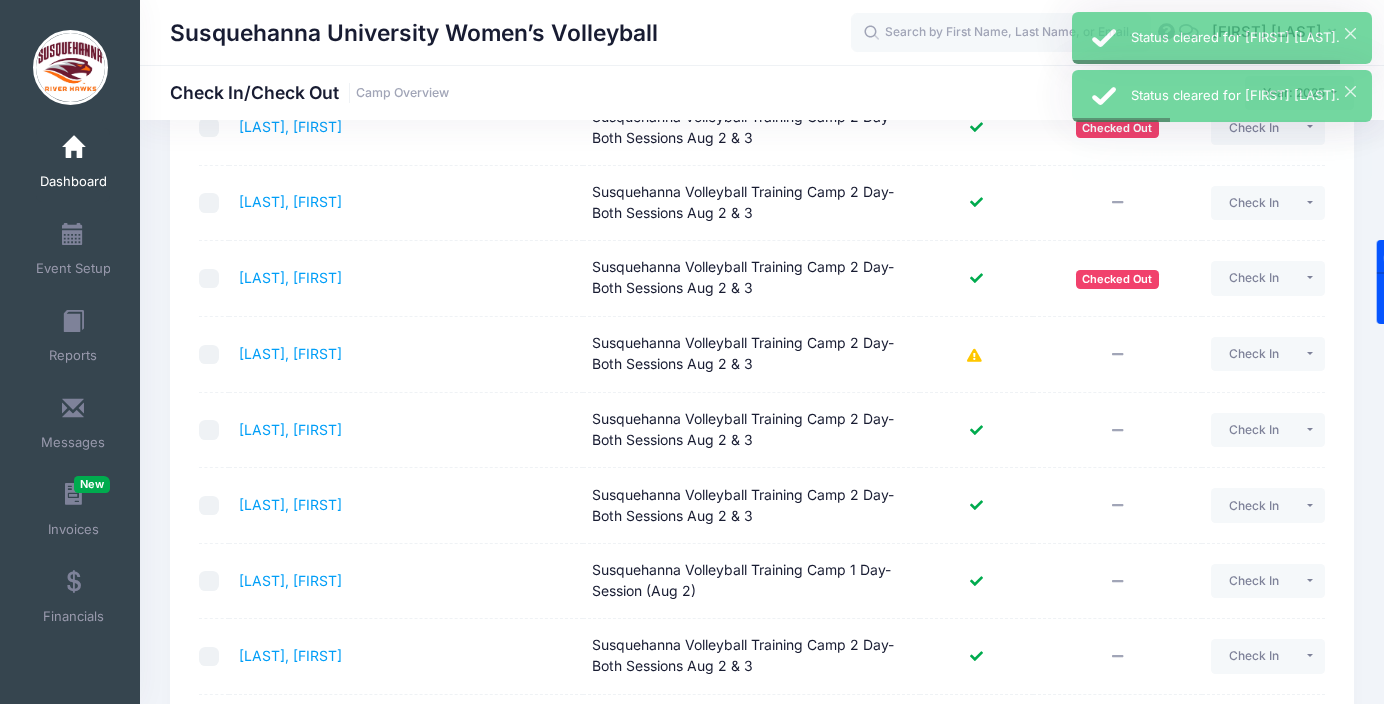 scroll, scrollTop: 318, scrollLeft: 0, axis: vertical 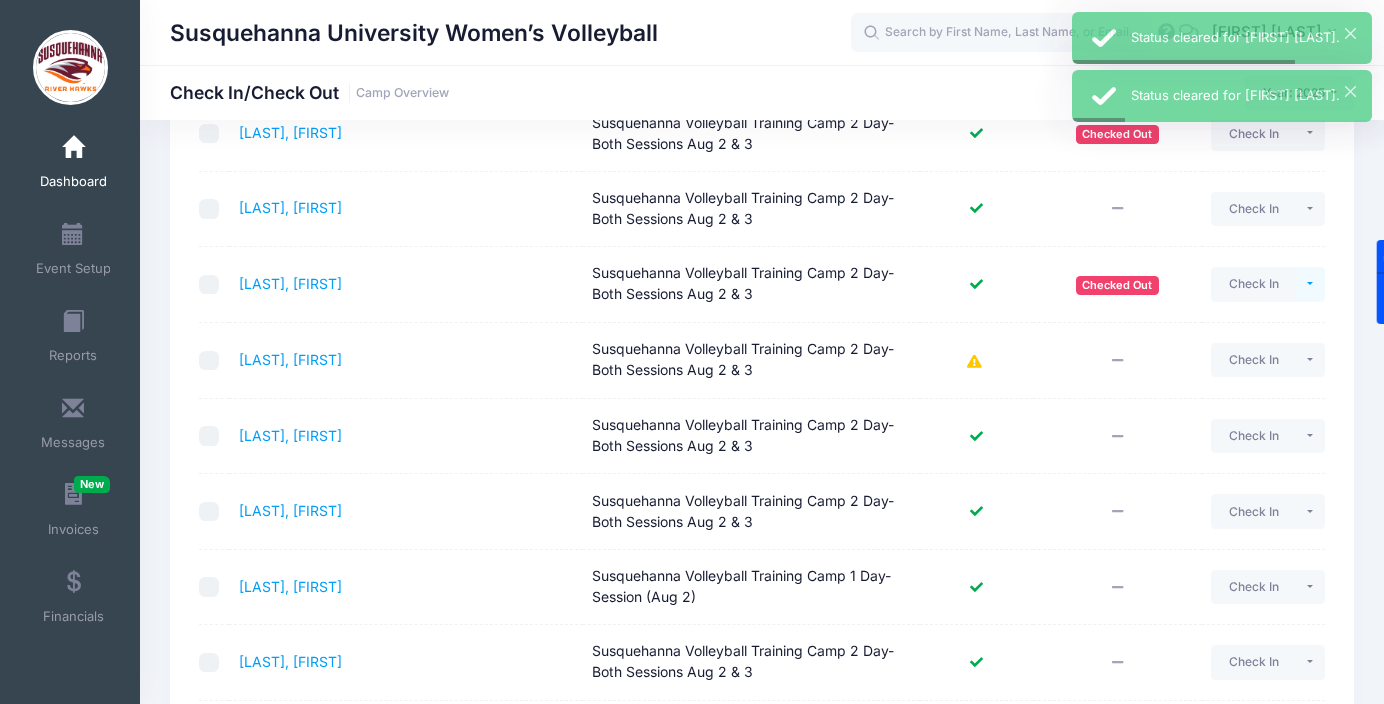 click at bounding box center [1310, 284] 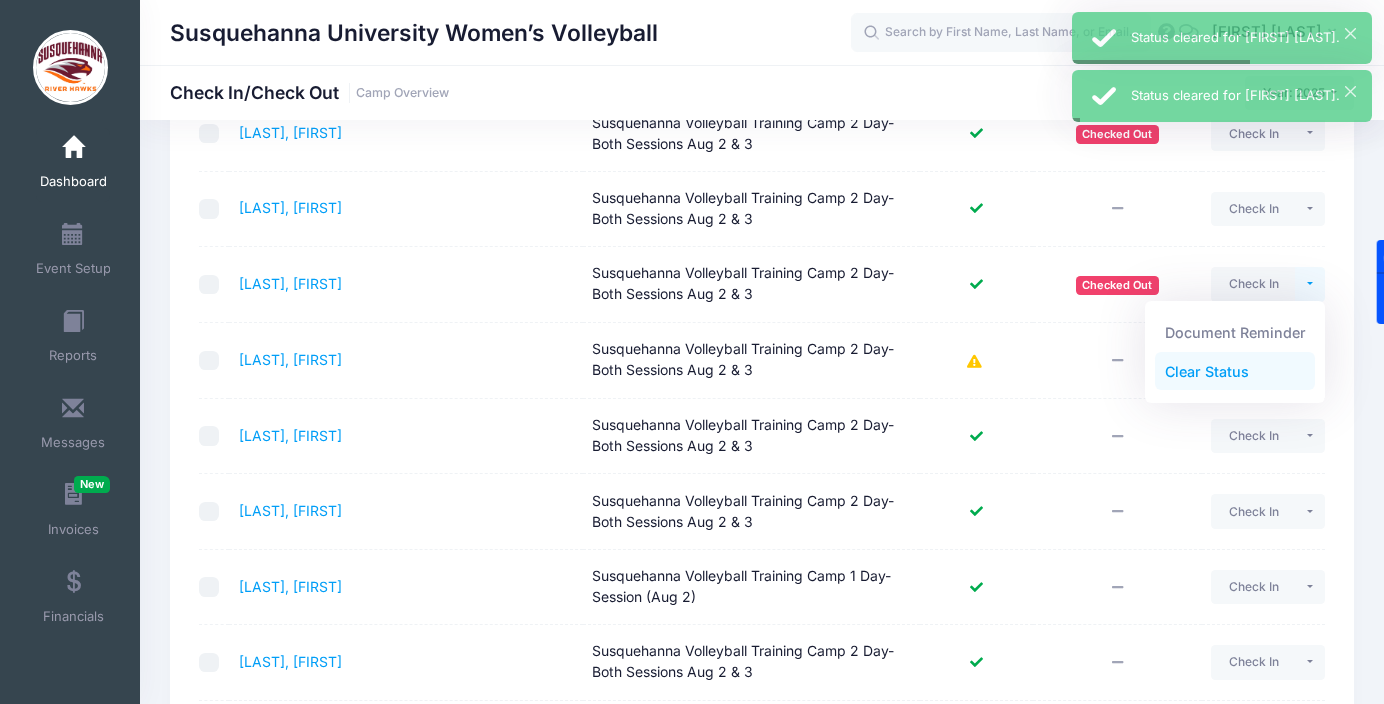 click on "Clear Status" at bounding box center [1235, 371] 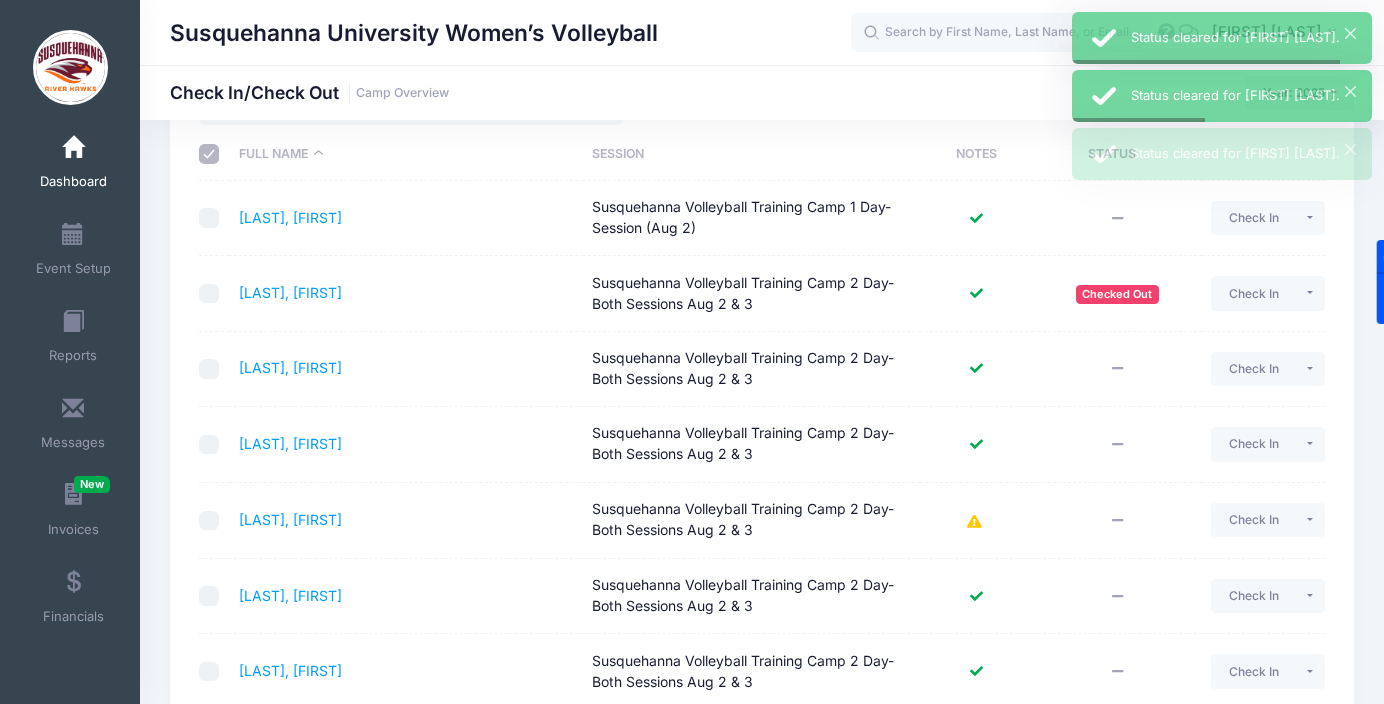 scroll, scrollTop: 144, scrollLeft: 0, axis: vertical 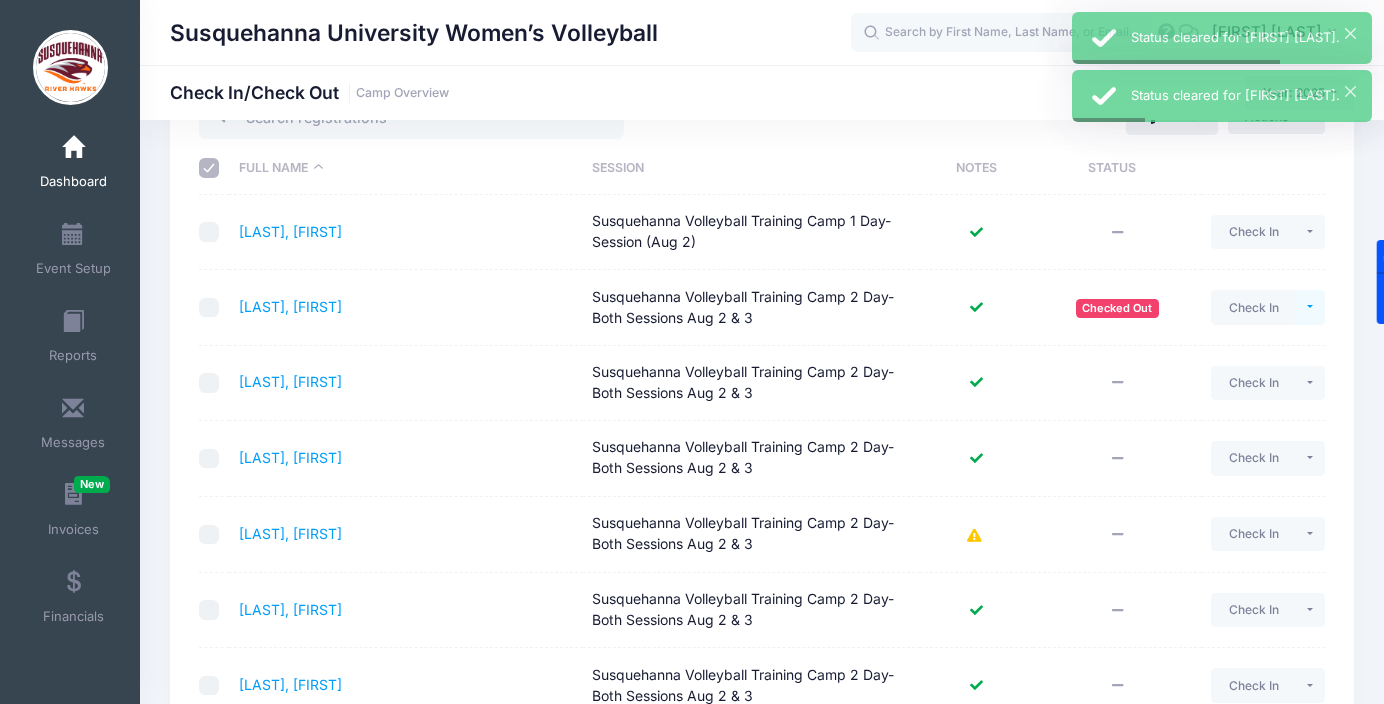 click at bounding box center [1310, 307] 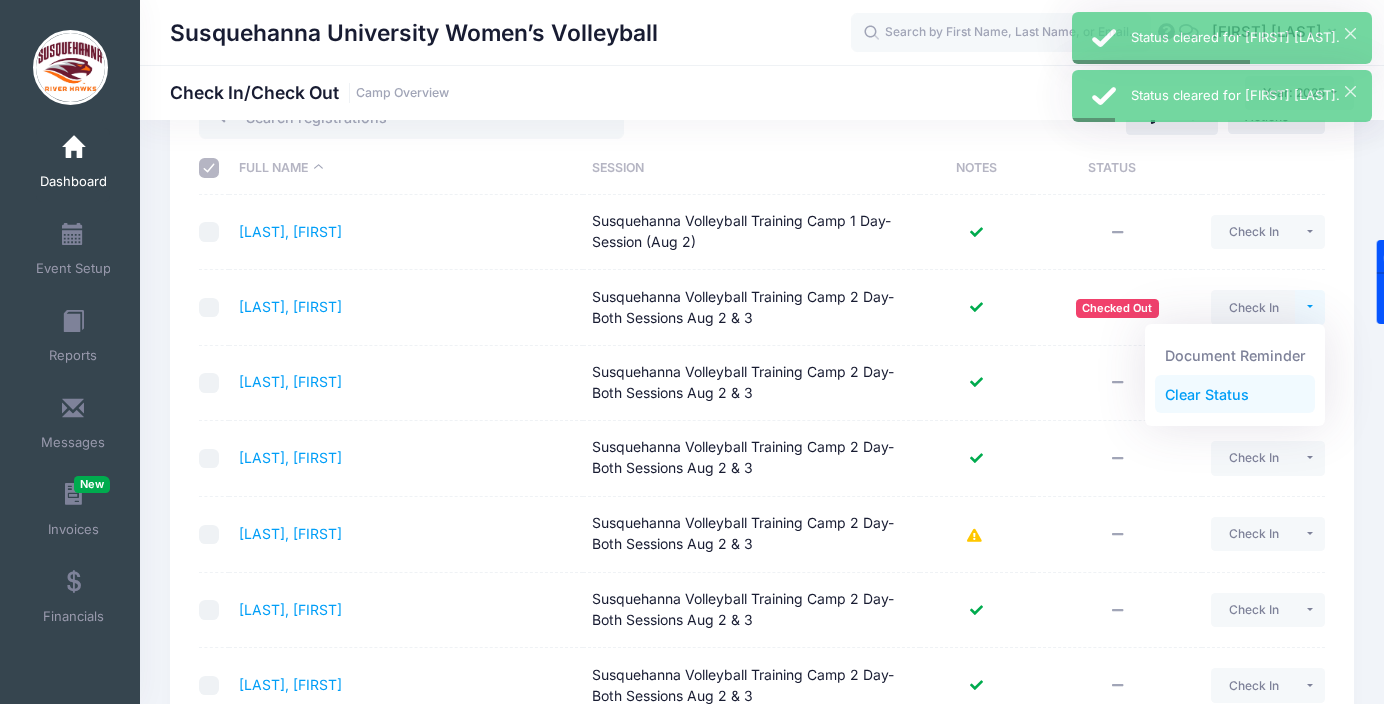 click on "Clear Status" at bounding box center [1235, 394] 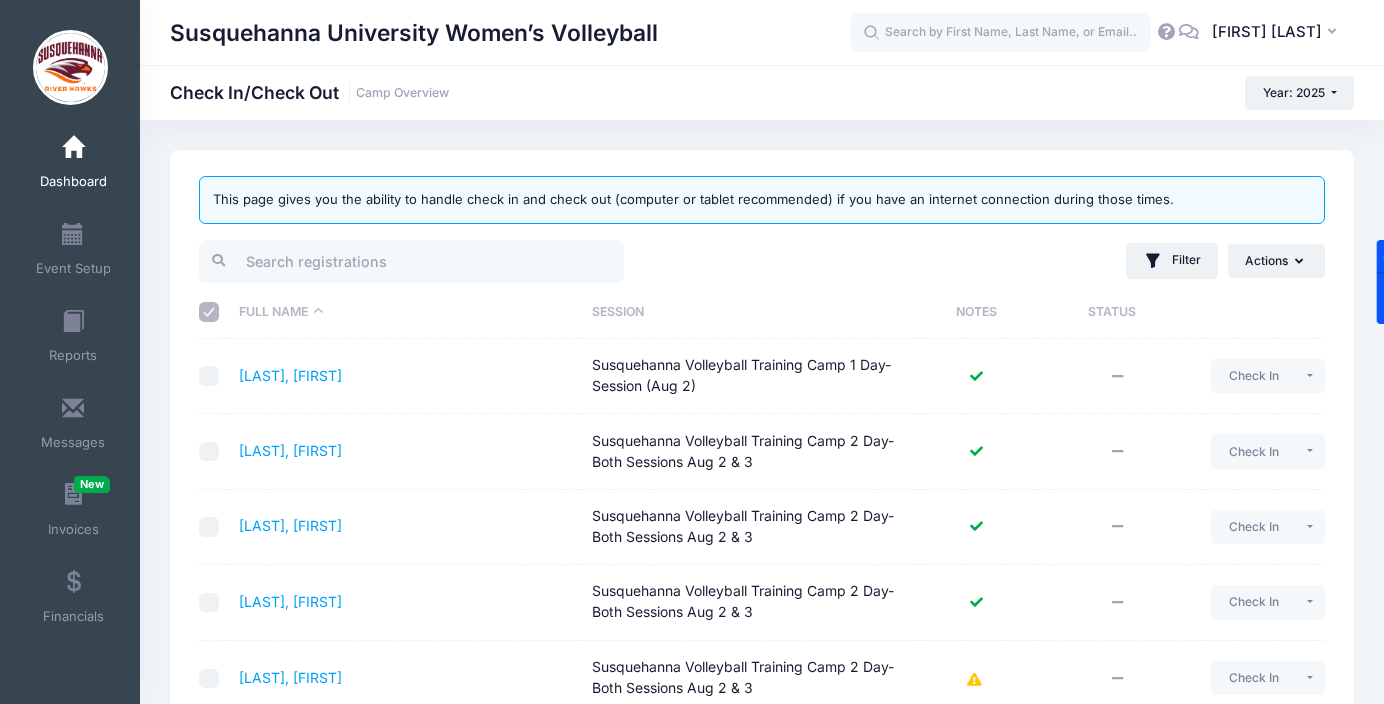 scroll, scrollTop: 553, scrollLeft: 0, axis: vertical 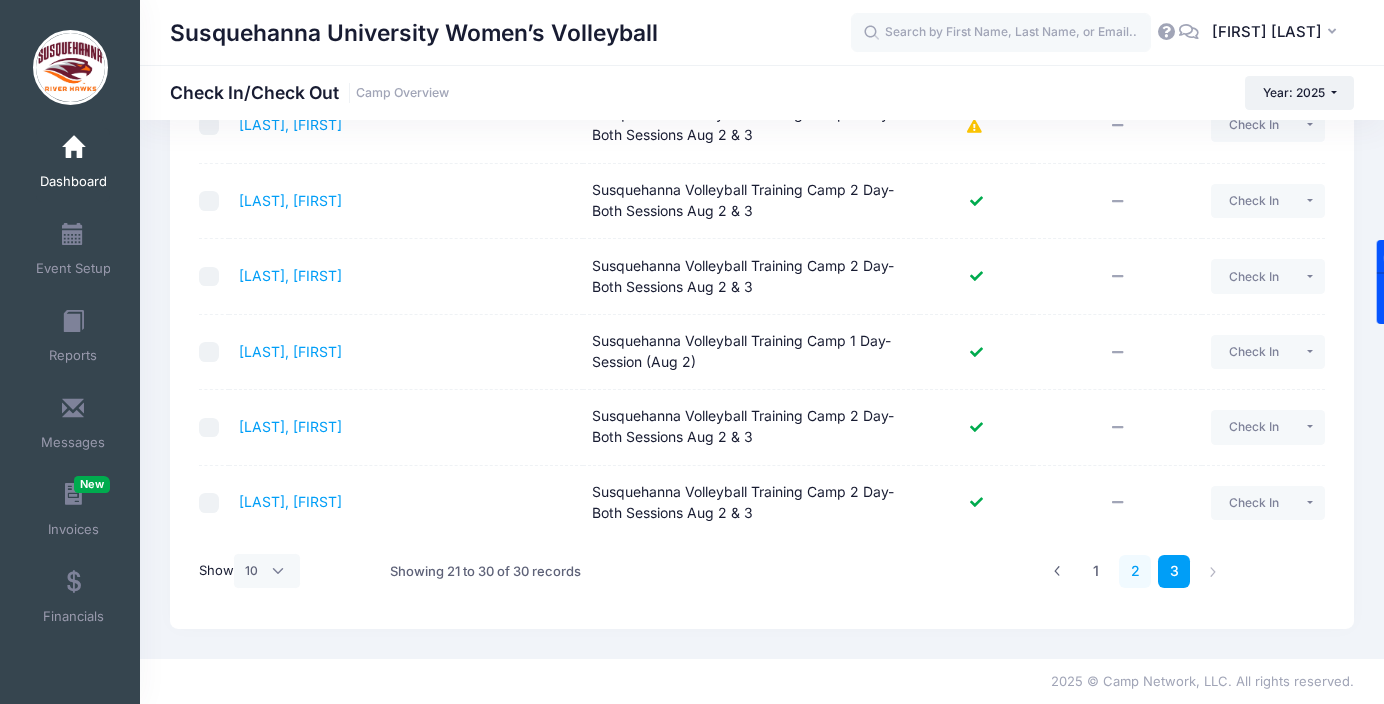 click on "2" at bounding box center [1135, 571] 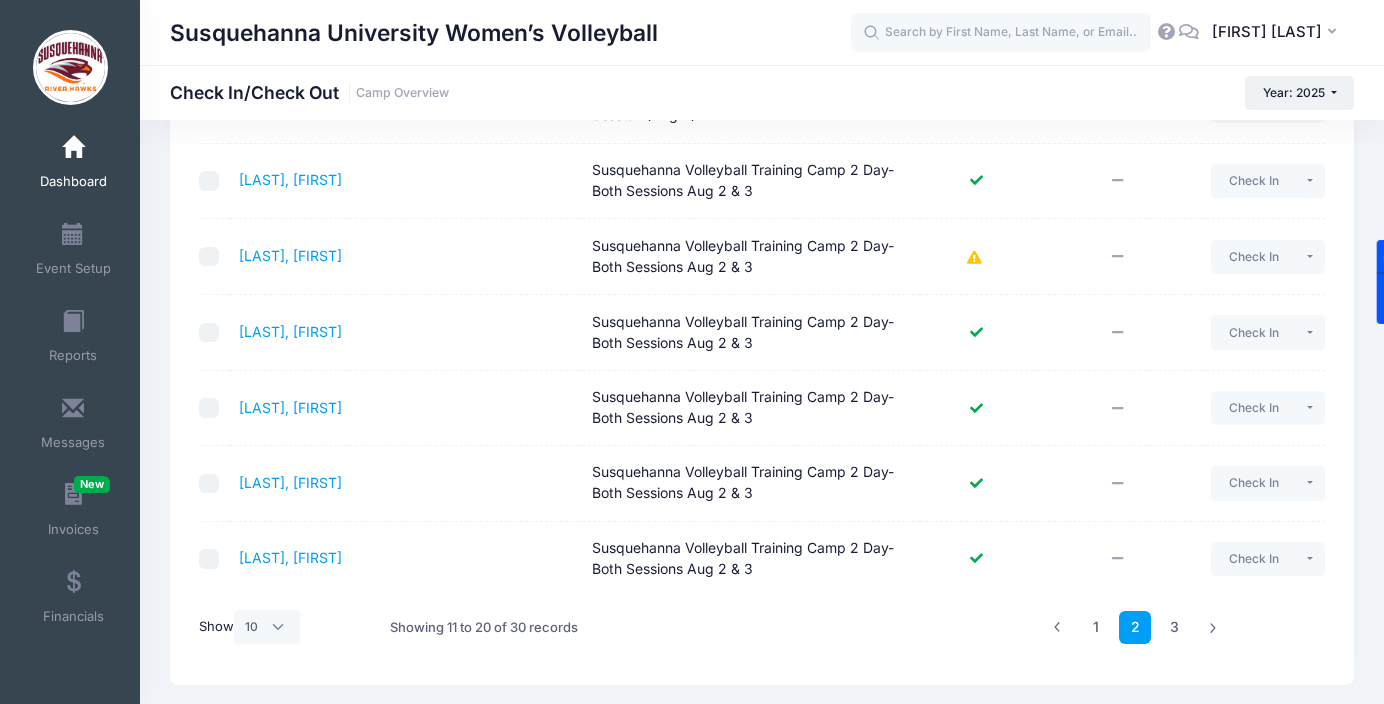 scroll, scrollTop: 553, scrollLeft: 0, axis: vertical 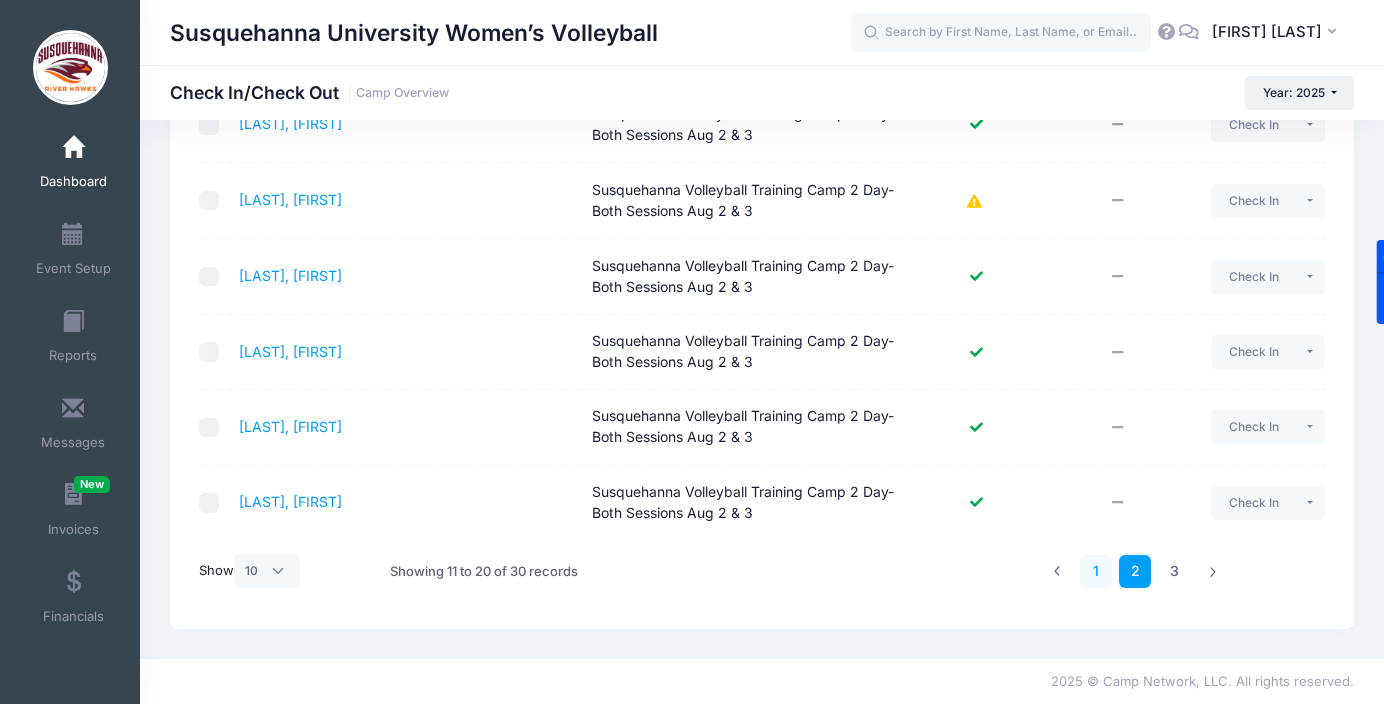 click on "1" at bounding box center (1096, 571) 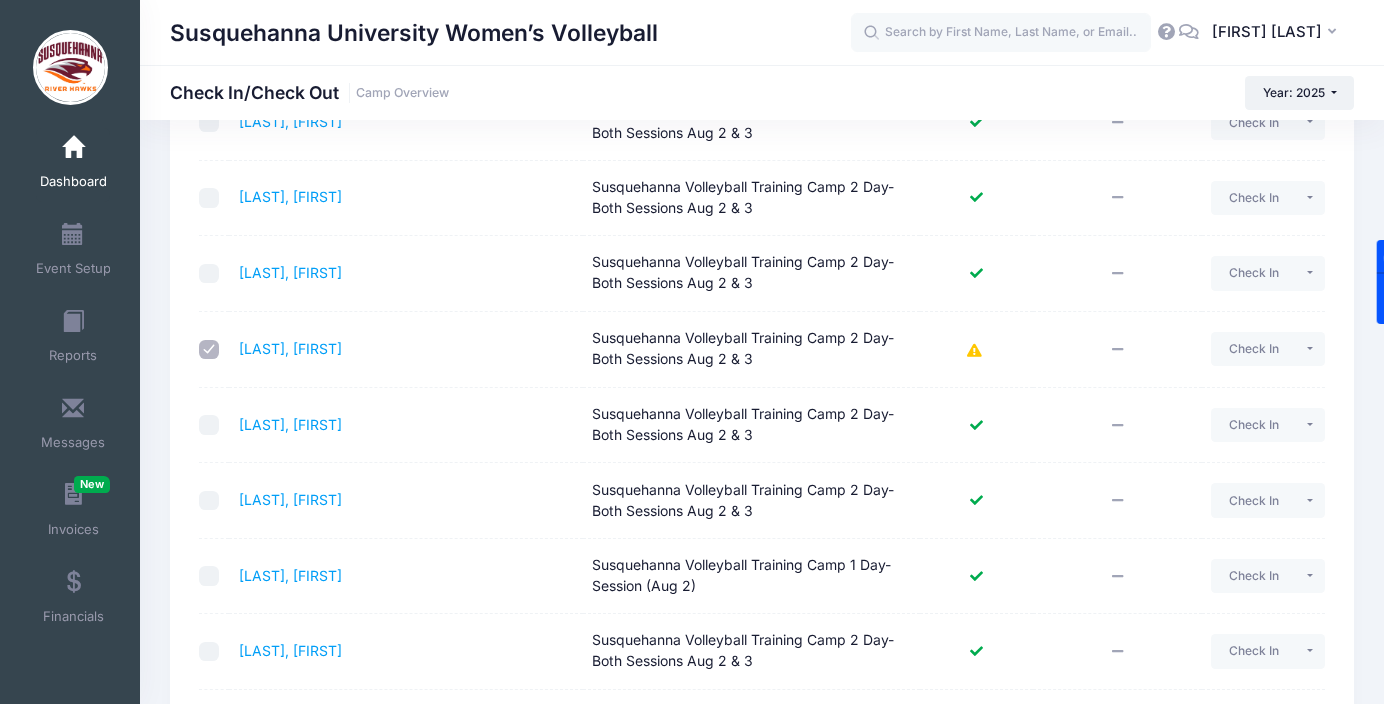 scroll, scrollTop: 326, scrollLeft: 0, axis: vertical 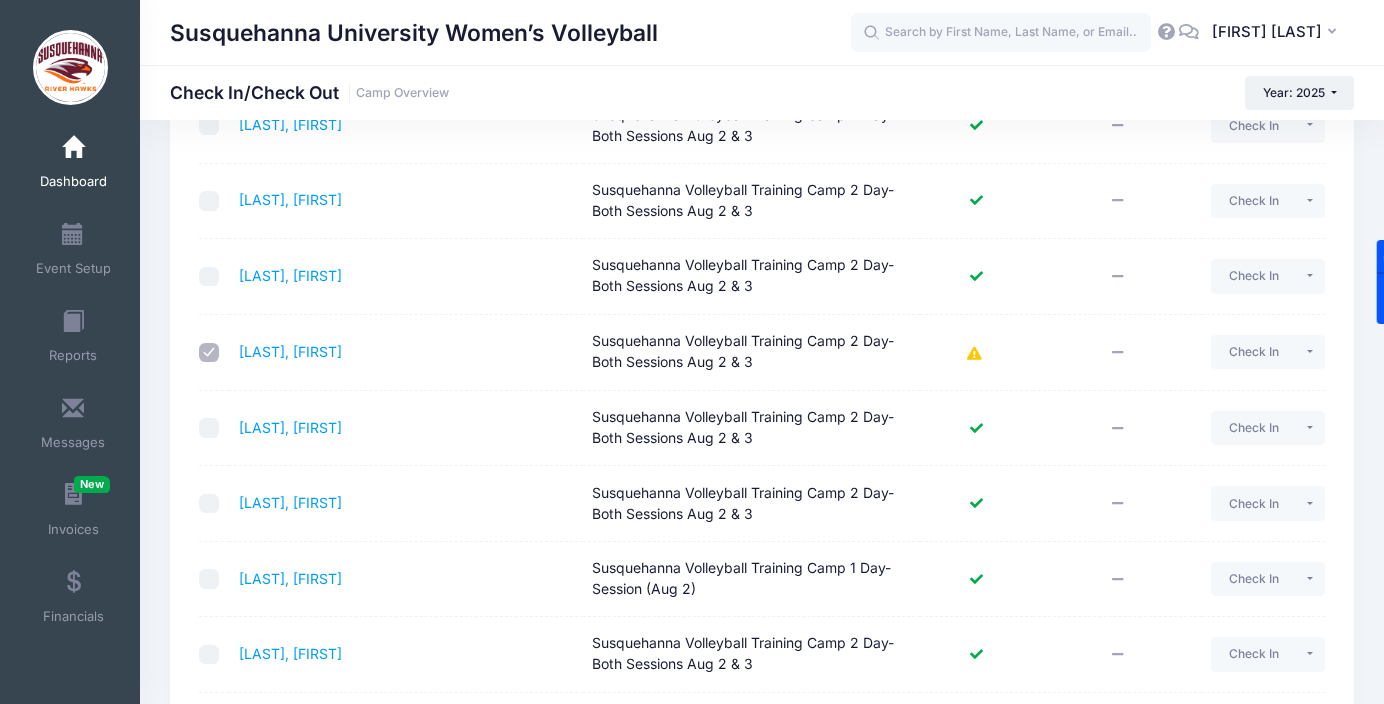 click at bounding box center [209, 353] 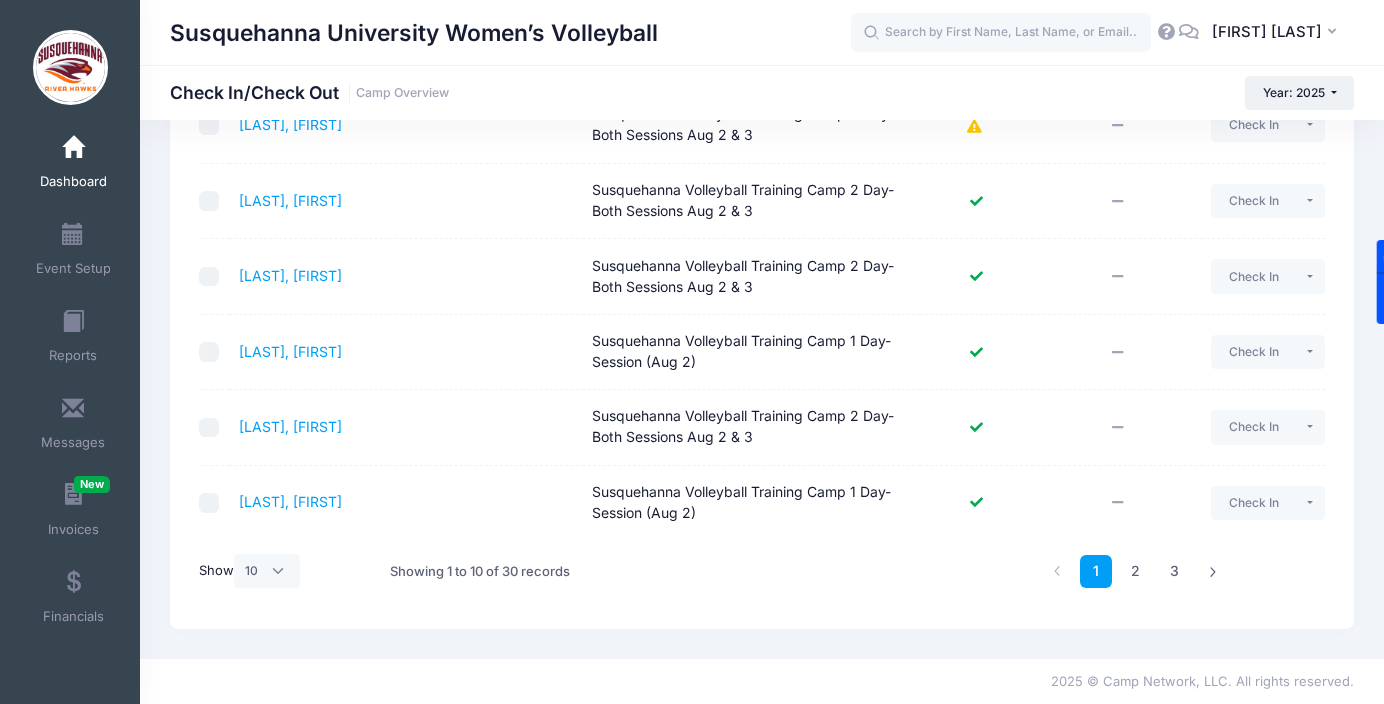 scroll, scrollTop: 0, scrollLeft: 0, axis: both 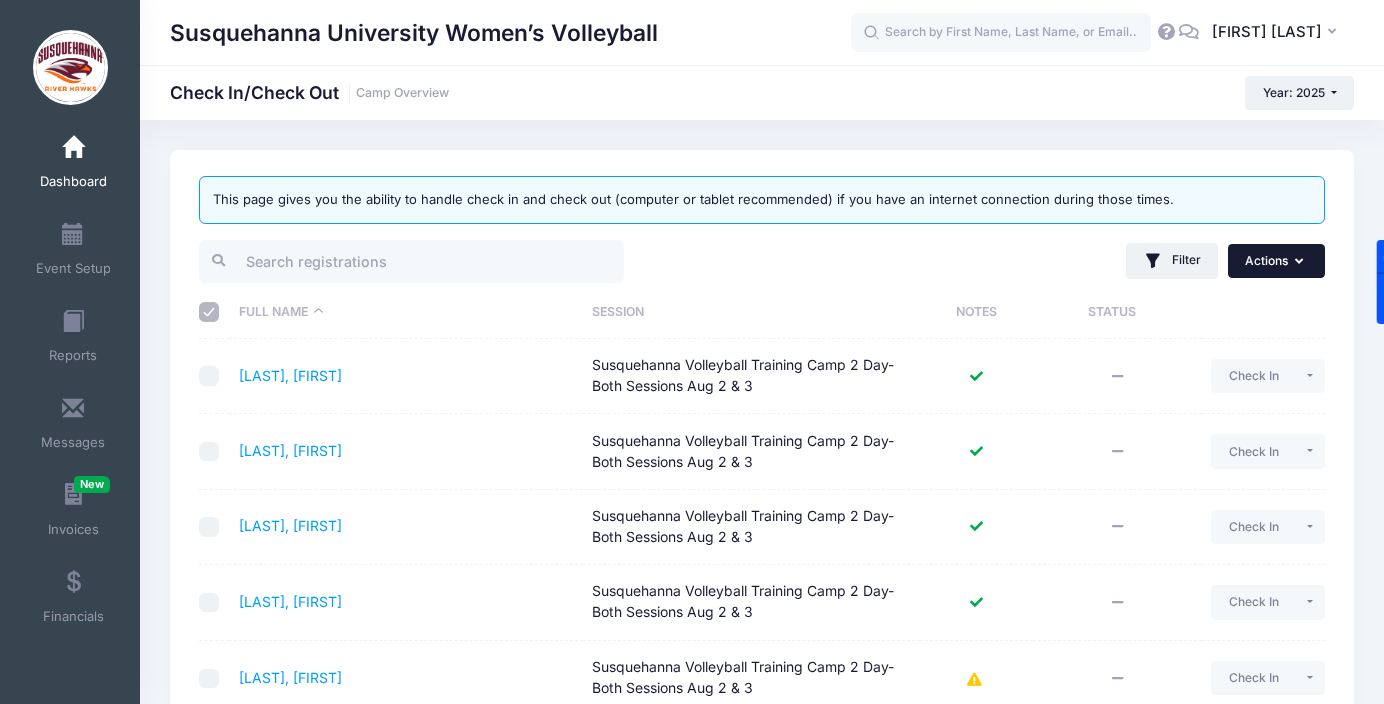 click on "Actions" at bounding box center [1276, 261] 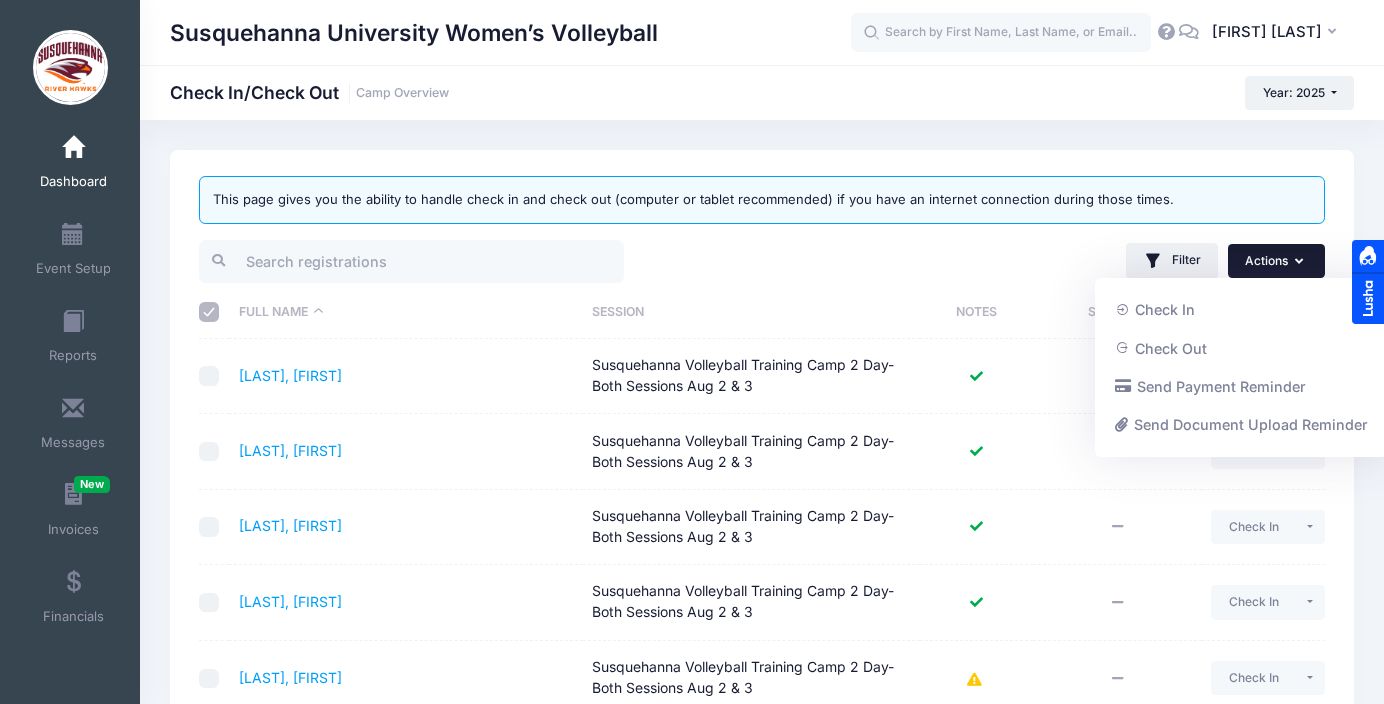 click at bounding box center [1368, 282] 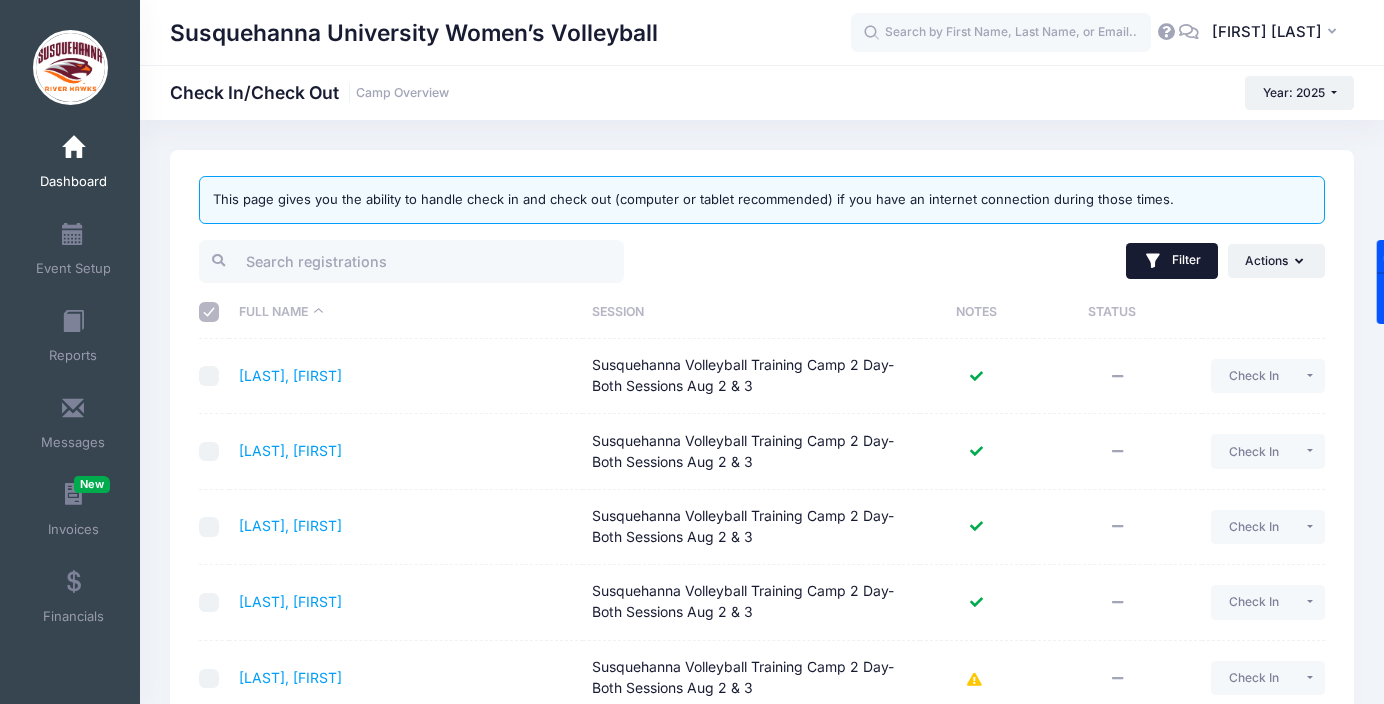 click on "Filter" at bounding box center (1172, 261) 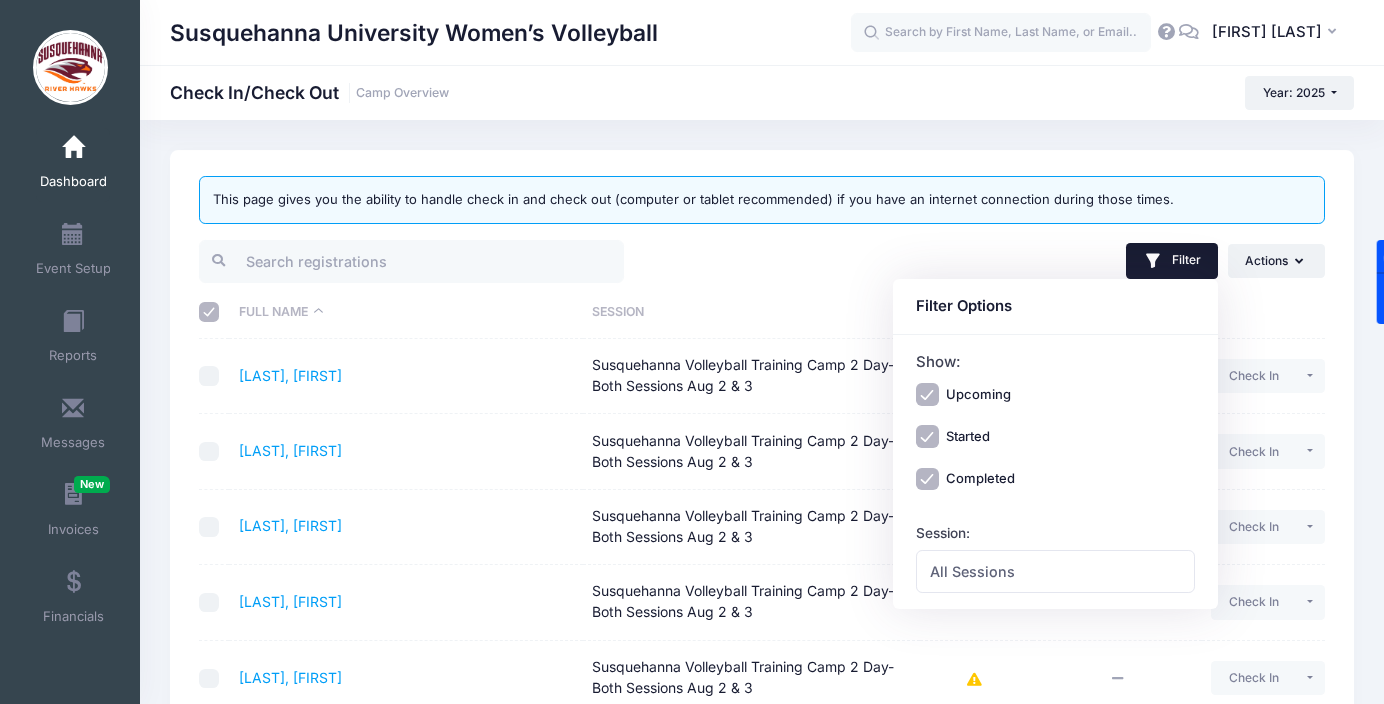 click on "Filter
Filter Options
Show:
Upcoming
Started
Completed
Session:
All Sessions Susquehanna Volleyball Training Camp 1 Day-Session (Aug 2) Susquehanna Volleyball Training Camp 2 Day- Both Sessions Aug 2 & 3 All Sessions
Actions      Check In" at bounding box center (1048, 261) 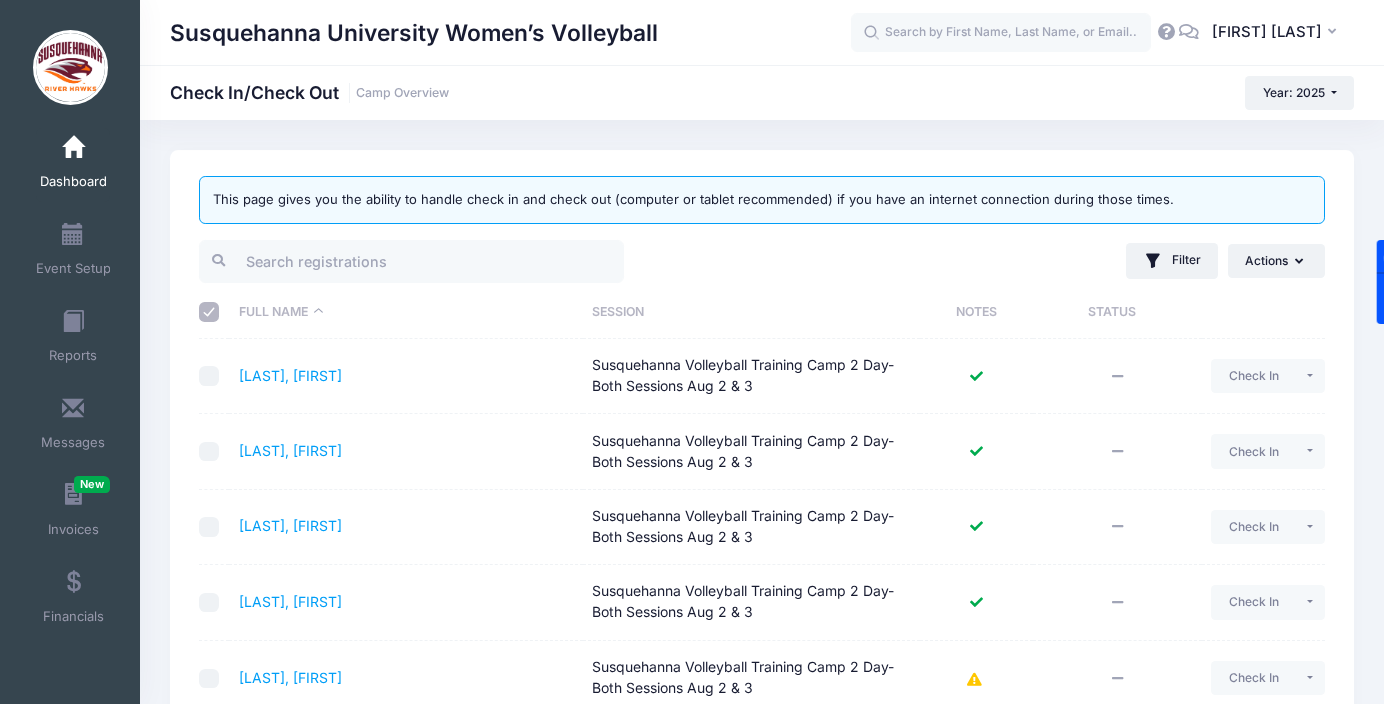 click on "Full Name" at bounding box center [406, 312] 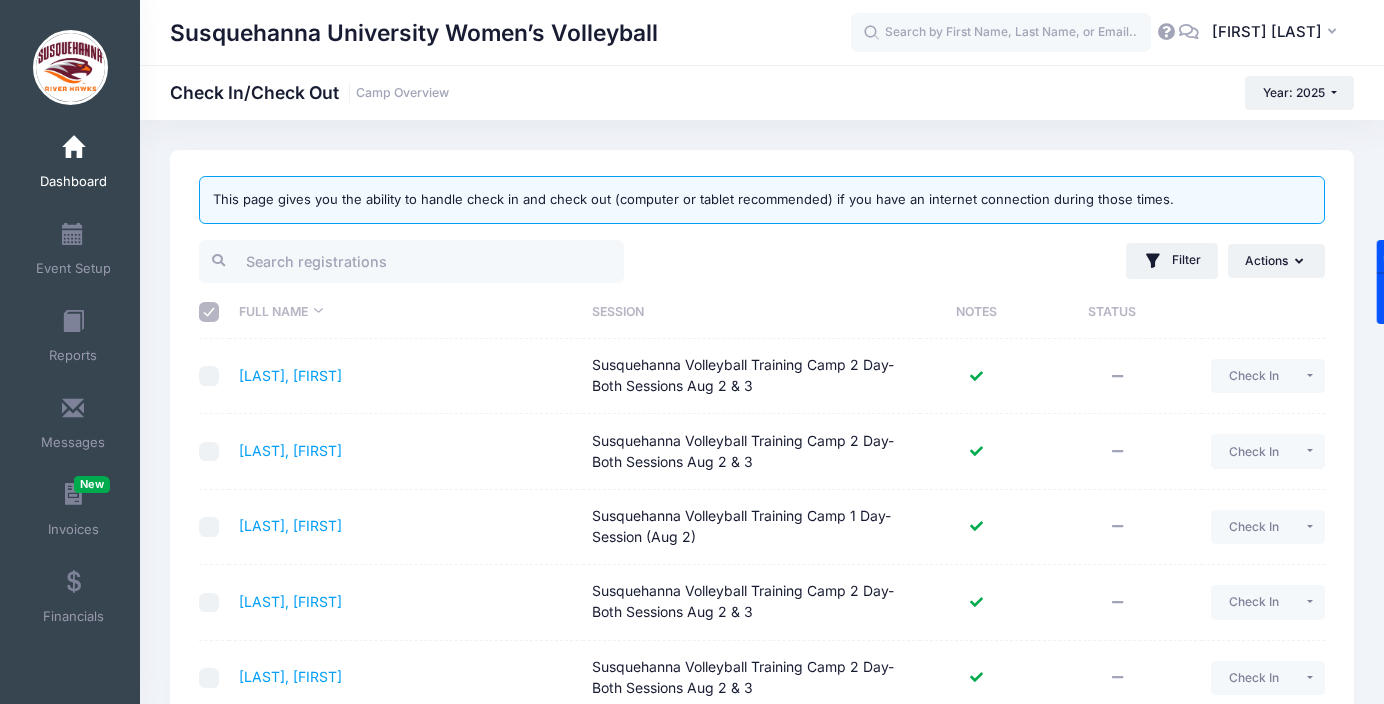 click on "Full Name" at bounding box center [406, 312] 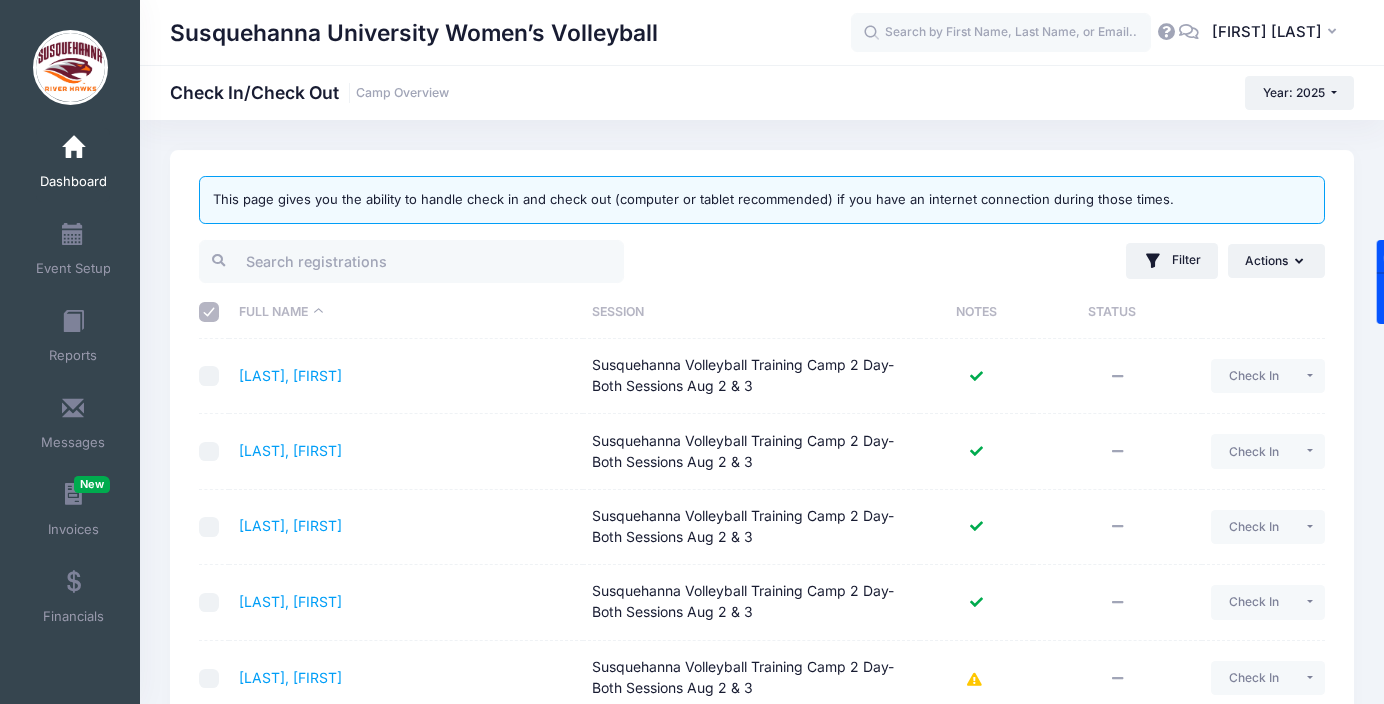 click at bounding box center (209, 312) 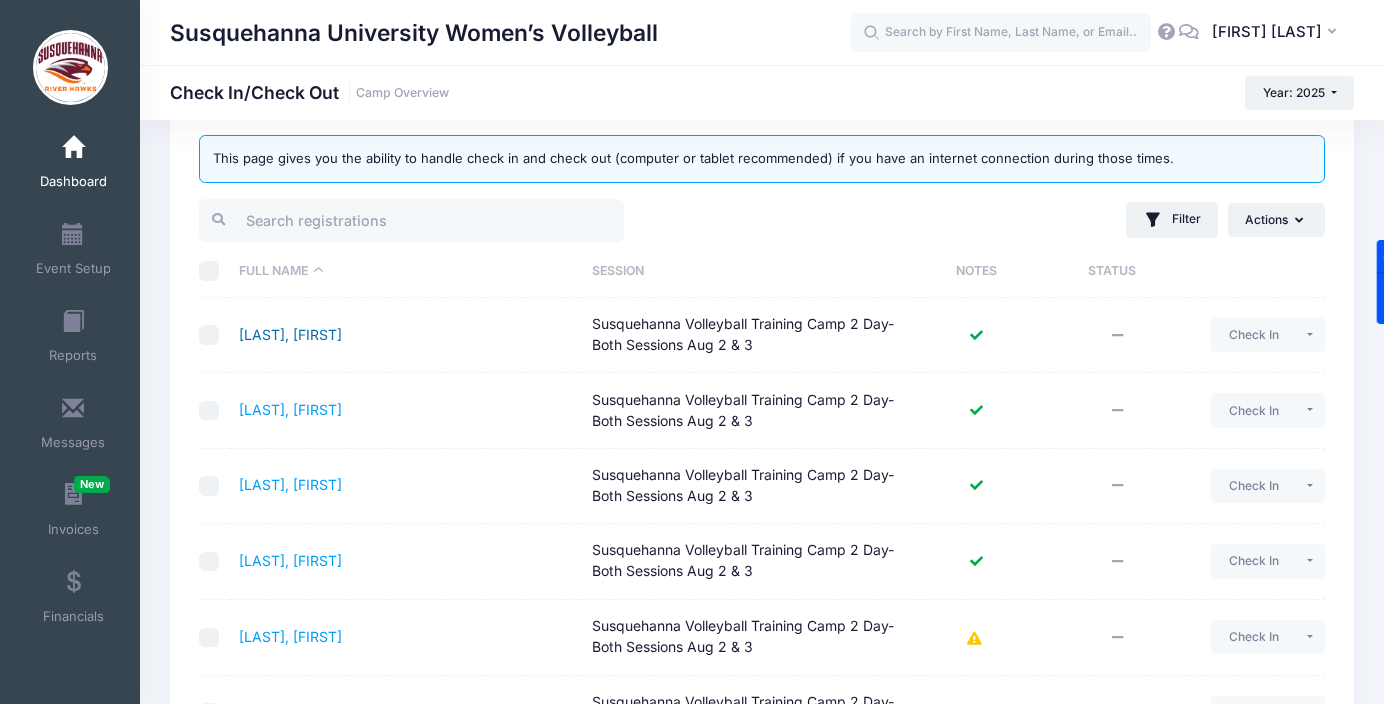scroll, scrollTop: 36, scrollLeft: 0, axis: vertical 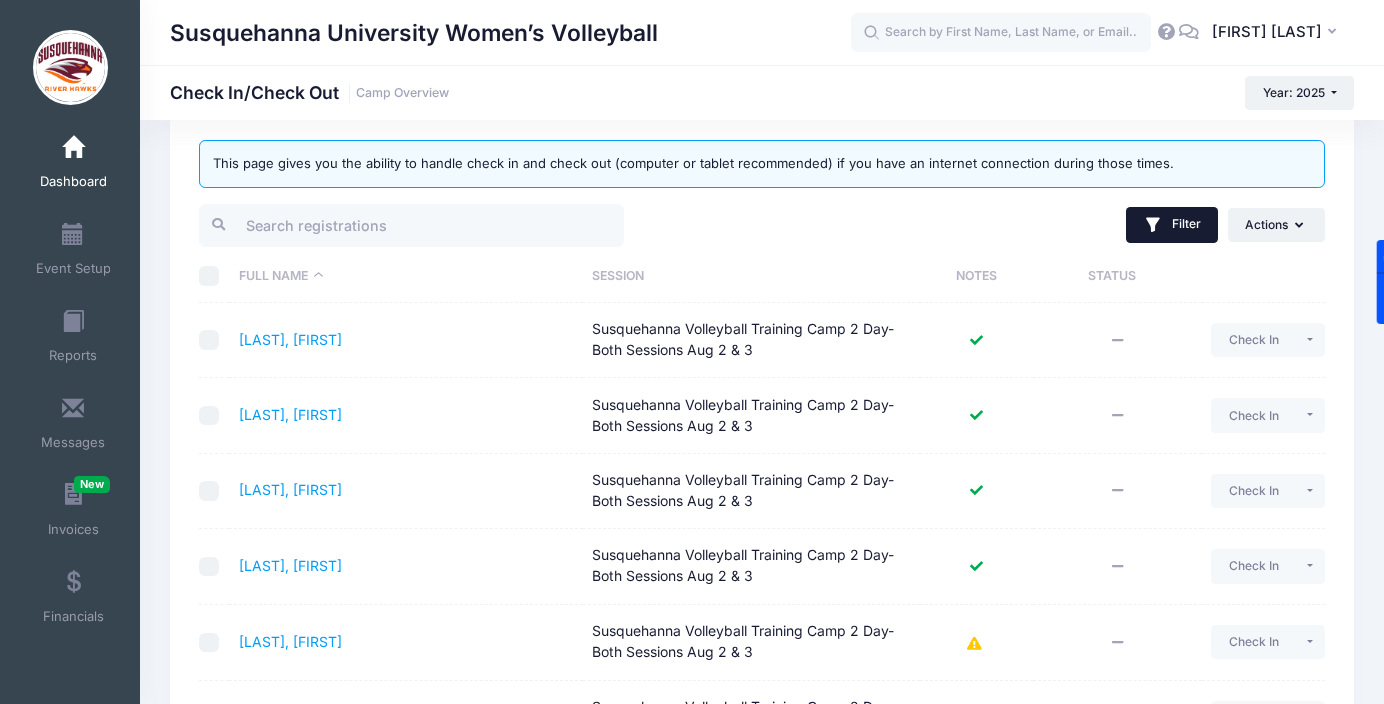 click on "Filter" at bounding box center [1172, 225] 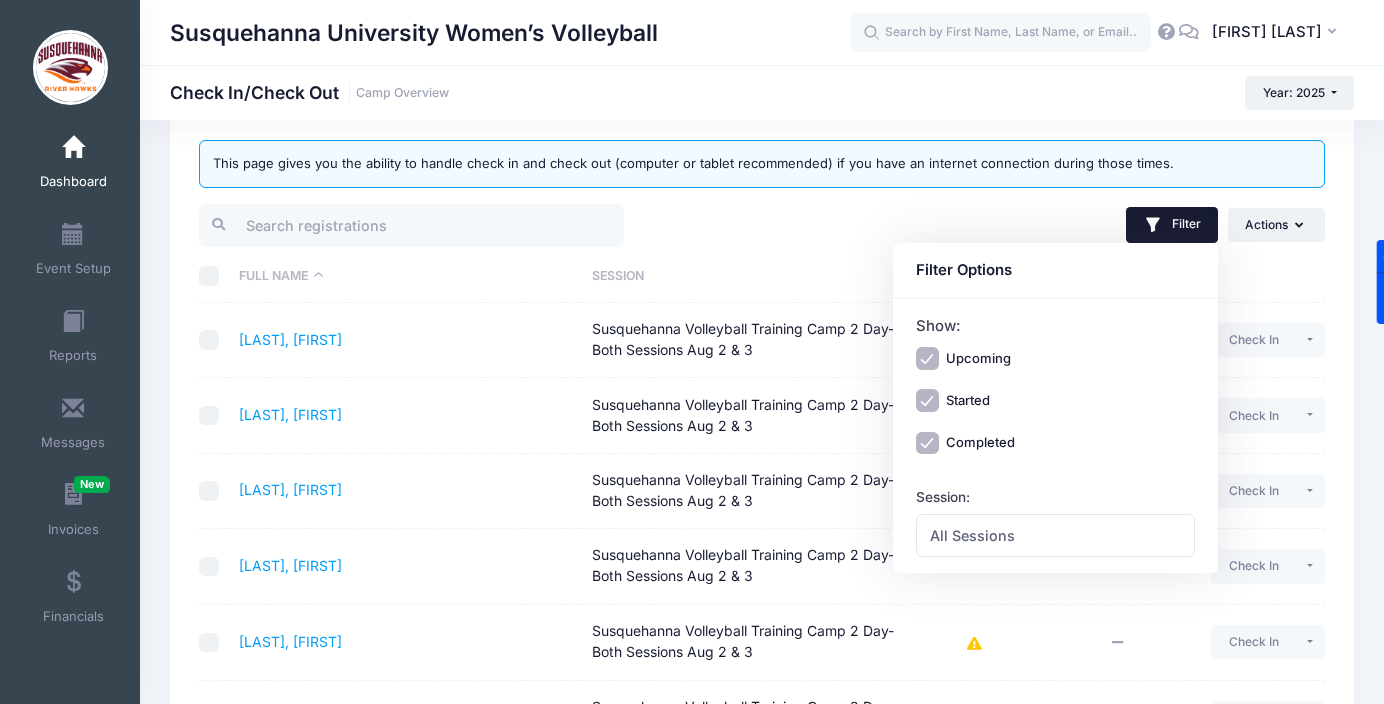 click on "Filter
Filter Options
Show:
Upcoming
Started
Completed
Session:
All Sessions Susquehanna Volleyball Training Camp 1 Day-Session (Aug 2) Susquehanna Volleyball Training Camp 2 Day- Both Sessions Aug 2 & 3 All Sessions
Actions      Check In" at bounding box center [1048, 225] 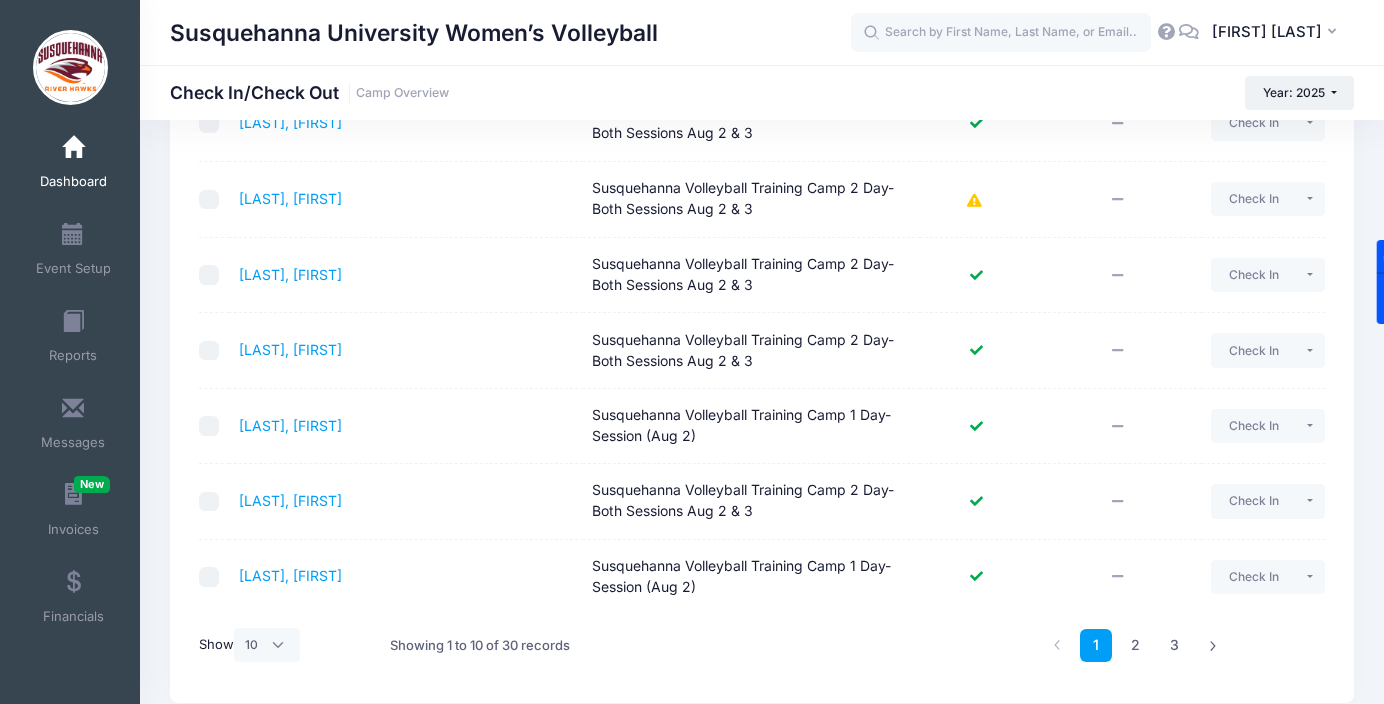 scroll, scrollTop: 553, scrollLeft: 0, axis: vertical 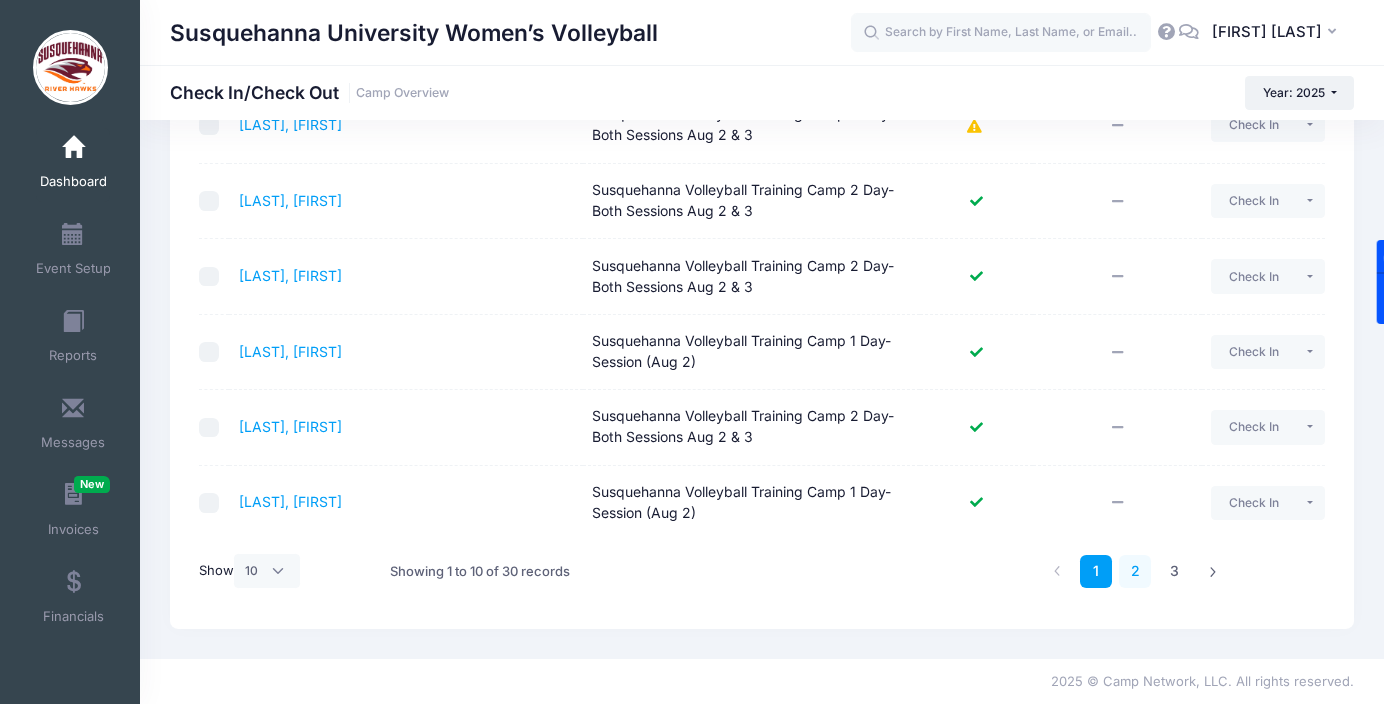 click on "2" at bounding box center (1135, 571) 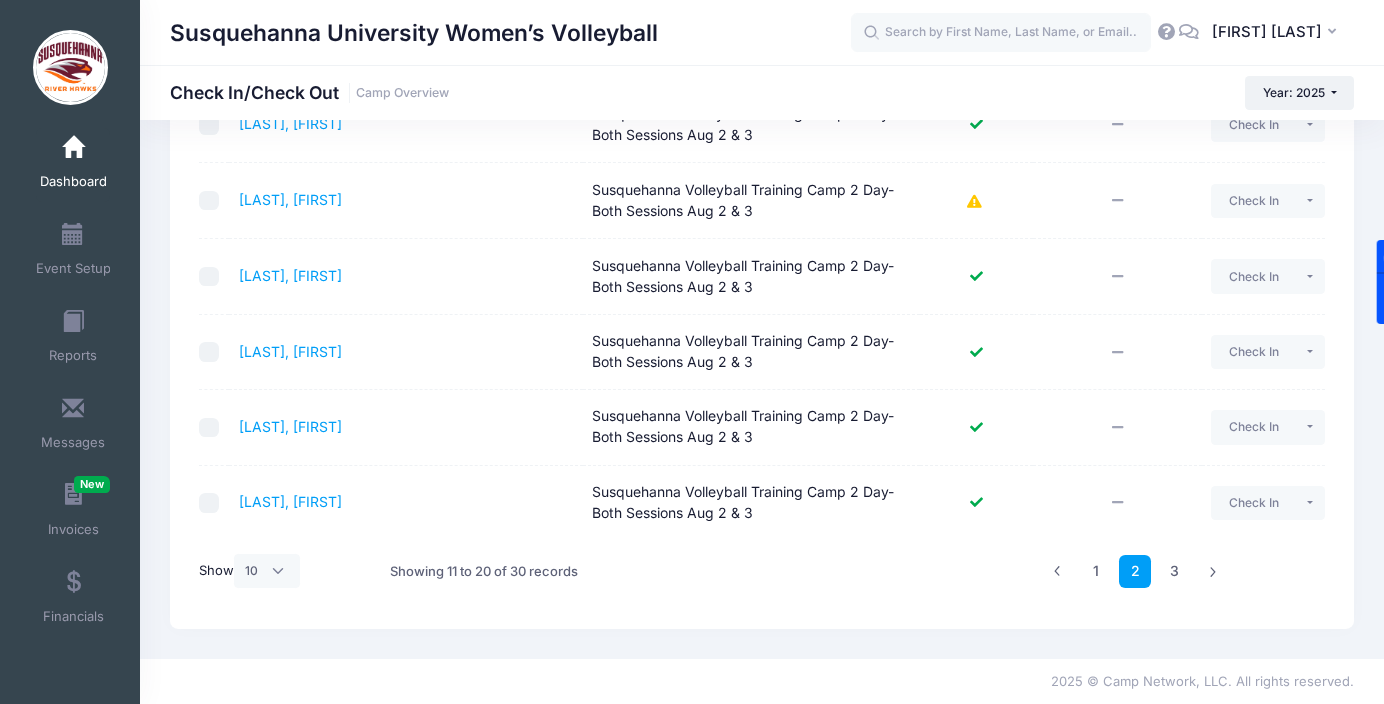 click at bounding box center [209, 503] 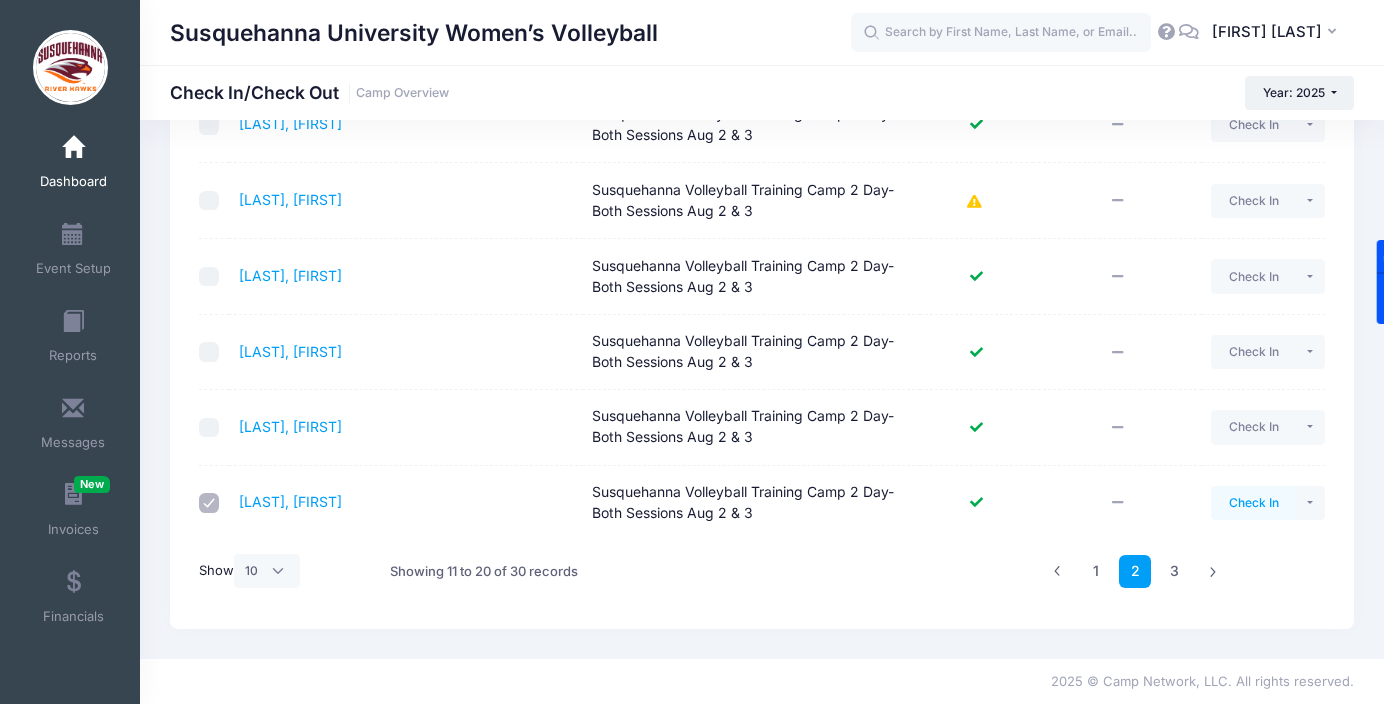 click on "Check In" at bounding box center [1253, 503] 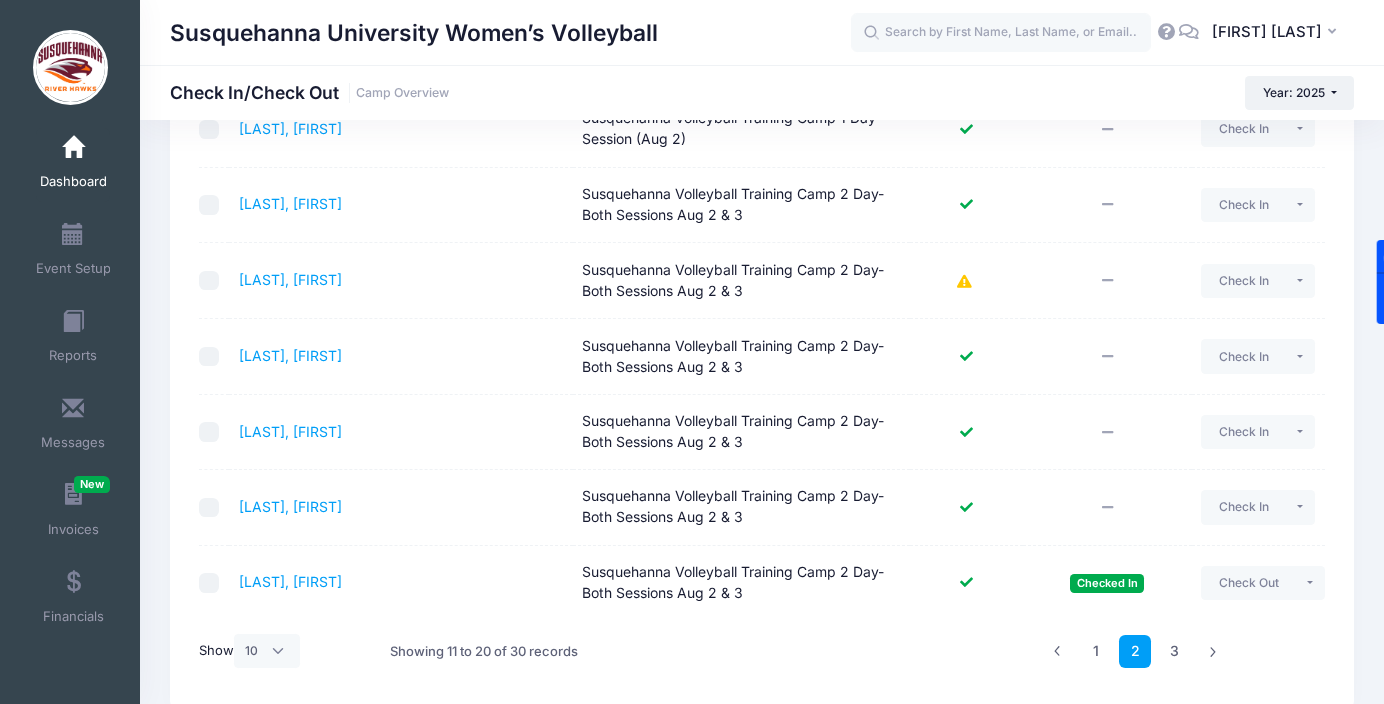 scroll, scrollTop: 553, scrollLeft: 0, axis: vertical 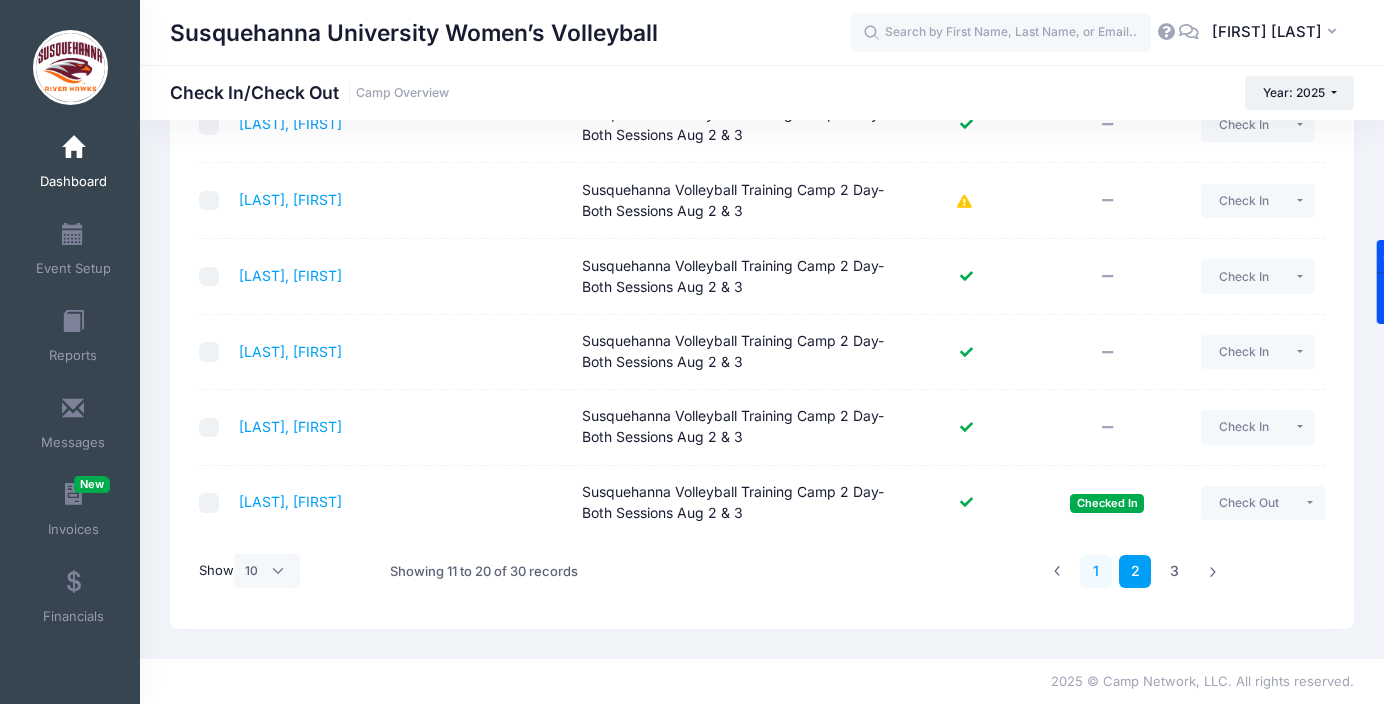 click on "1" at bounding box center (1096, 571) 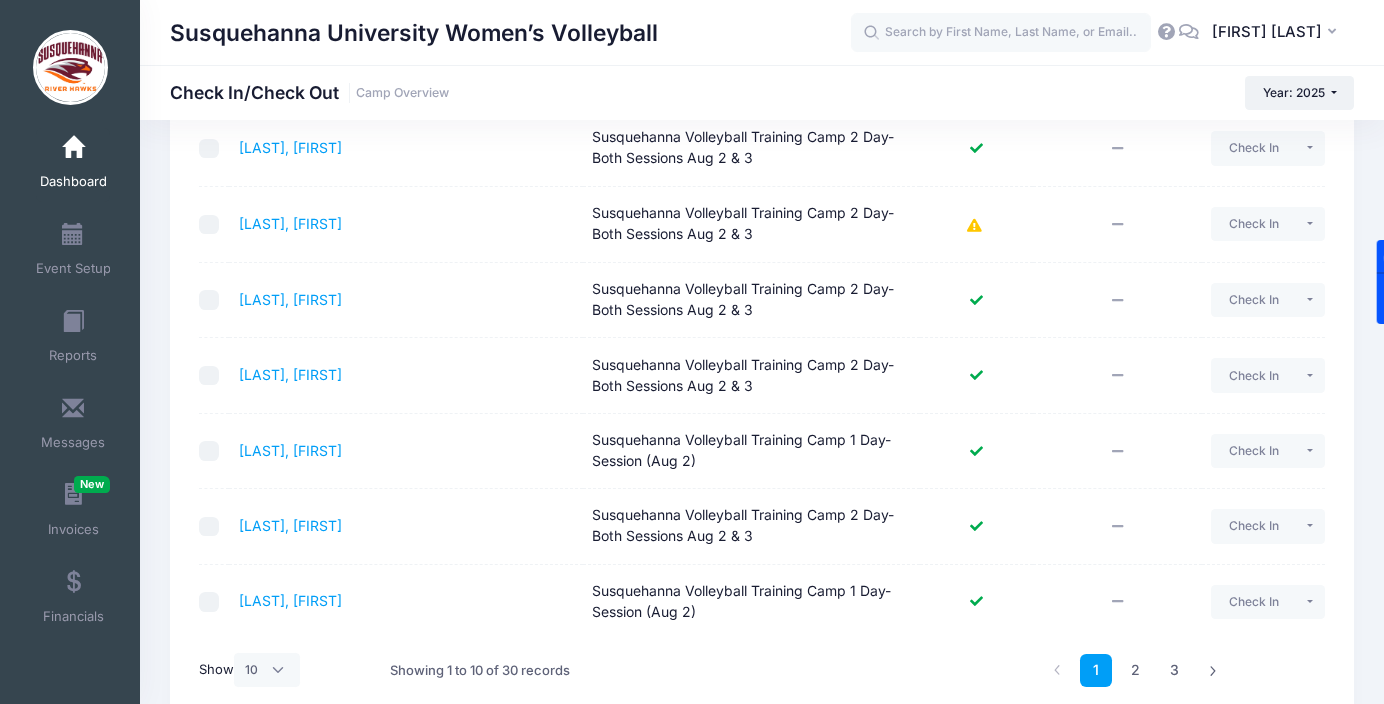 scroll, scrollTop: 553, scrollLeft: 0, axis: vertical 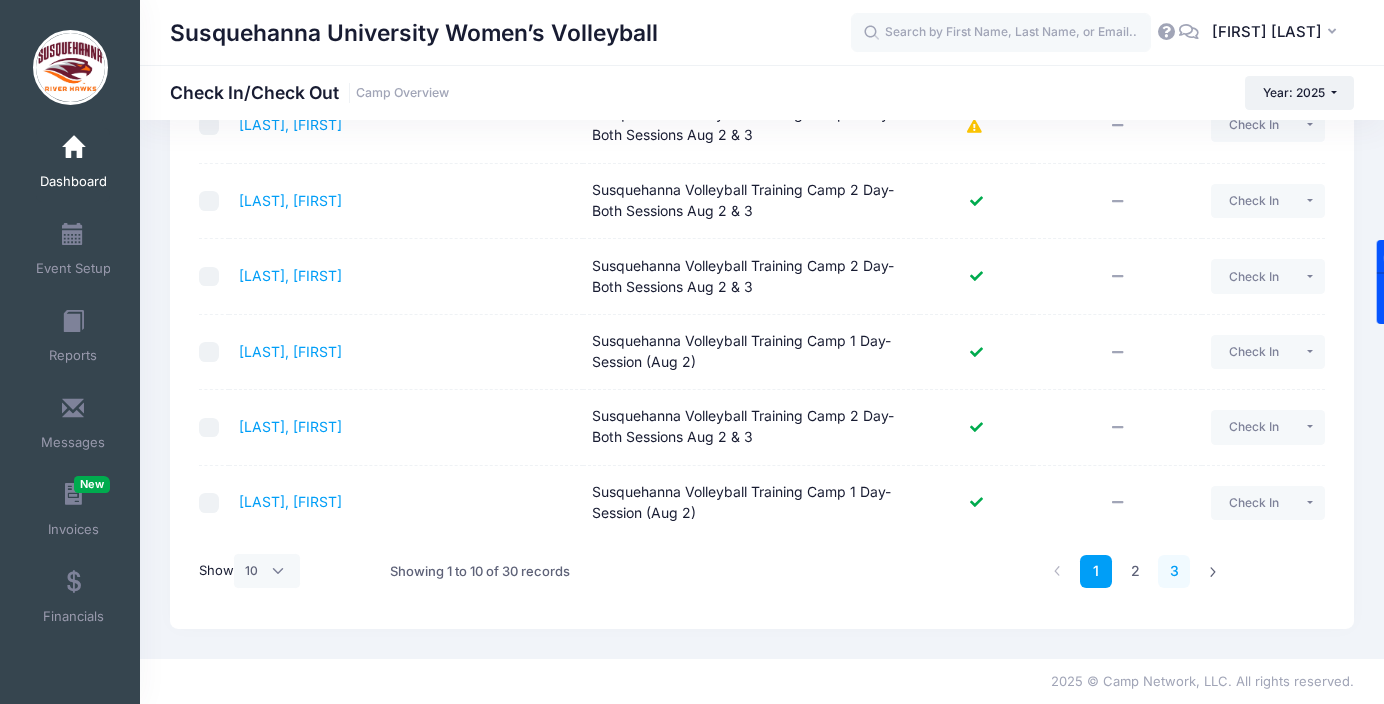 click on "3" at bounding box center [1174, 571] 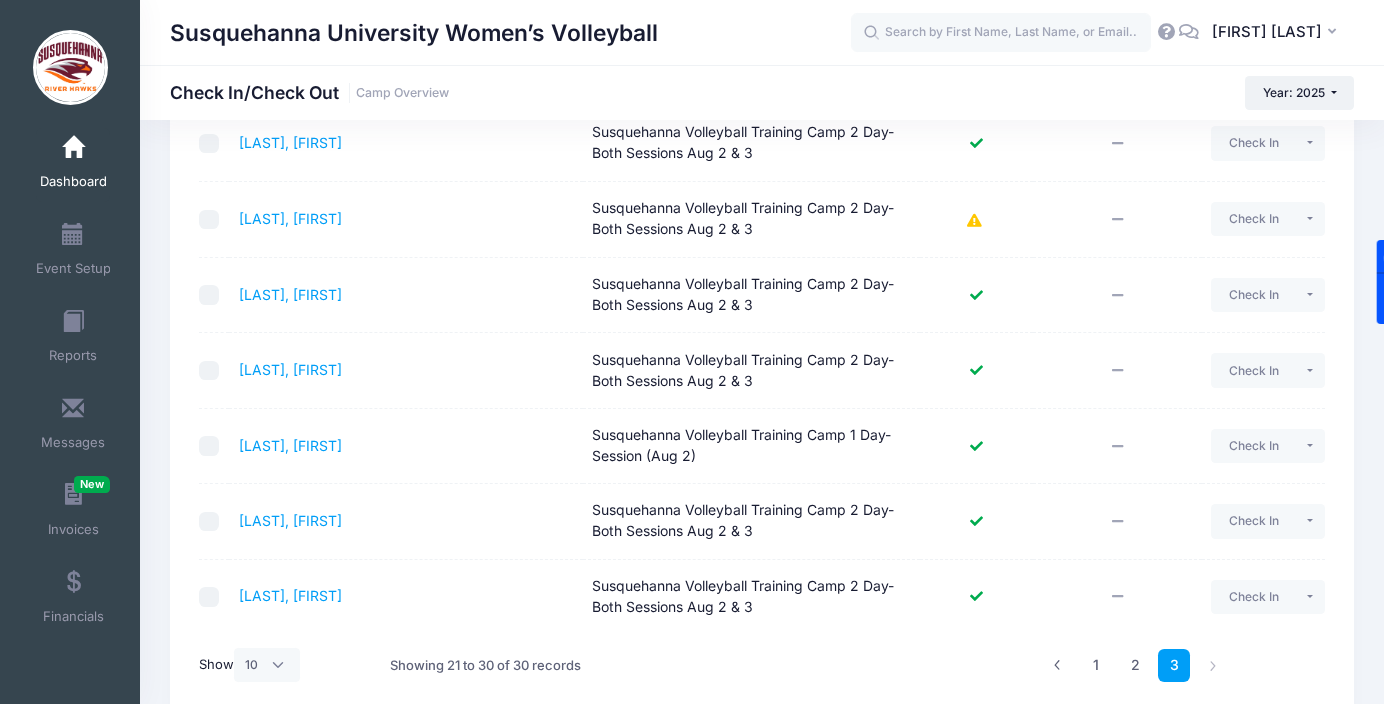 scroll, scrollTop: 553, scrollLeft: 0, axis: vertical 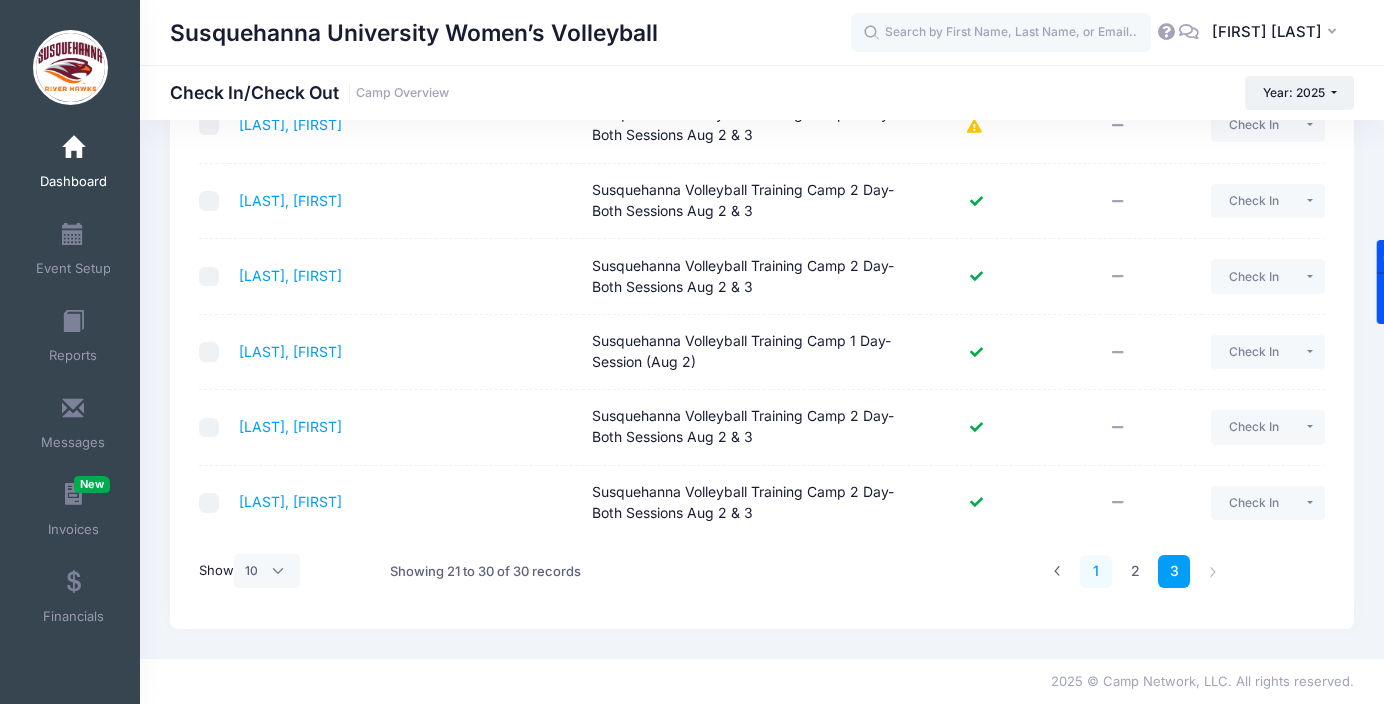 click on "1" at bounding box center [1096, 571] 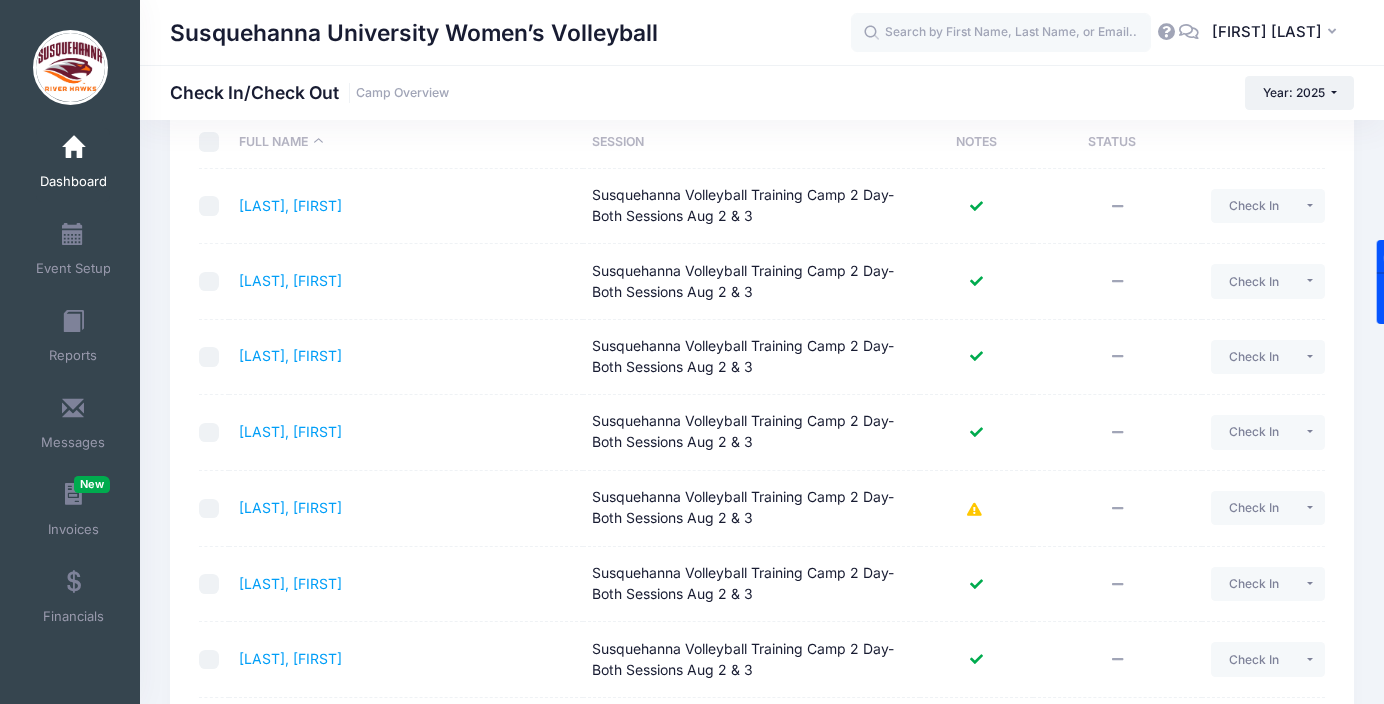scroll, scrollTop: 168, scrollLeft: 0, axis: vertical 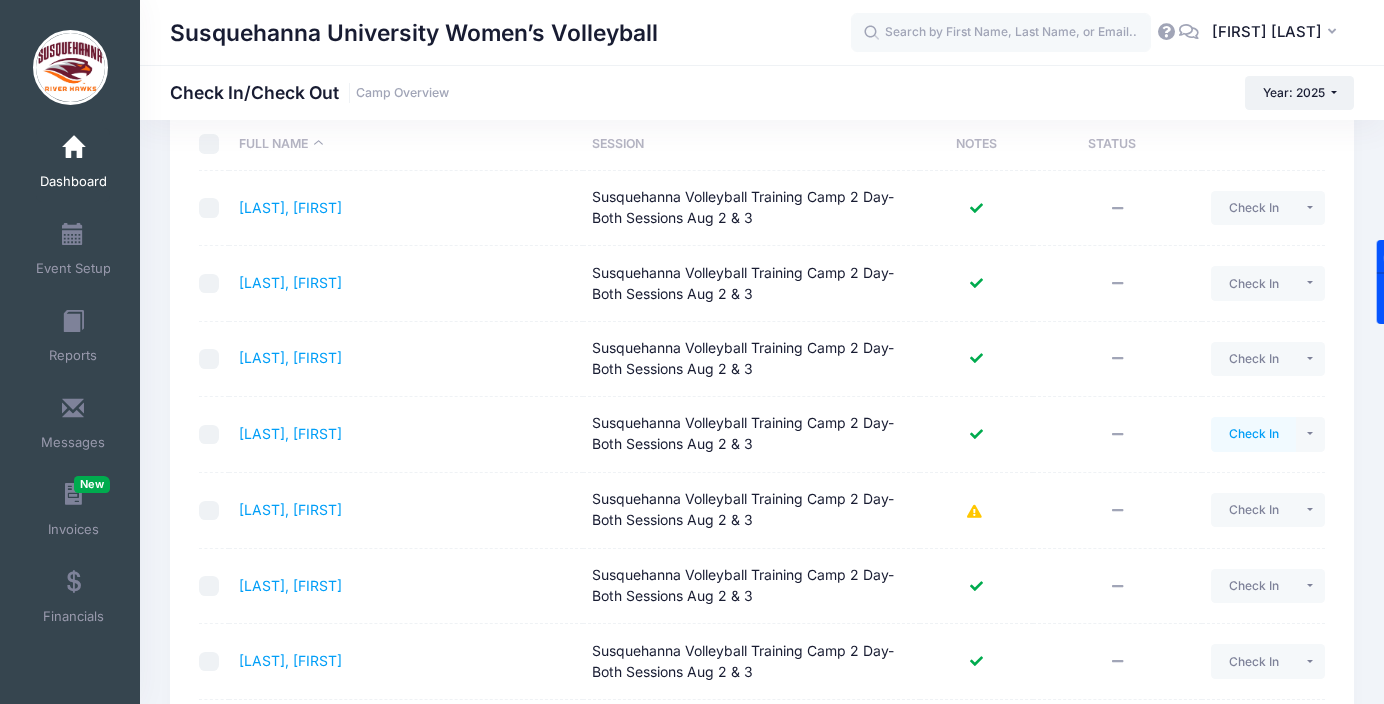 click on "Check In" at bounding box center [1253, 434] 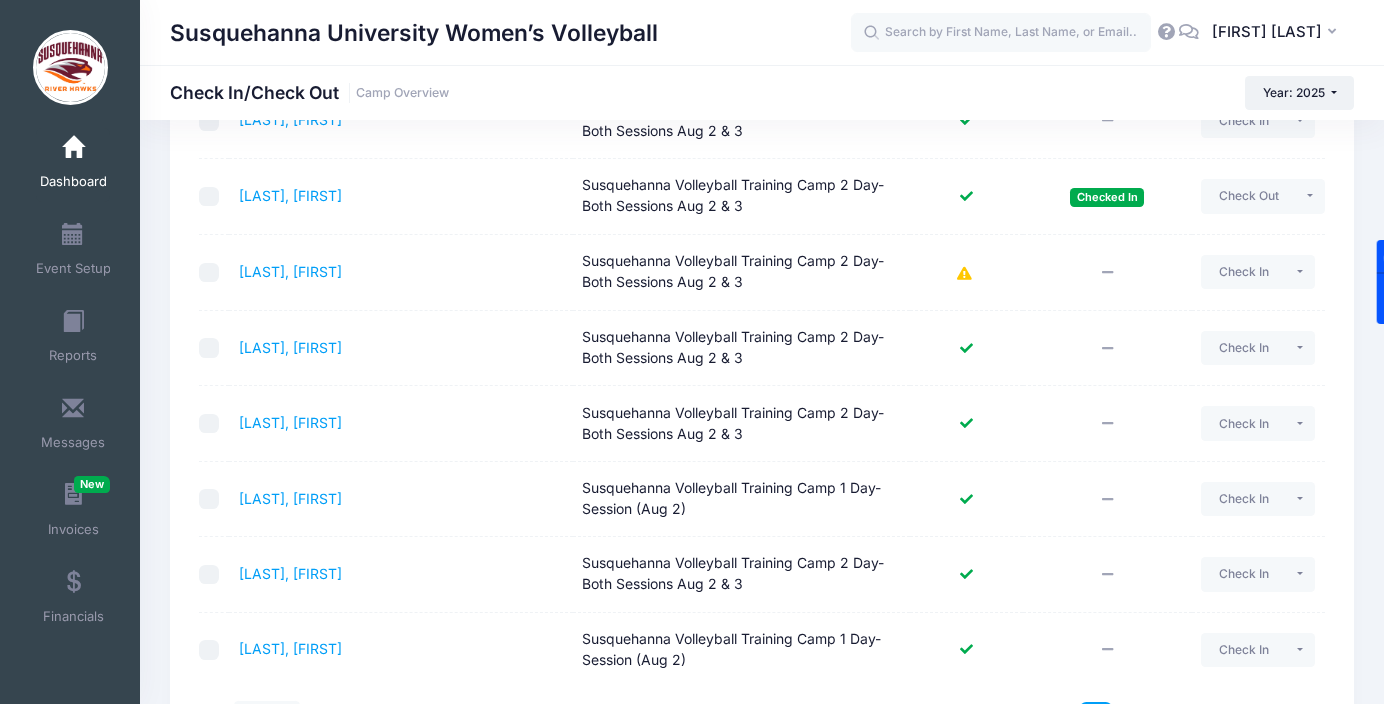 scroll, scrollTop: 553, scrollLeft: 0, axis: vertical 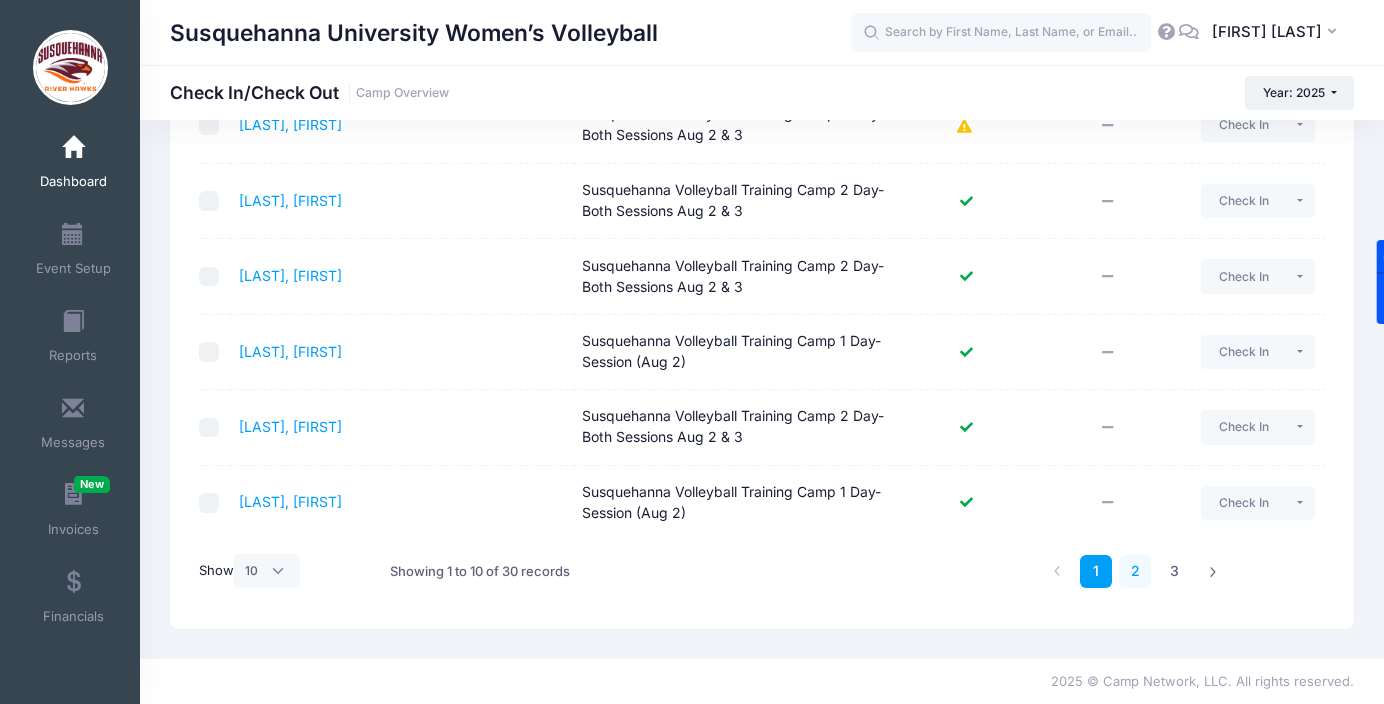 click on "2" at bounding box center [1135, 571] 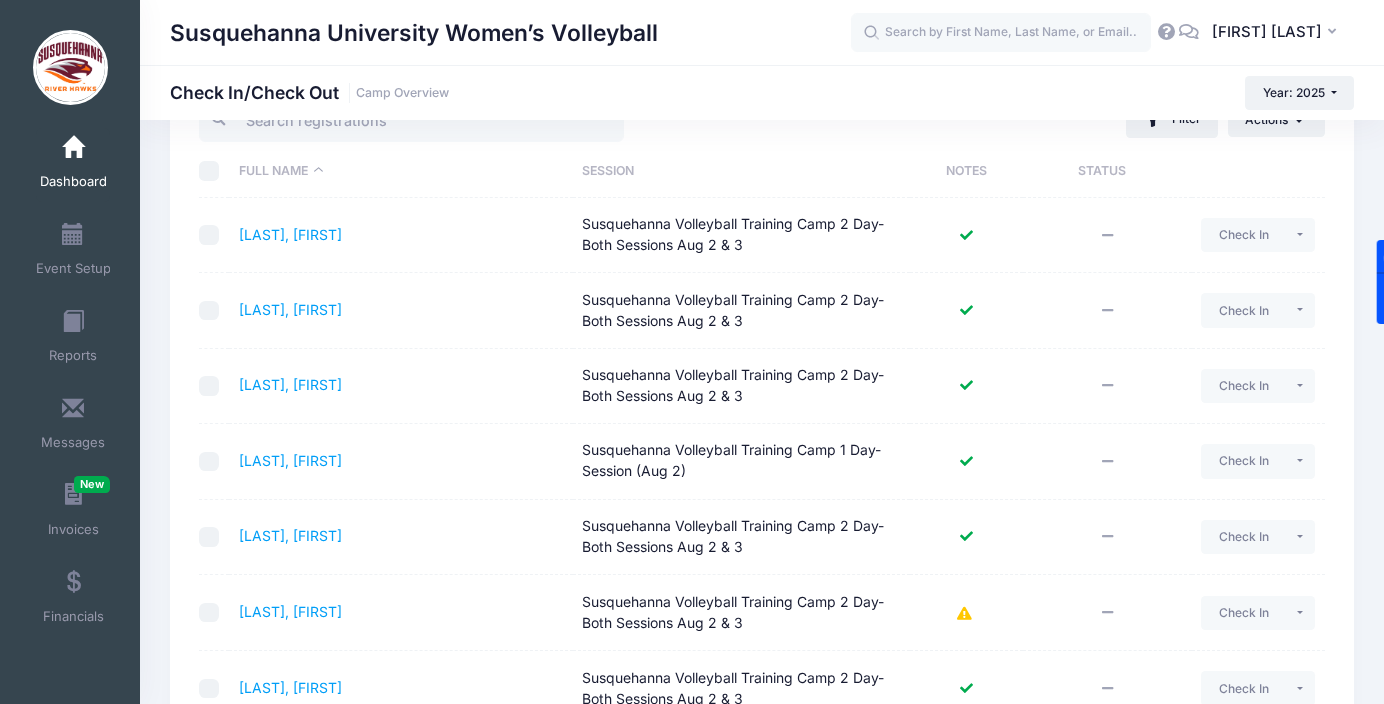 scroll, scrollTop: 144, scrollLeft: 0, axis: vertical 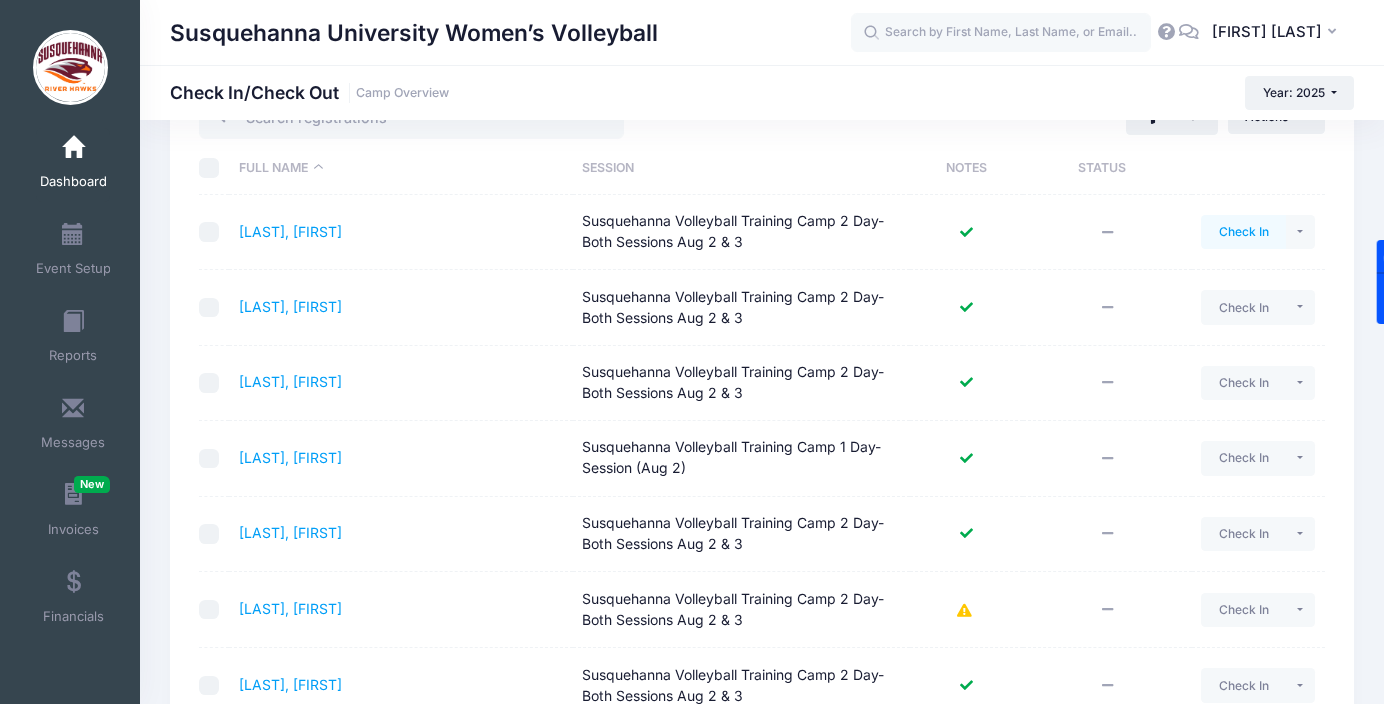 click on "Check In" at bounding box center (1243, 232) 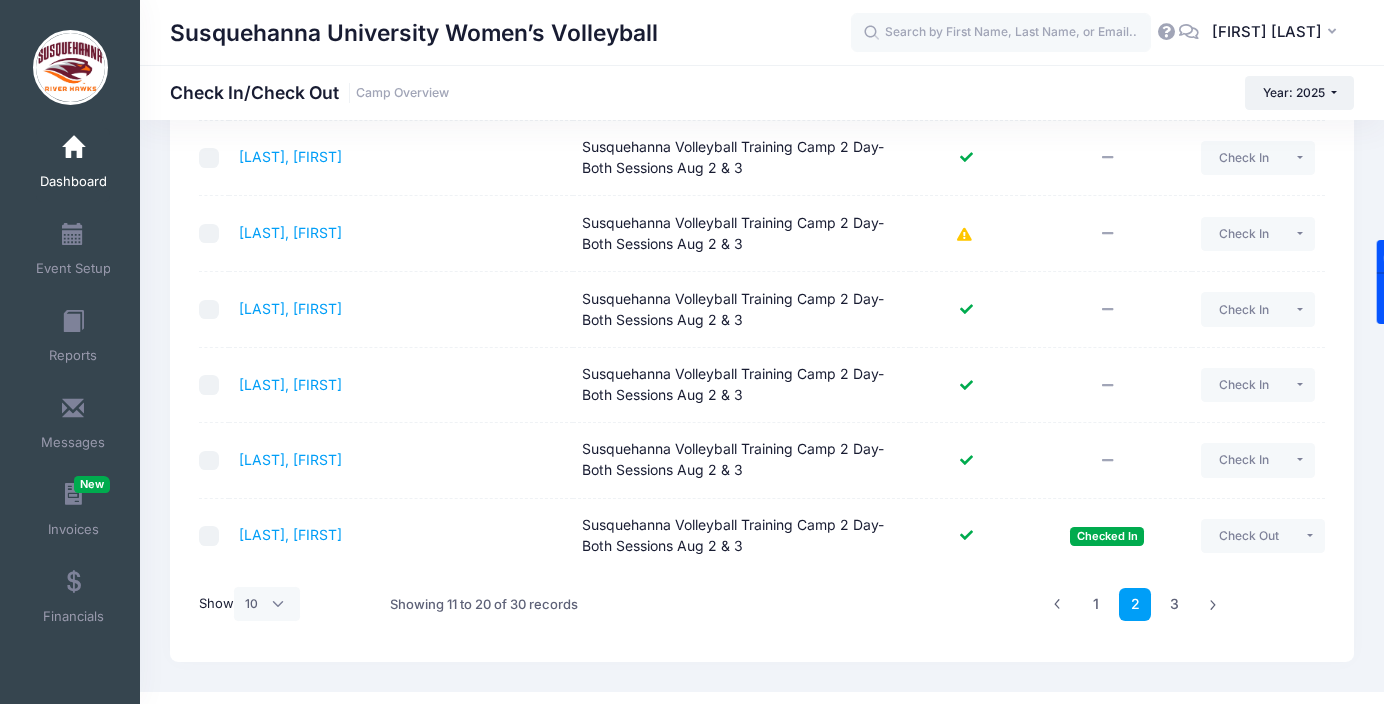 scroll, scrollTop: 519, scrollLeft: 0, axis: vertical 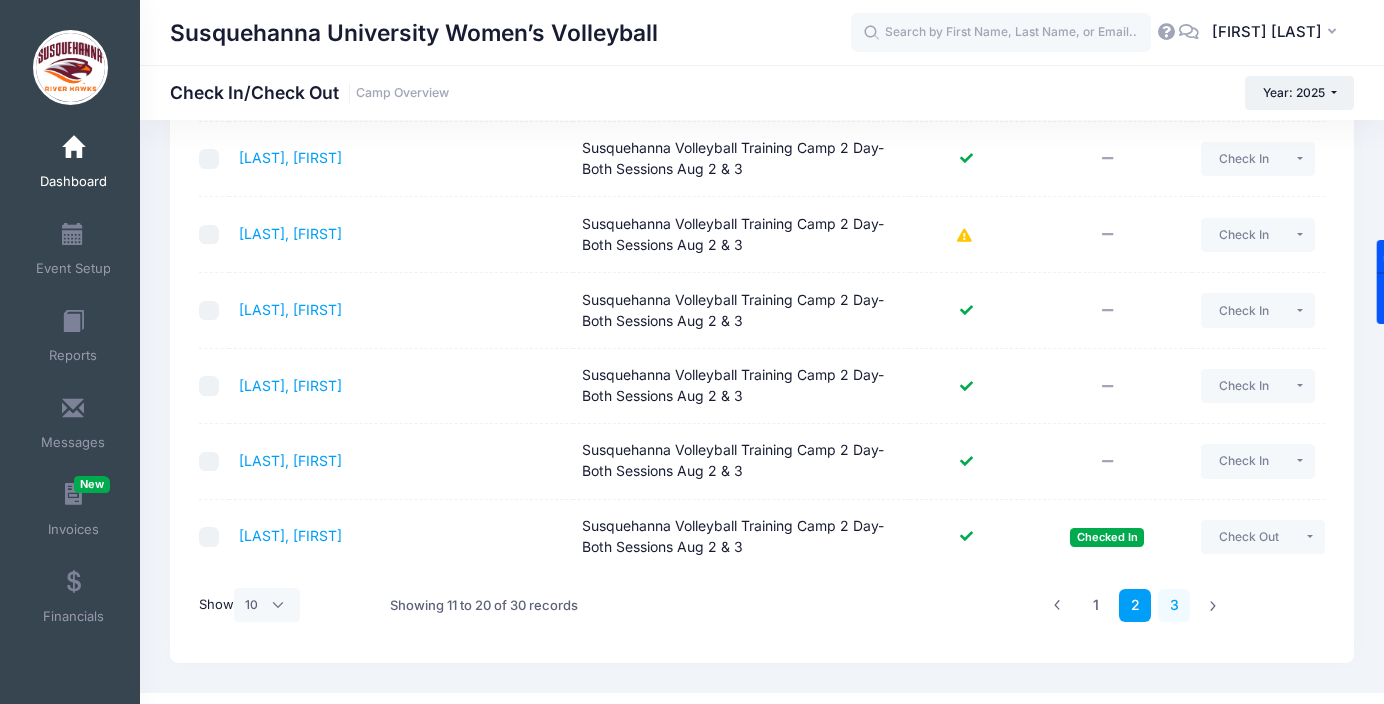 click on "3" at bounding box center (1174, 605) 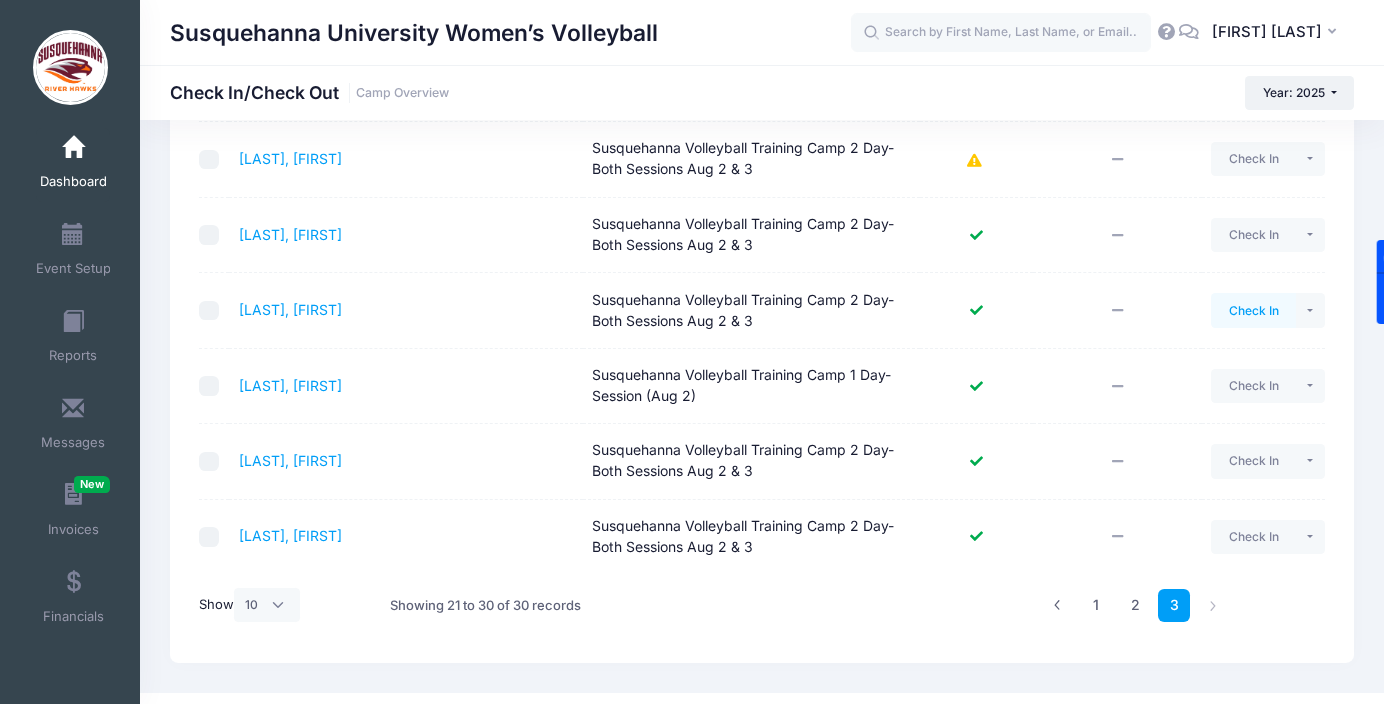 click on "Check In" at bounding box center [1253, 310] 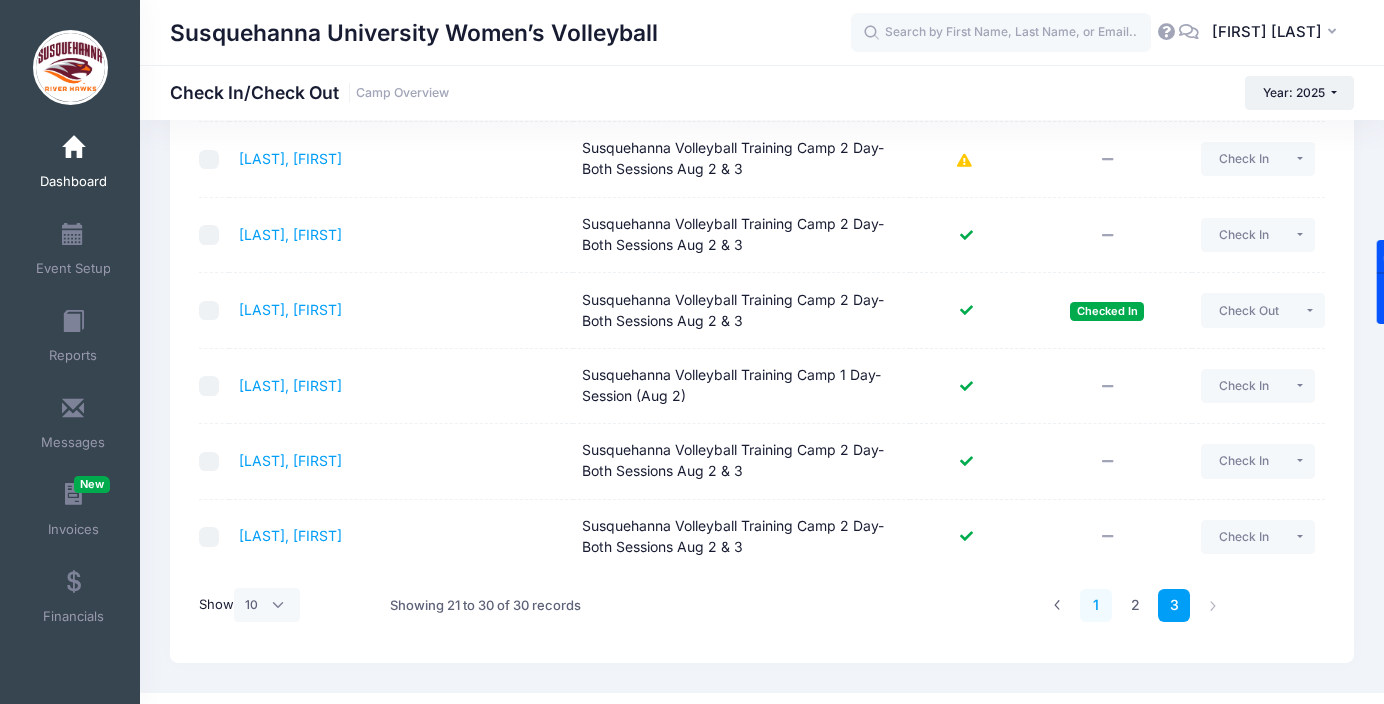 click on "1" at bounding box center [1096, 605] 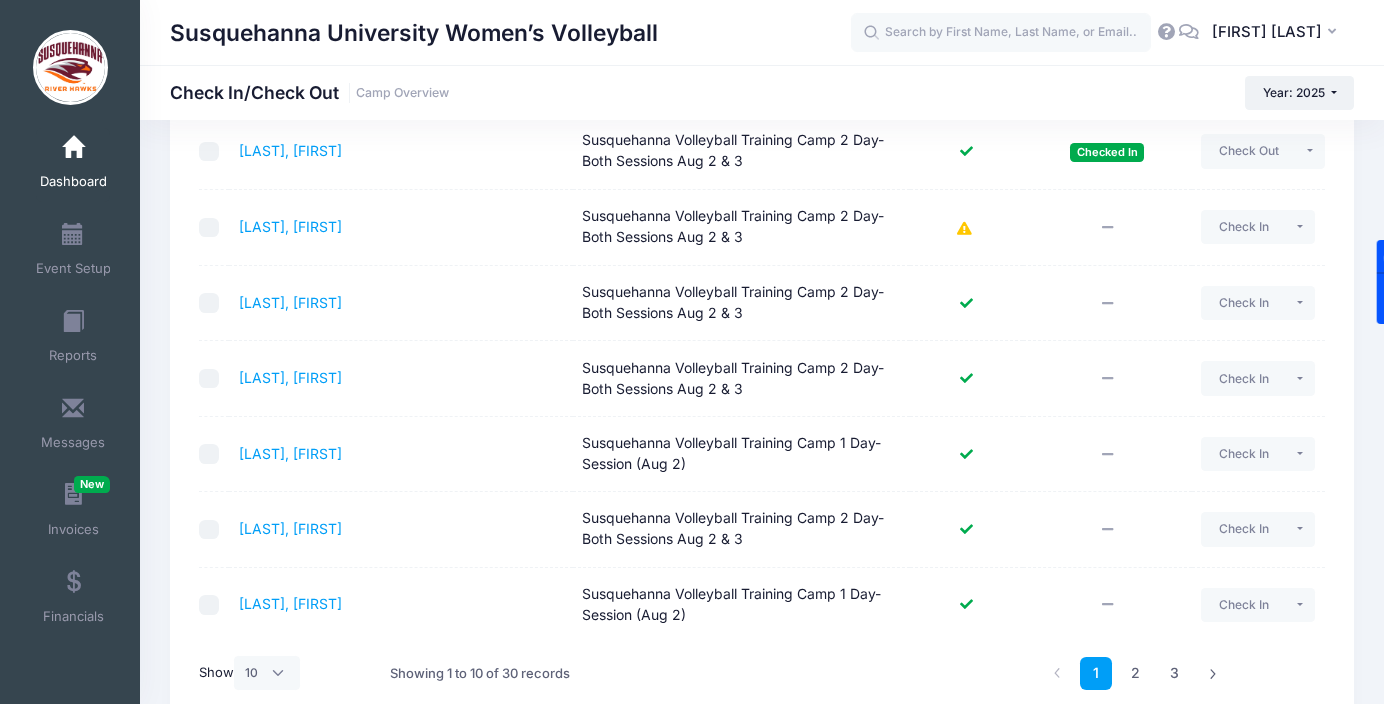 scroll, scrollTop: 553, scrollLeft: 0, axis: vertical 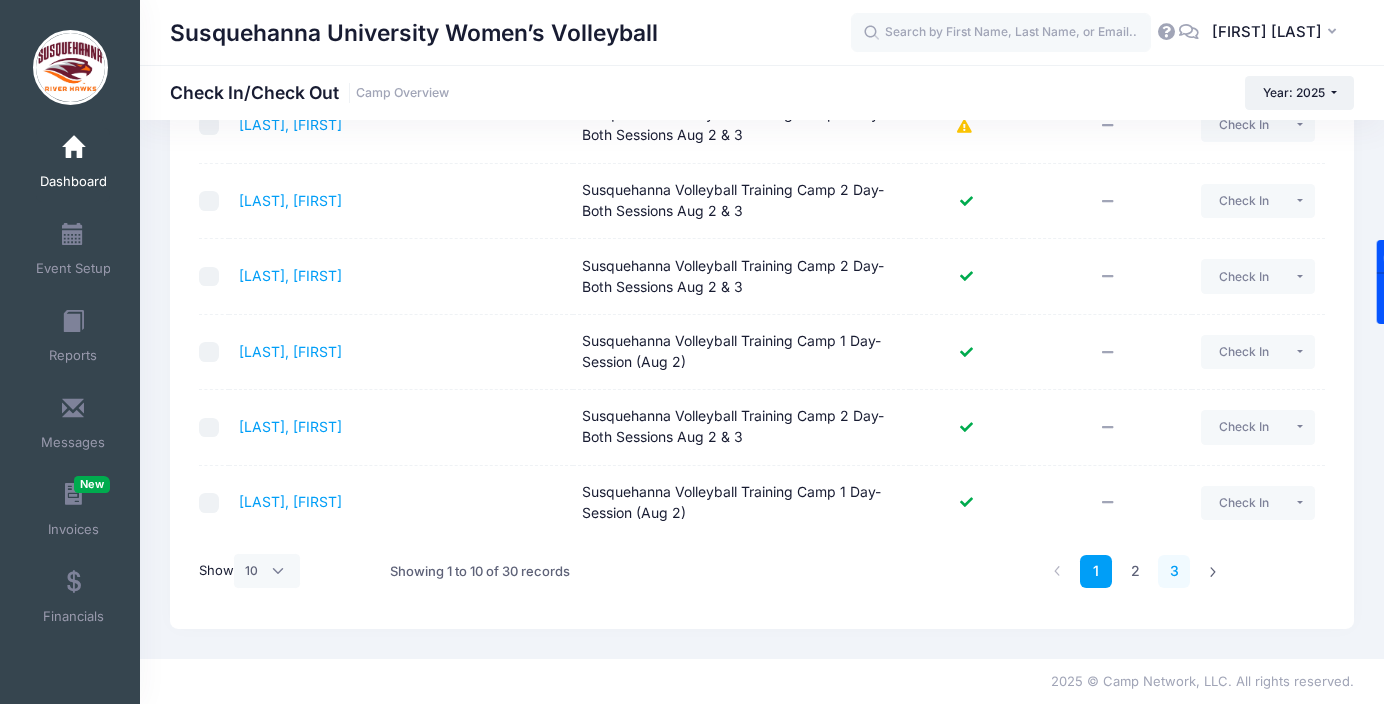 click on "3" at bounding box center [1174, 571] 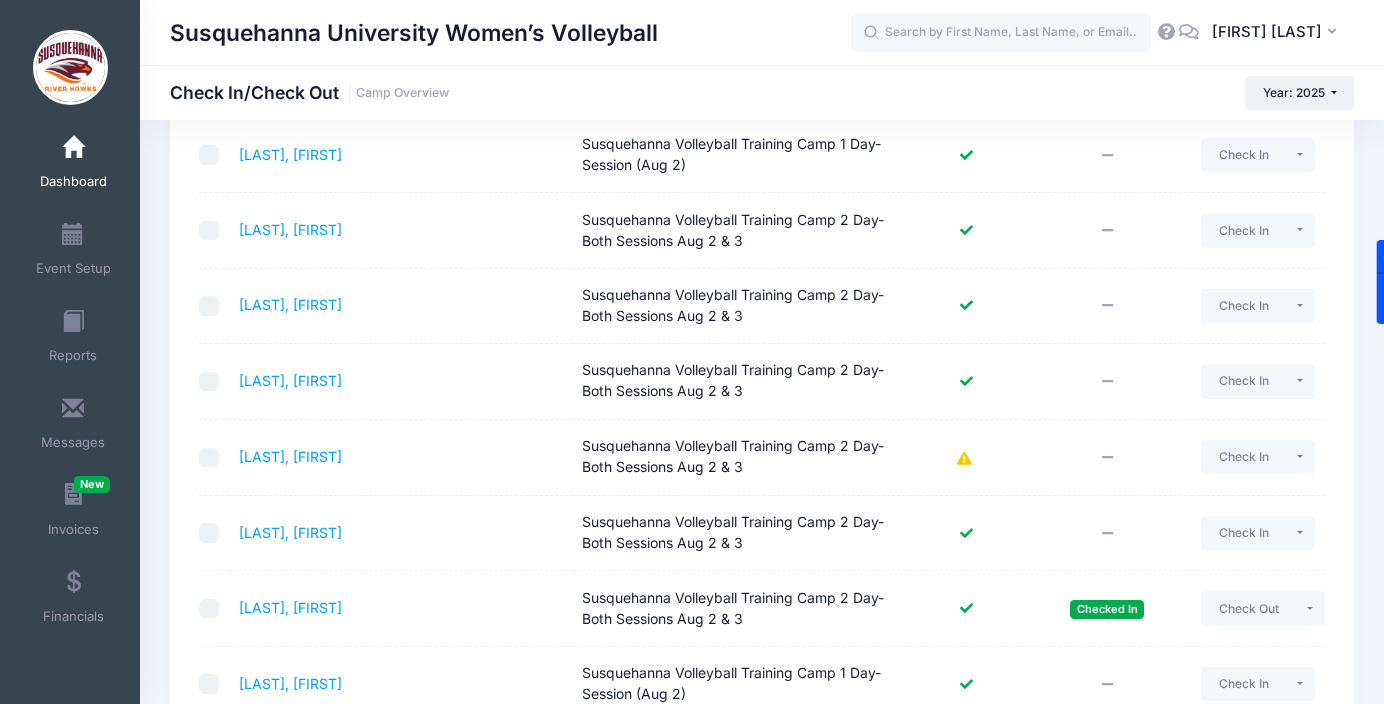 scroll, scrollTop: 217, scrollLeft: 0, axis: vertical 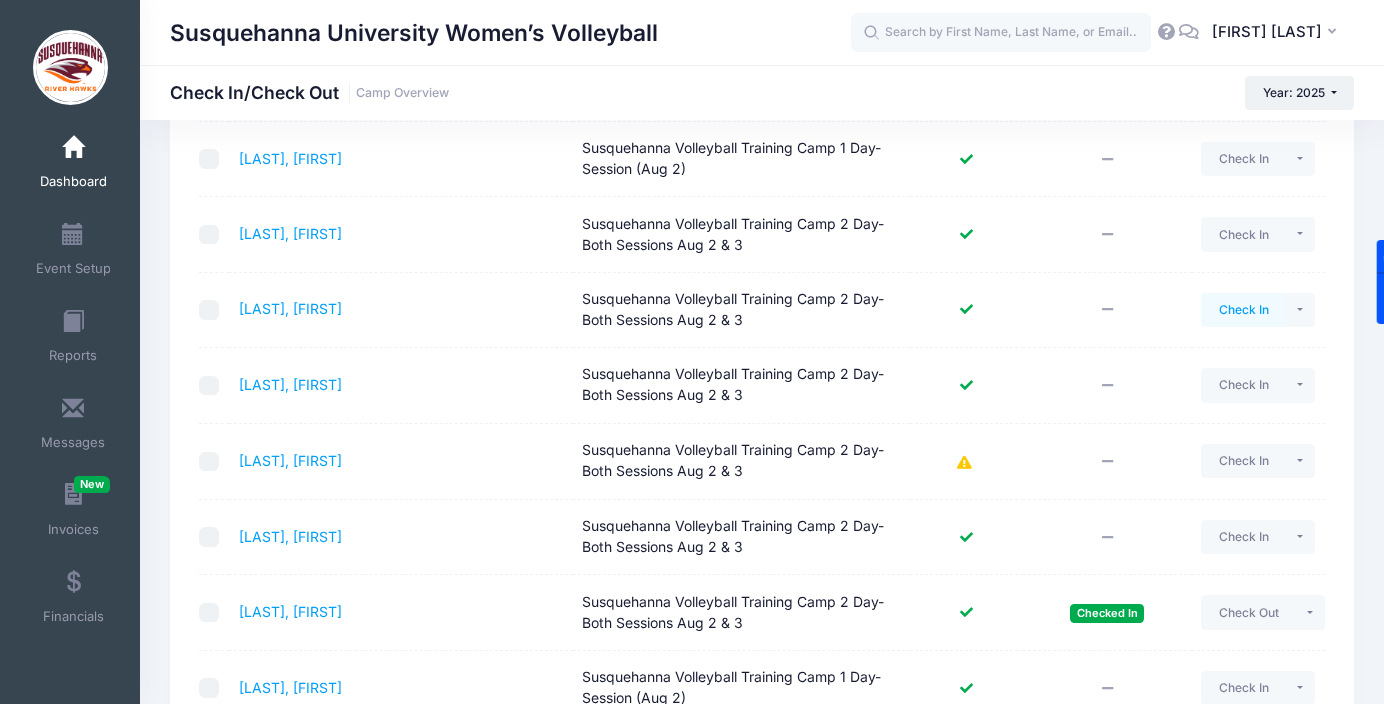 click on "Check In" at bounding box center [1243, 310] 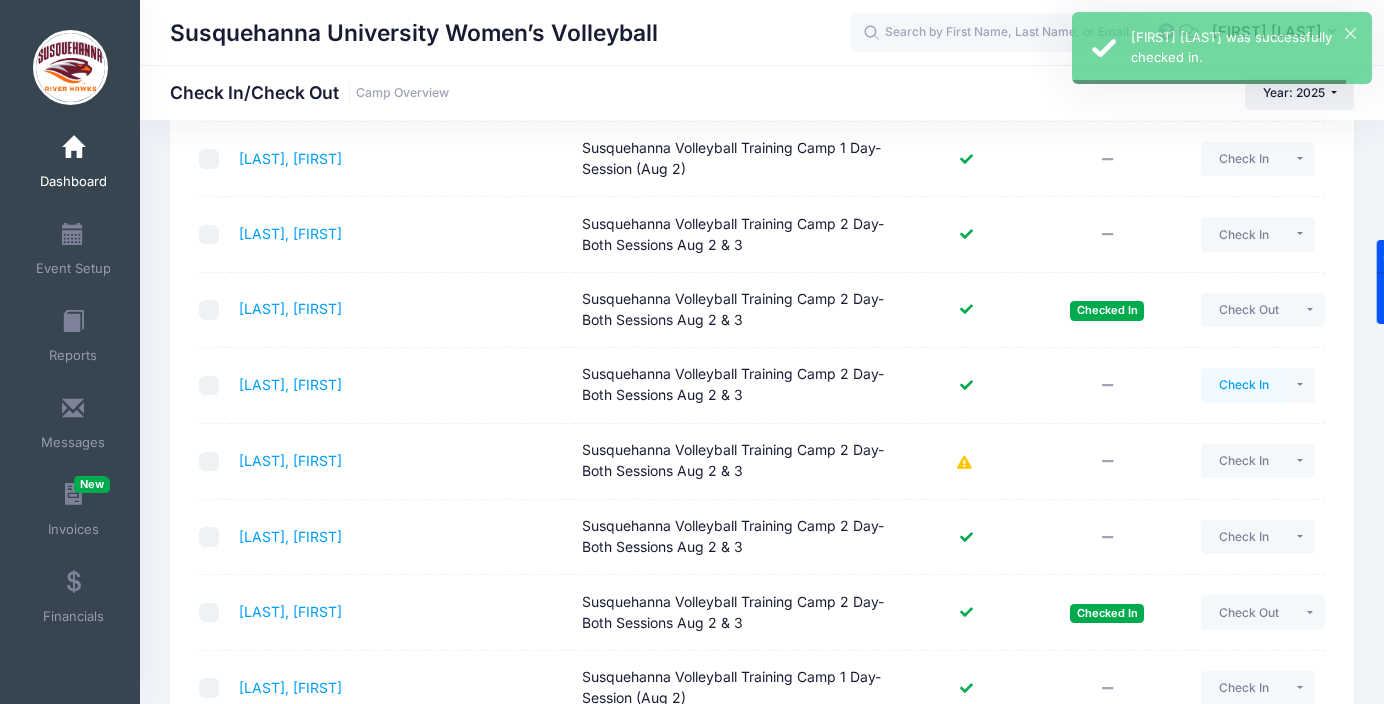 click on "Check In" at bounding box center [1243, 385] 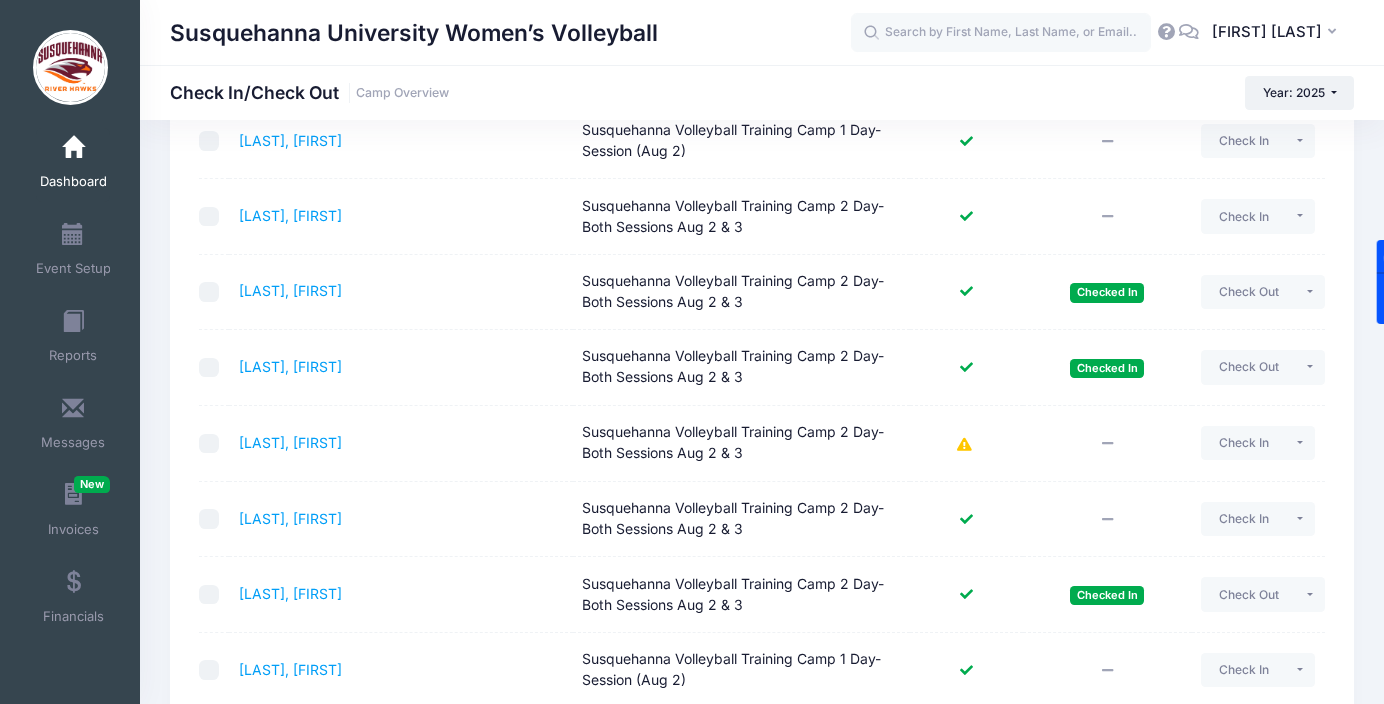 scroll, scrollTop: 553, scrollLeft: 0, axis: vertical 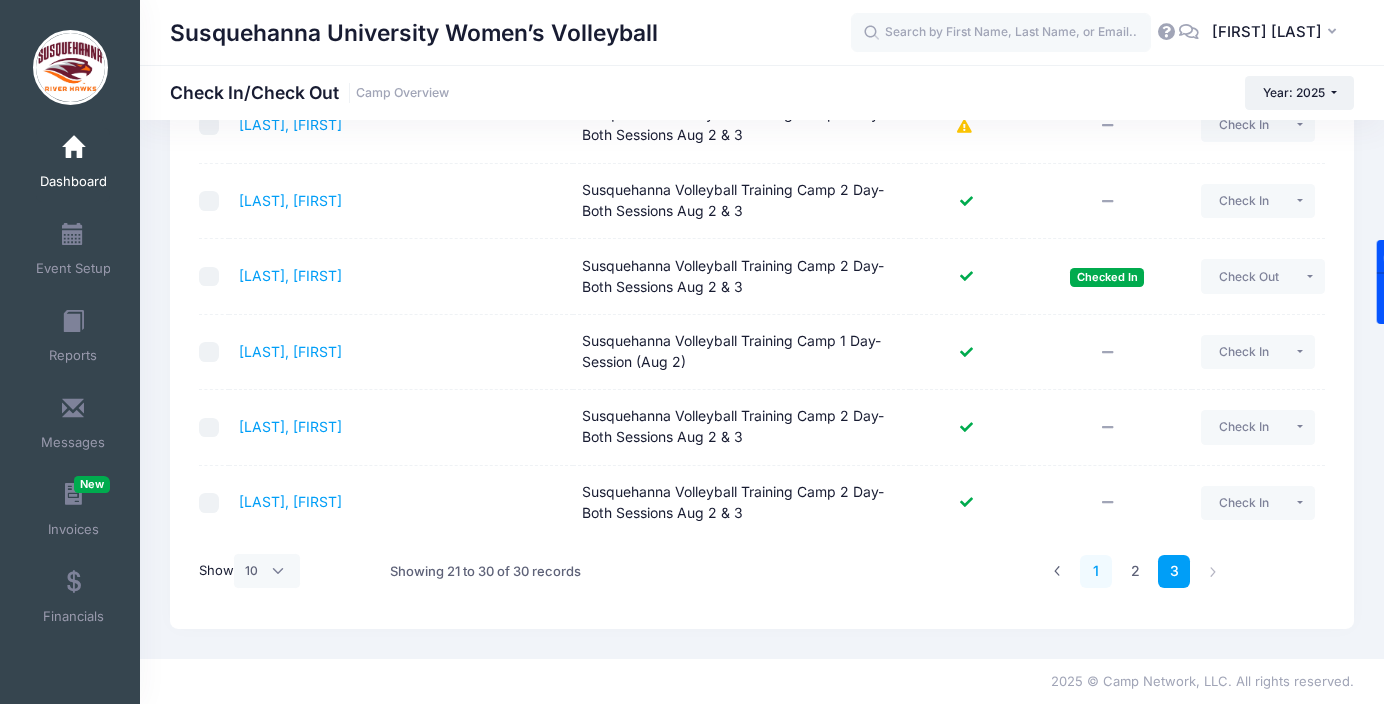 click on "1" at bounding box center [1096, 571] 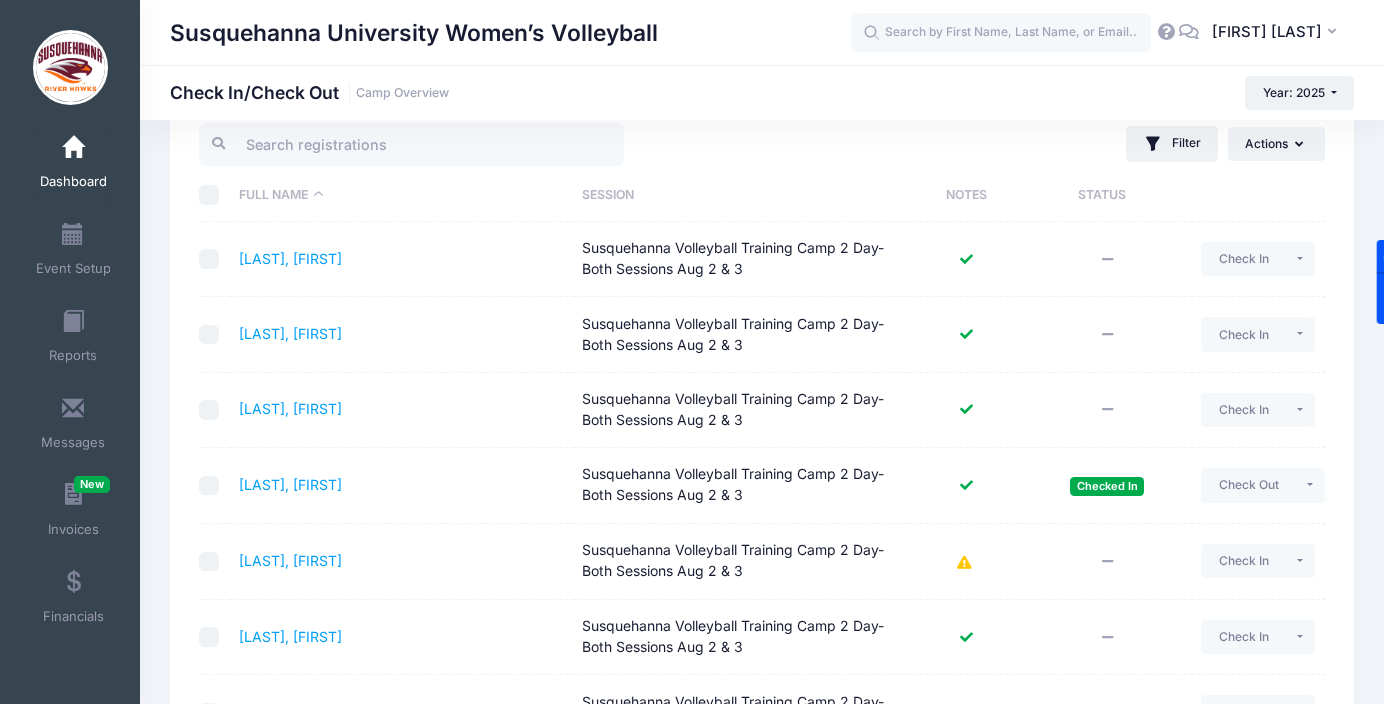 scroll, scrollTop: 0, scrollLeft: 0, axis: both 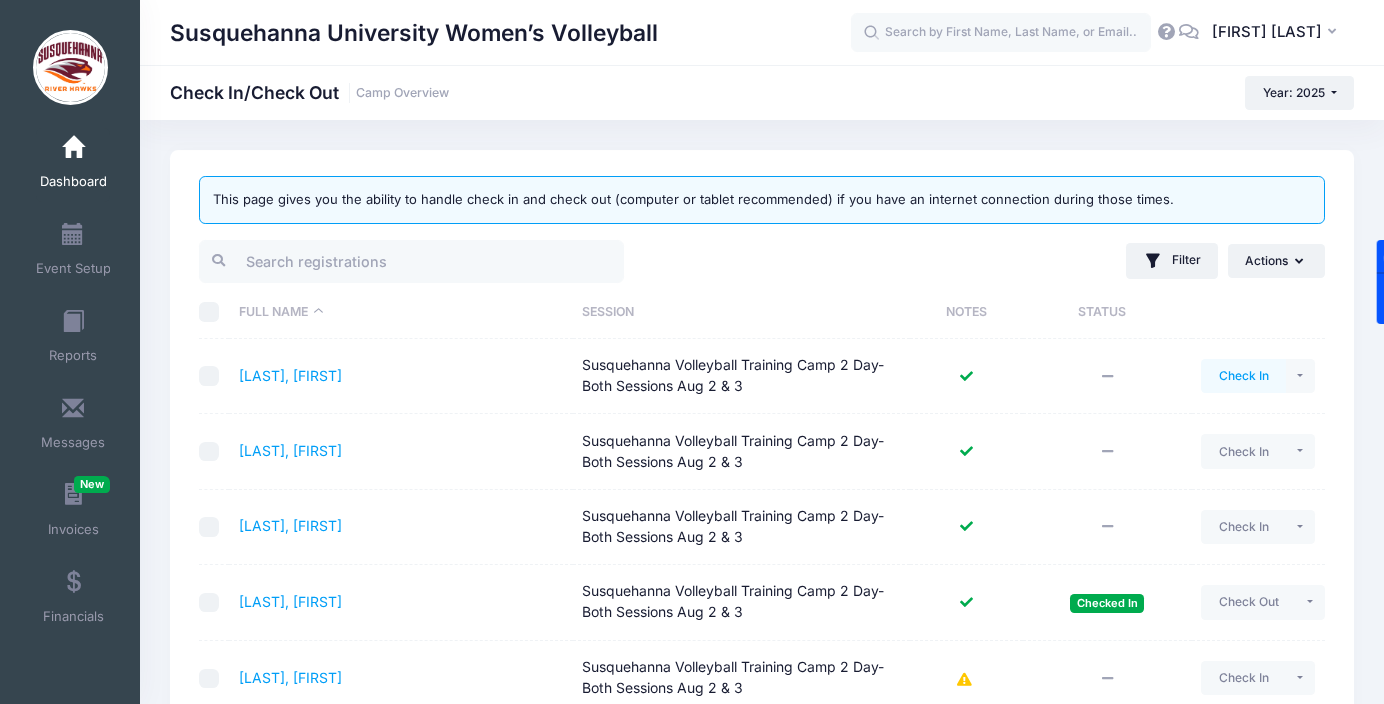 click on "Check In" at bounding box center [1243, 376] 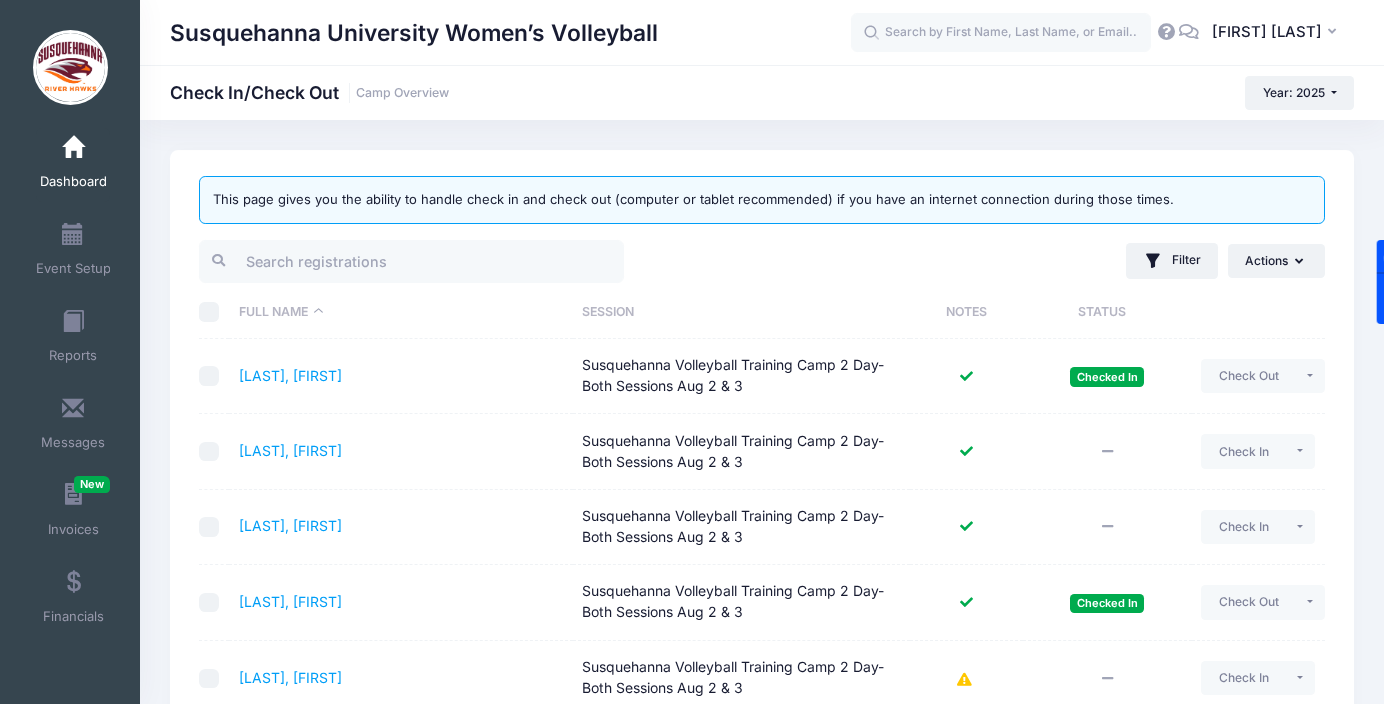 scroll, scrollTop: 553, scrollLeft: 0, axis: vertical 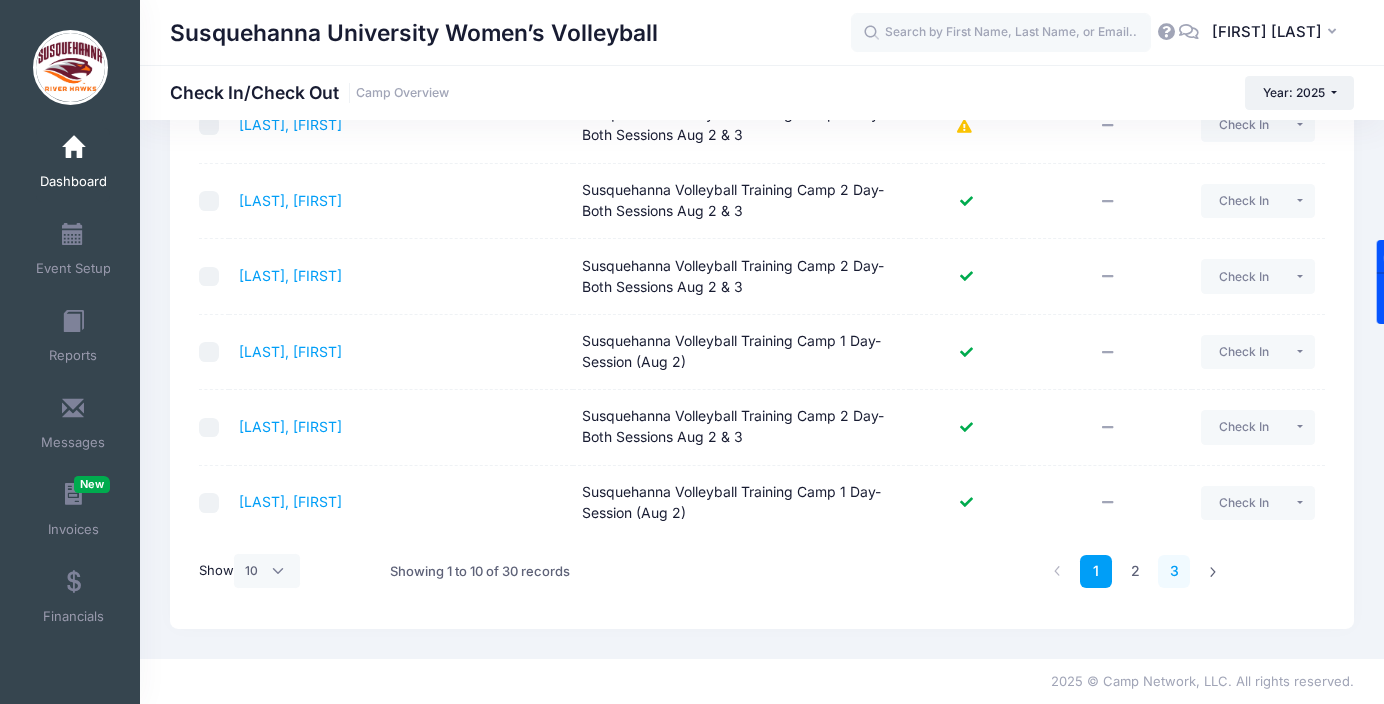 click on "3" at bounding box center [1174, 571] 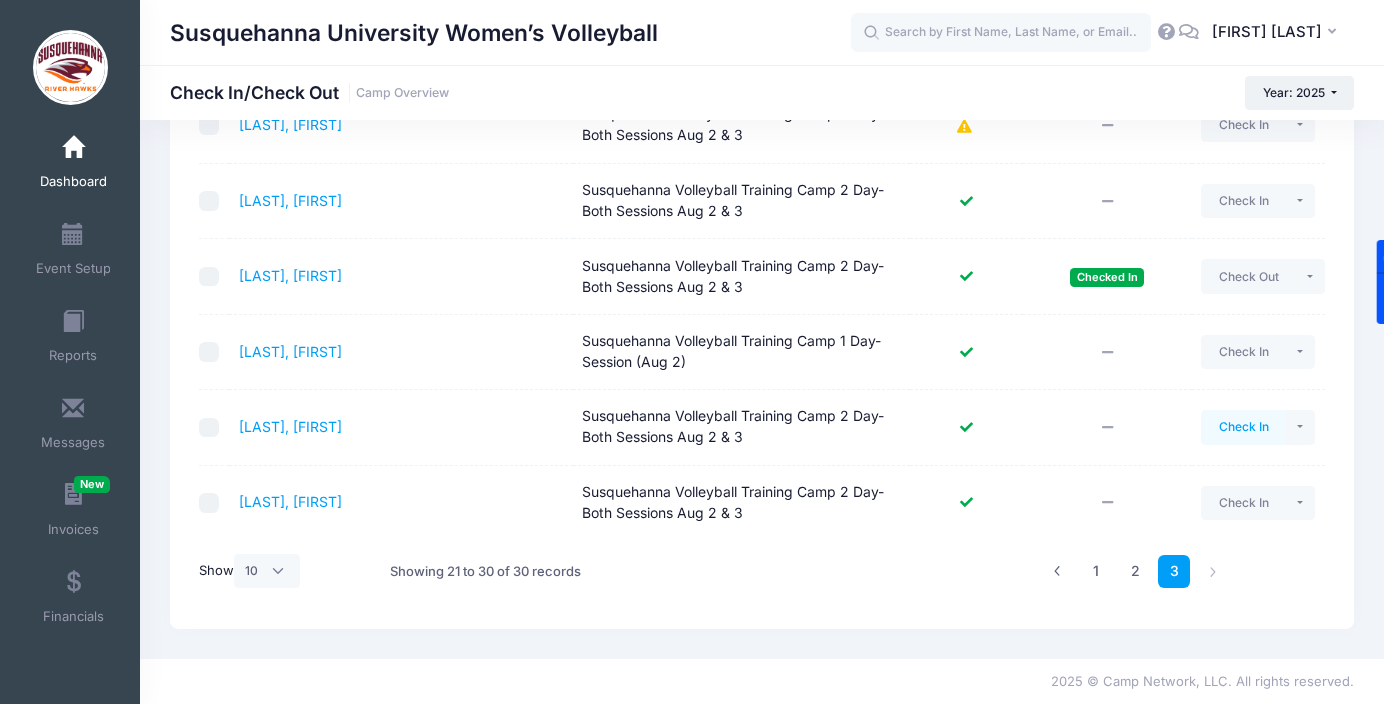 click on "Check In" at bounding box center [1243, 427] 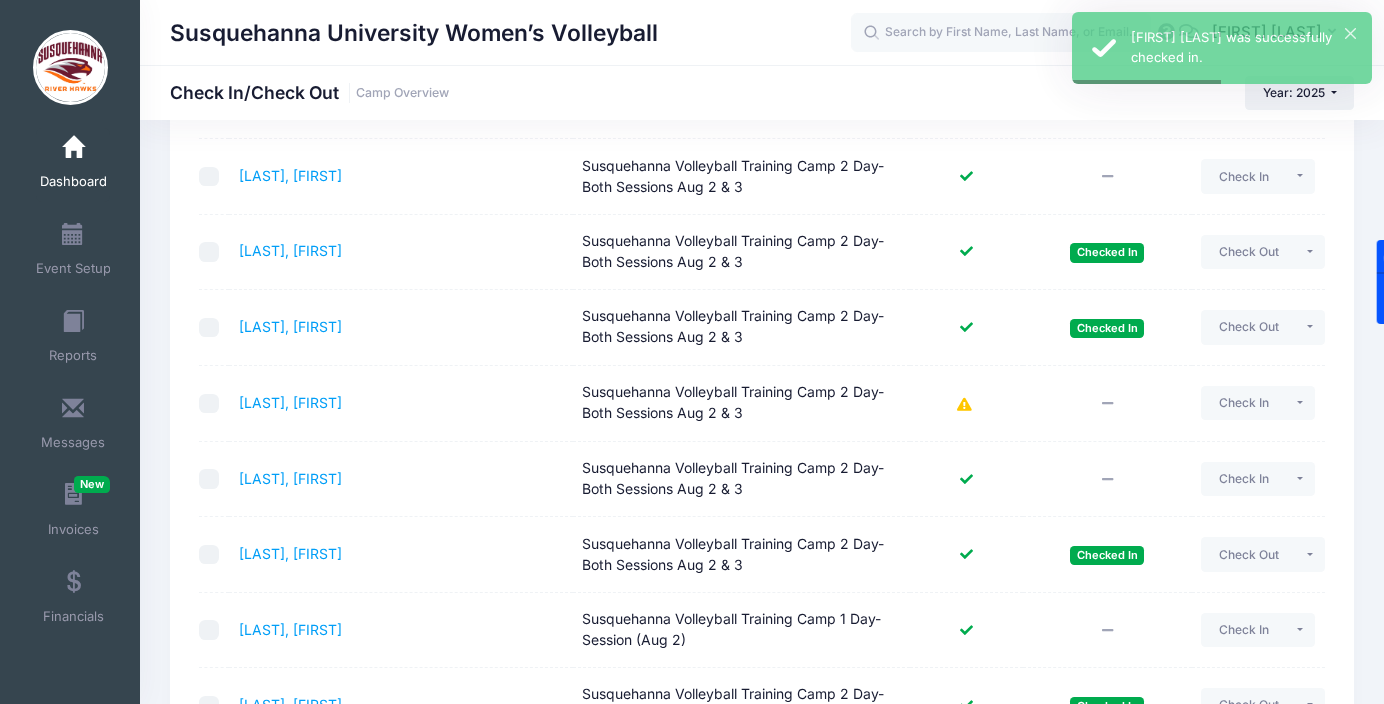 scroll, scrollTop: 553, scrollLeft: 0, axis: vertical 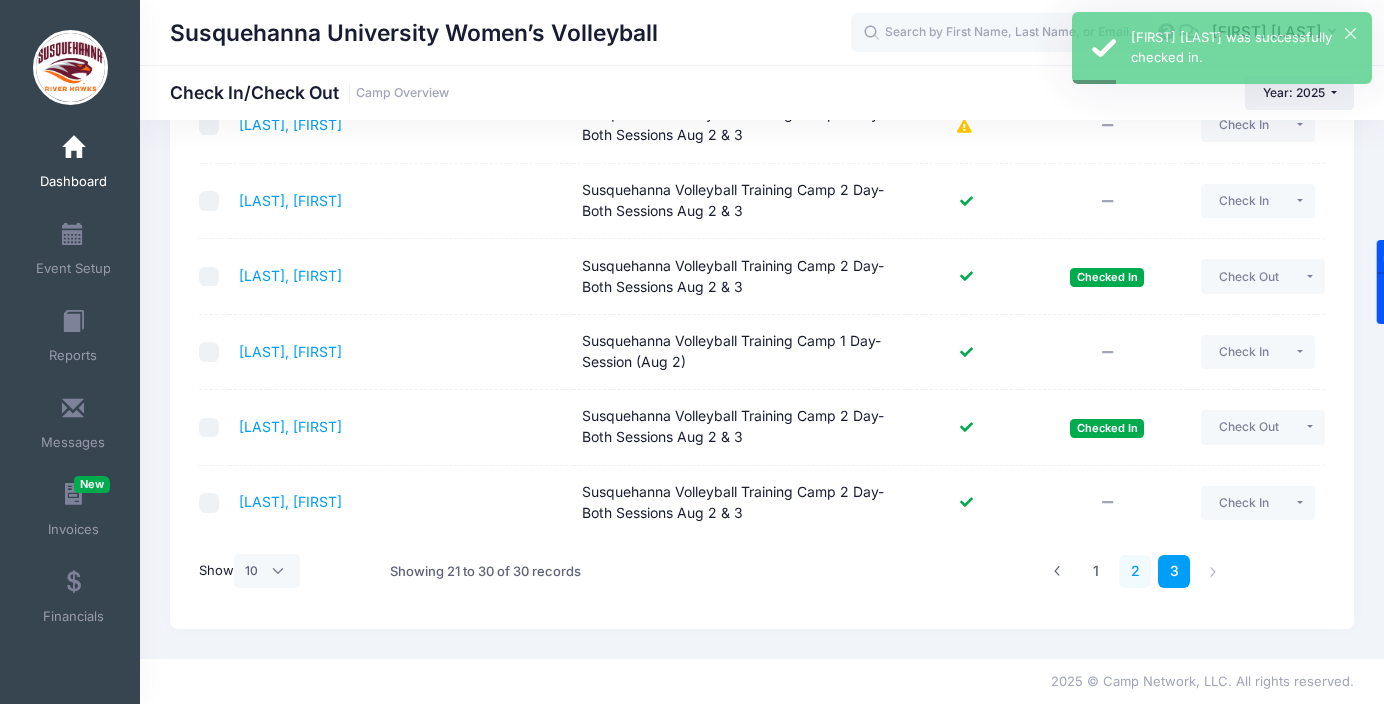 click on "2" at bounding box center (1135, 571) 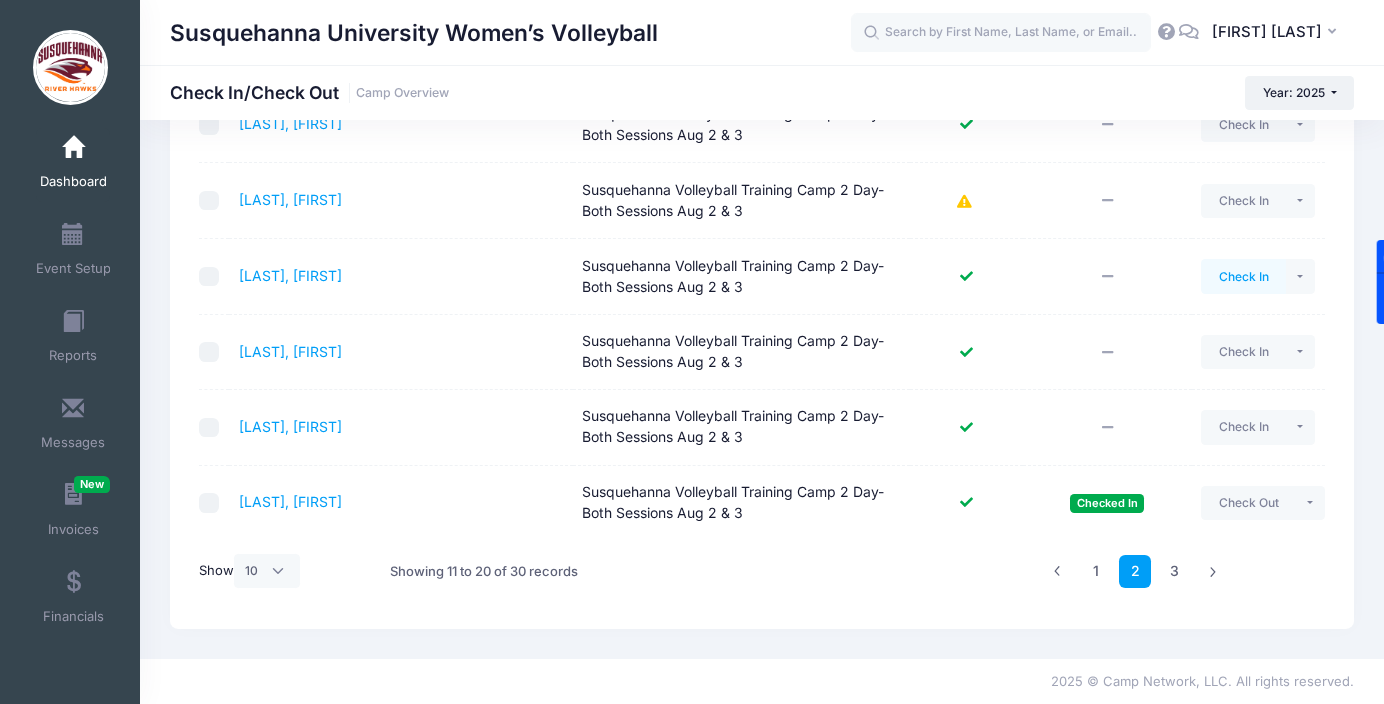 click on "Check In" at bounding box center [1243, 276] 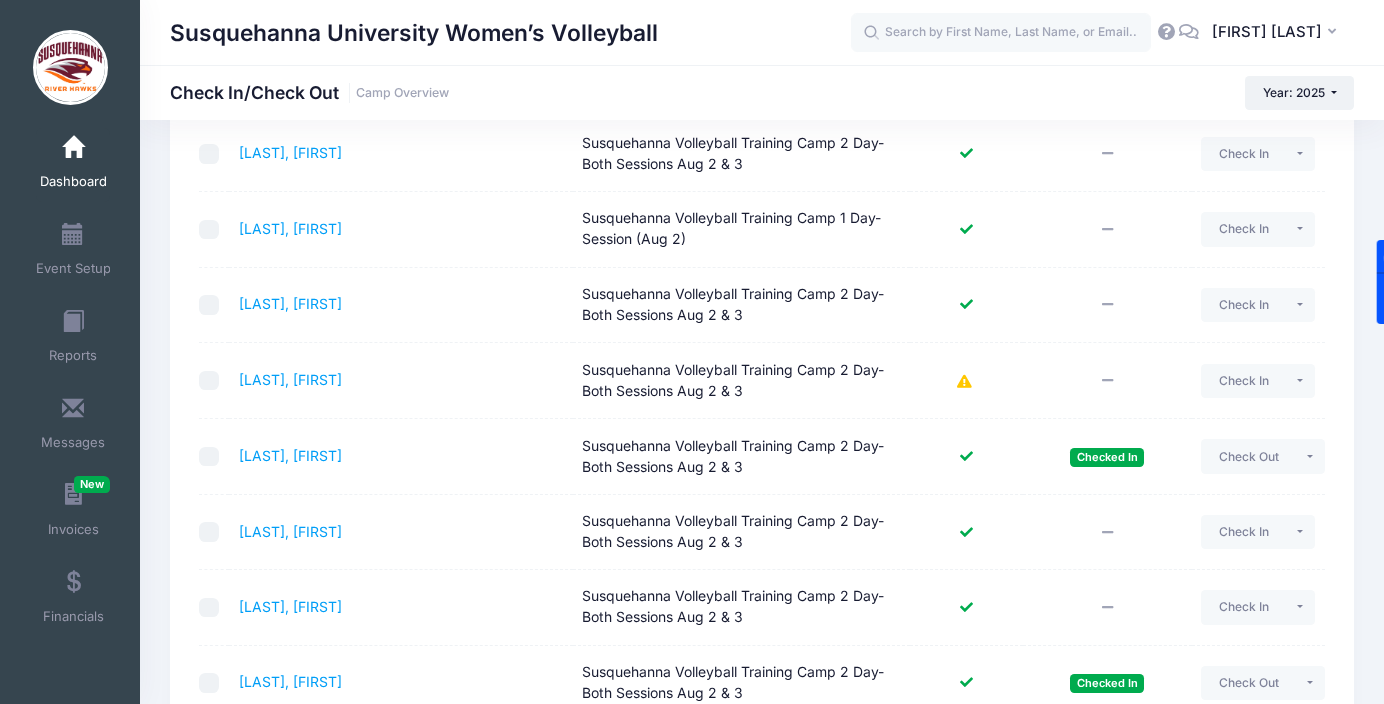 scroll, scrollTop: 528, scrollLeft: 0, axis: vertical 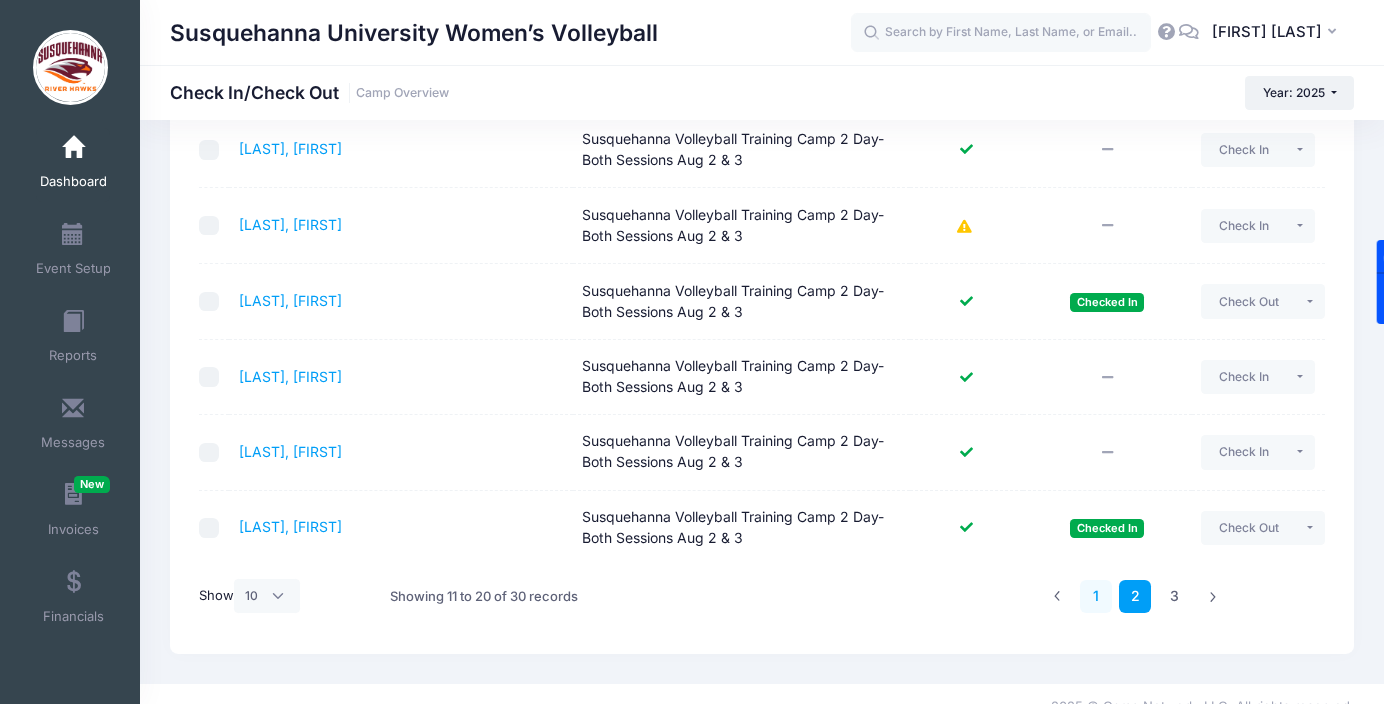 click on "1" at bounding box center [1096, 596] 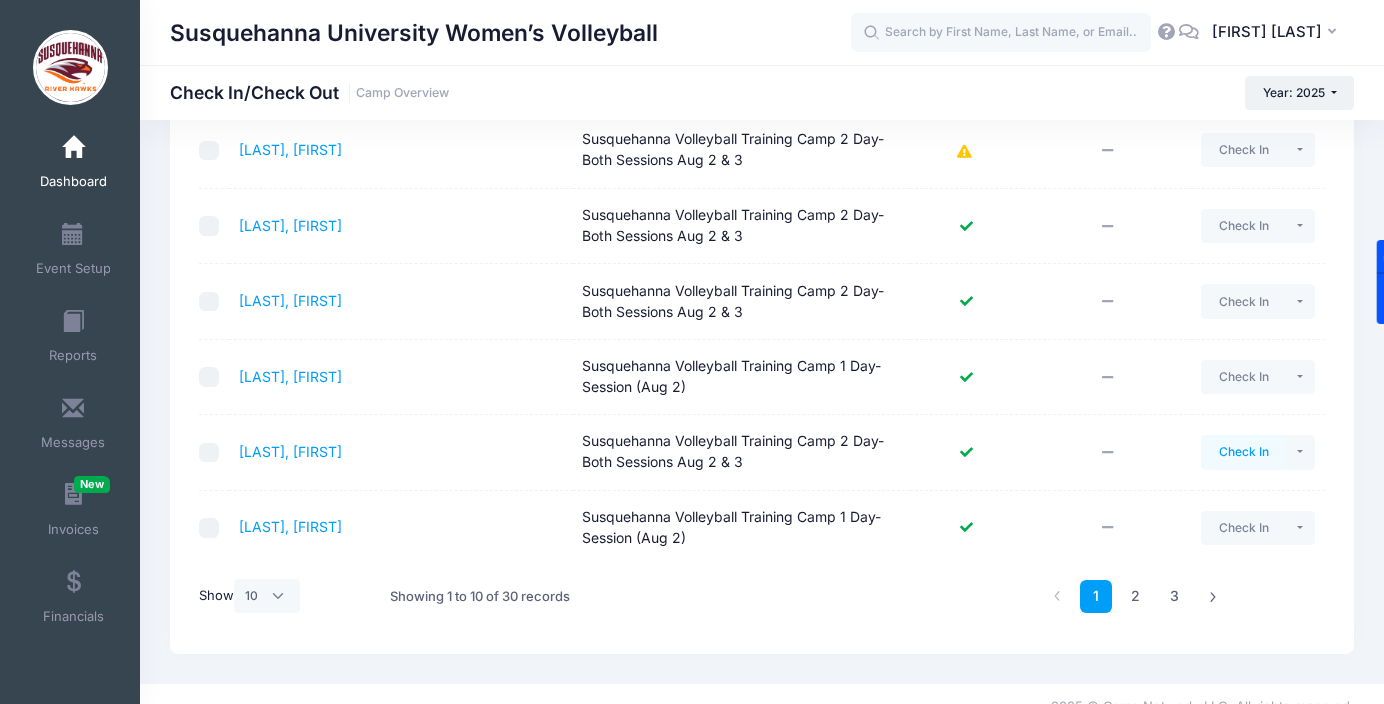 click on "Check In" at bounding box center [1243, 452] 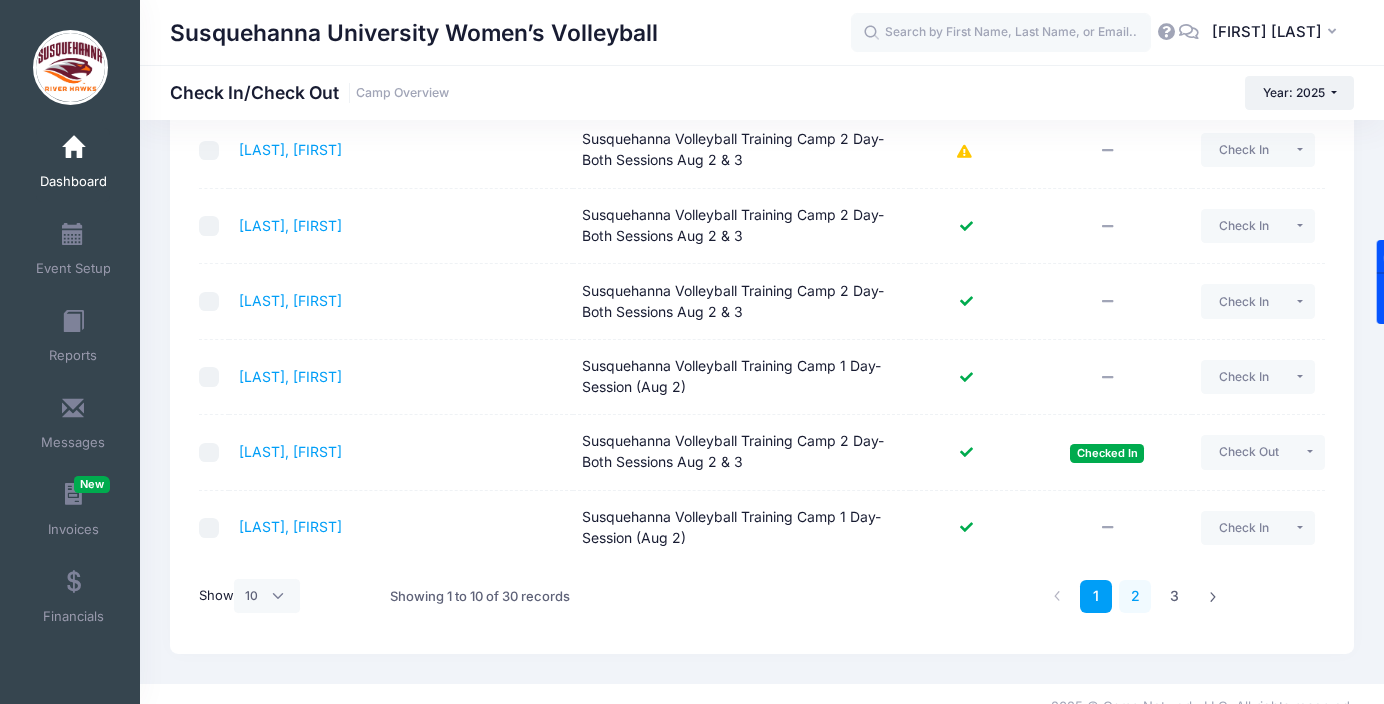 click on "2" at bounding box center [1135, 596] 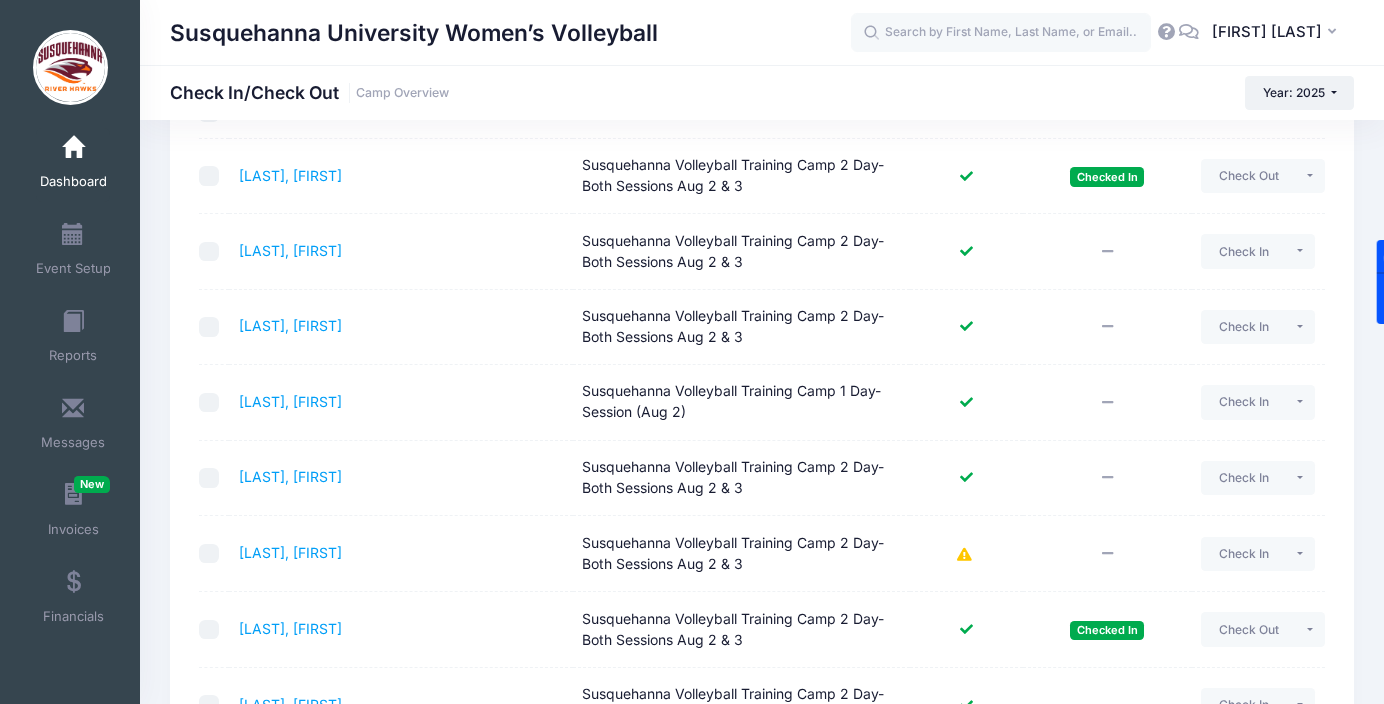 scroll, scrollTop: 553, scrollLeft: 0, axis: vertical 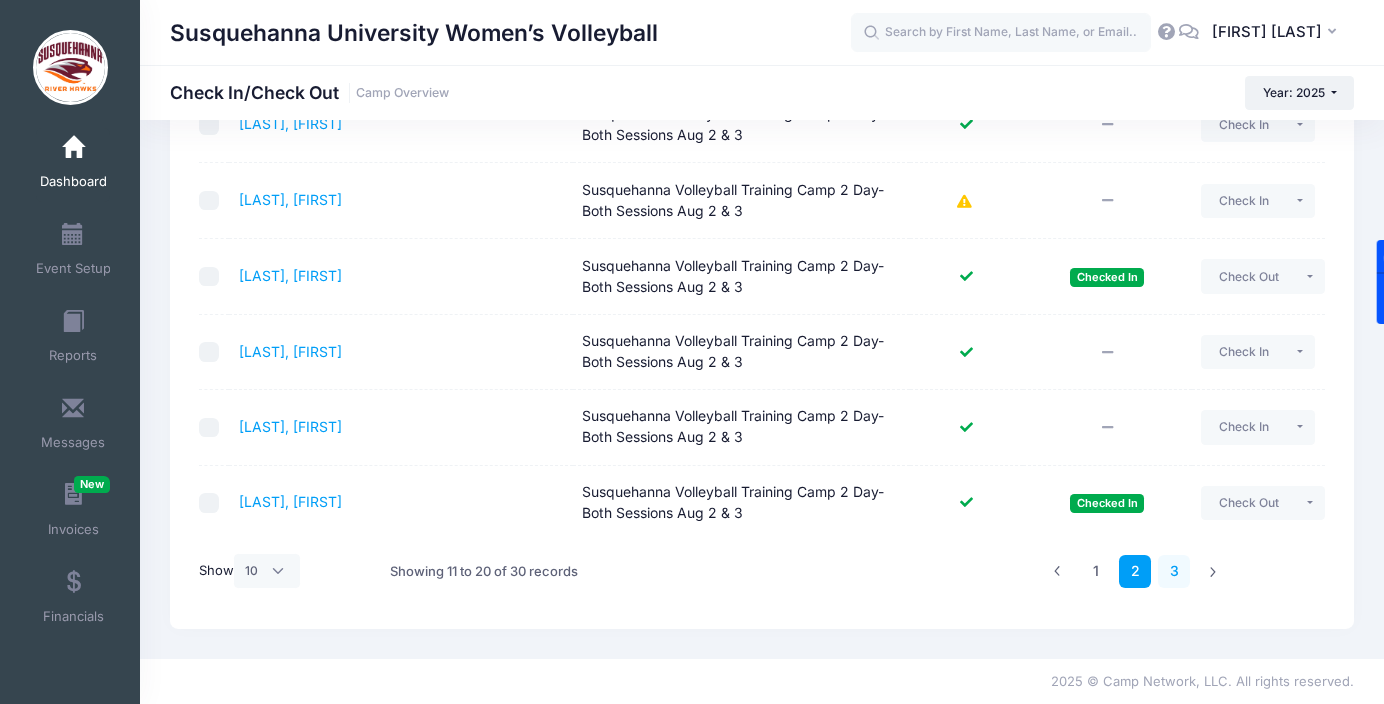 click on "3" at bounding box center (1174, 571) 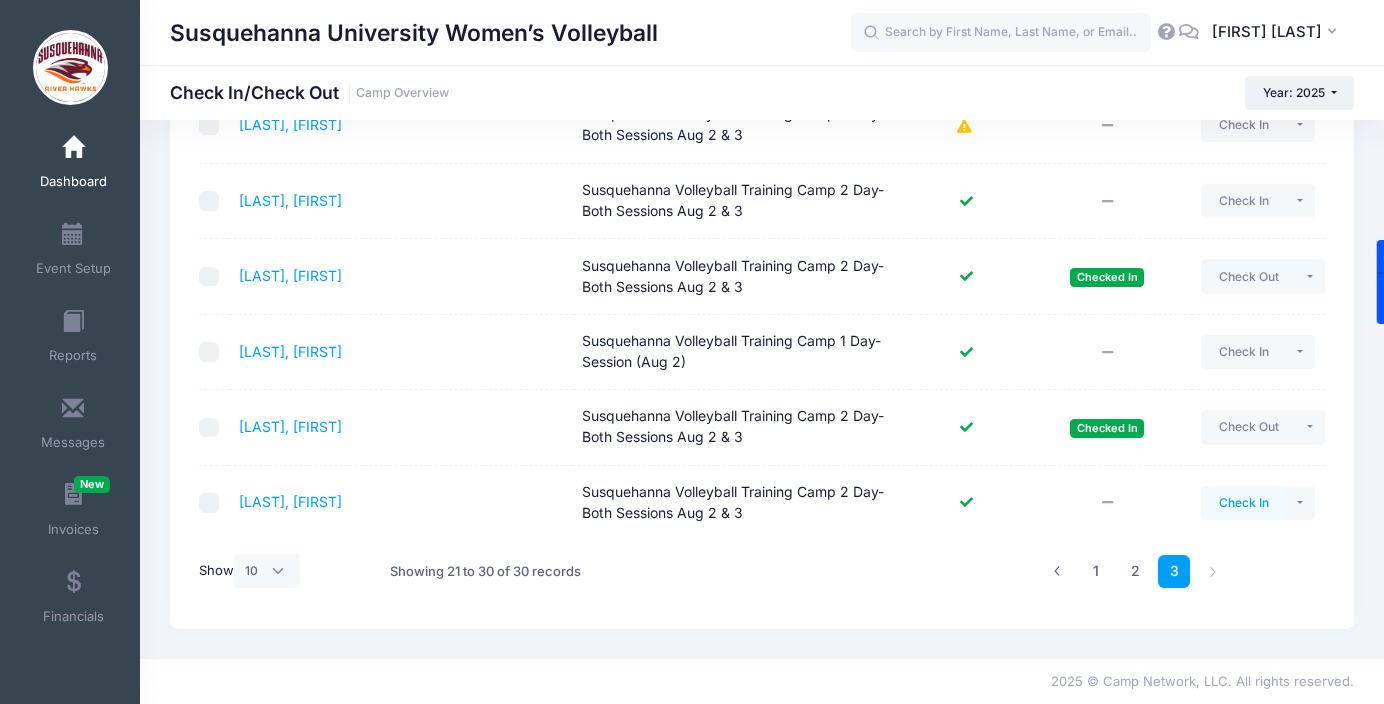 click on "Check In" at bounding box center (1243, 503) 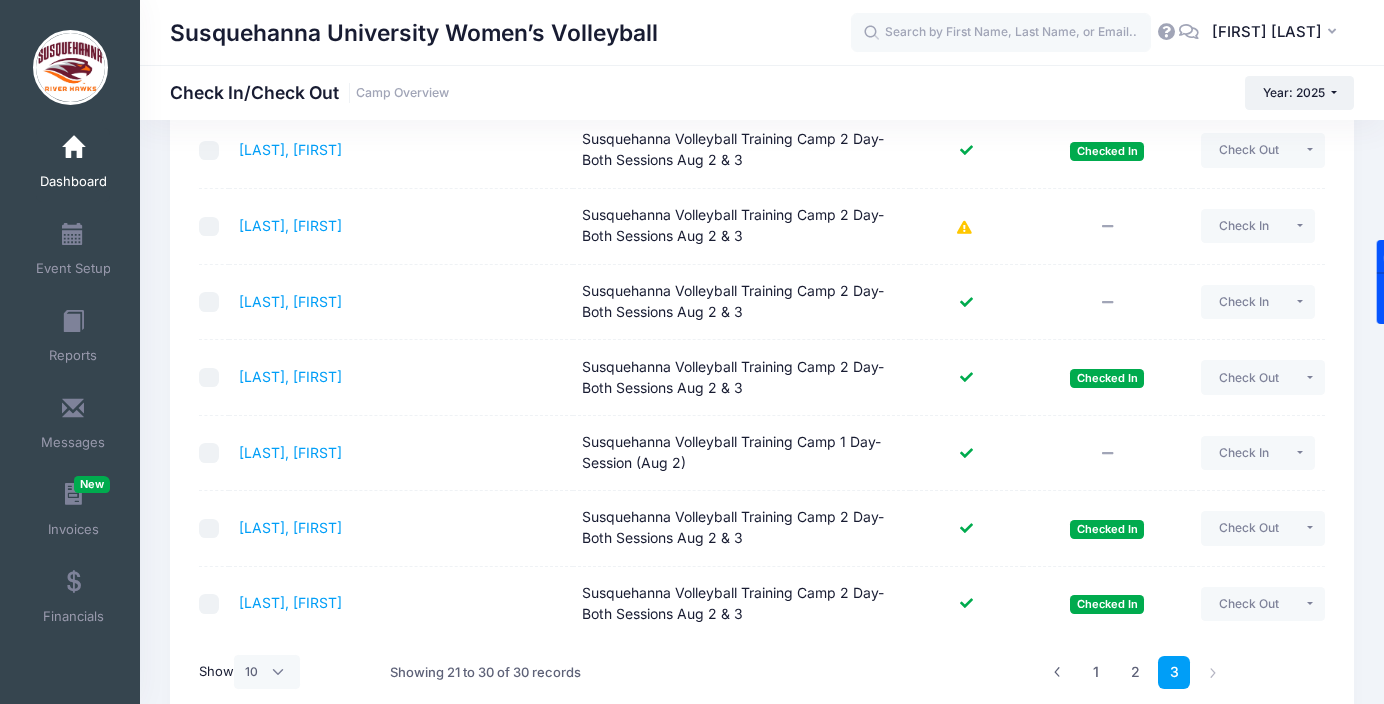 scroll, scrollTop: 553, scrollLeft: 0, axis: vertical 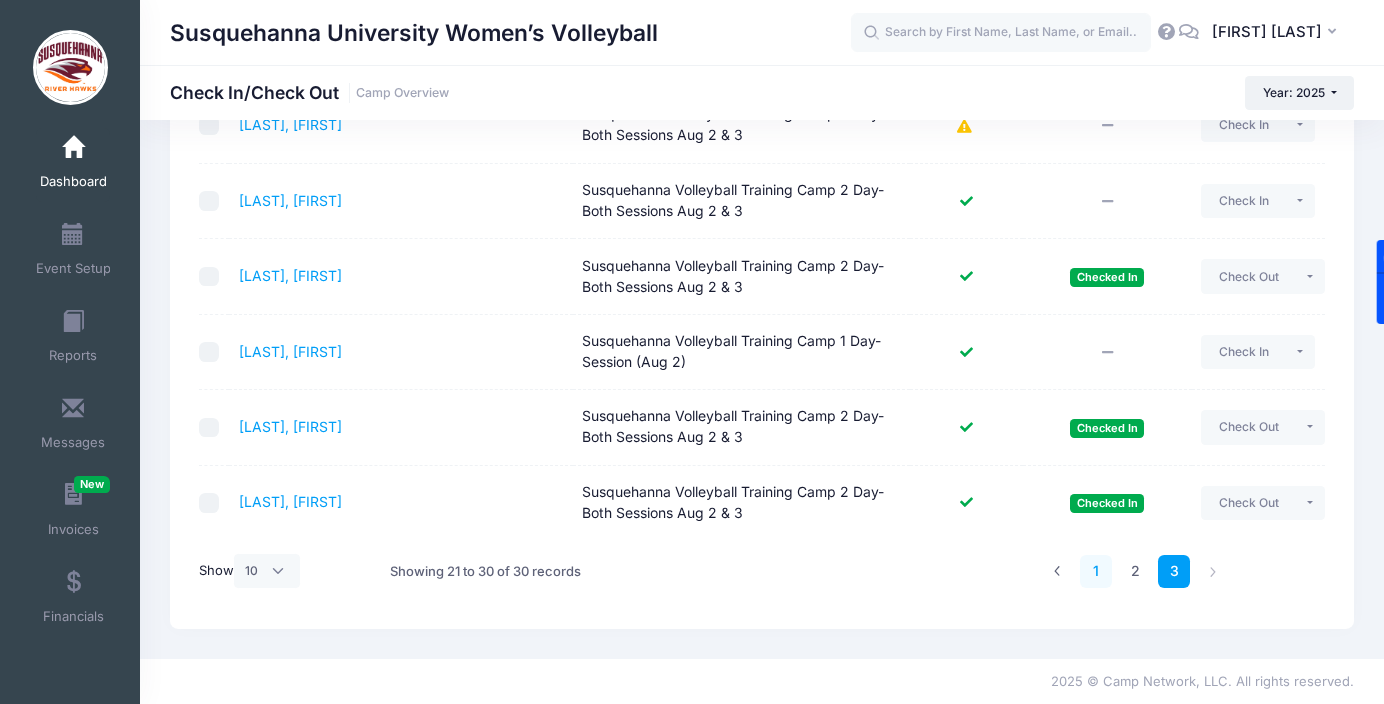 click on "1" at bounding box center [1096, 571] 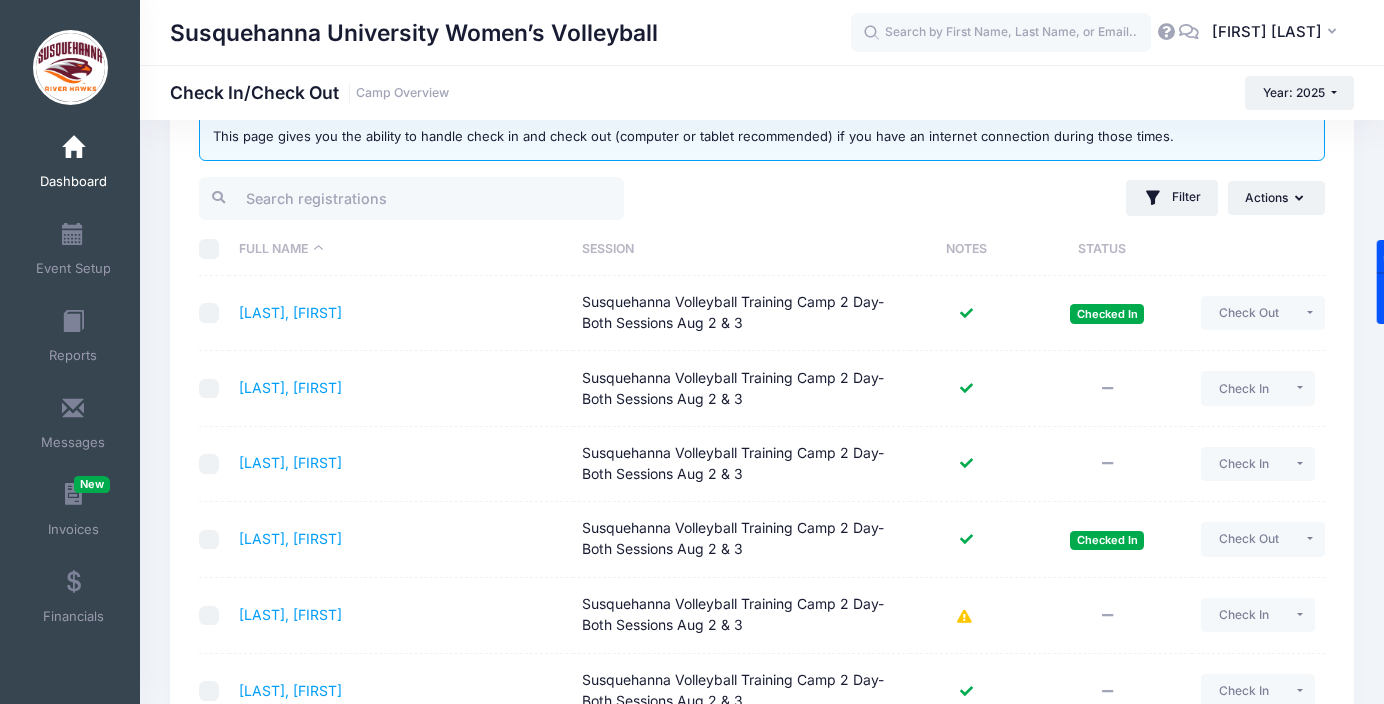 scroll, scrollTop: 74, scrollLeft: 0, axis: vertical 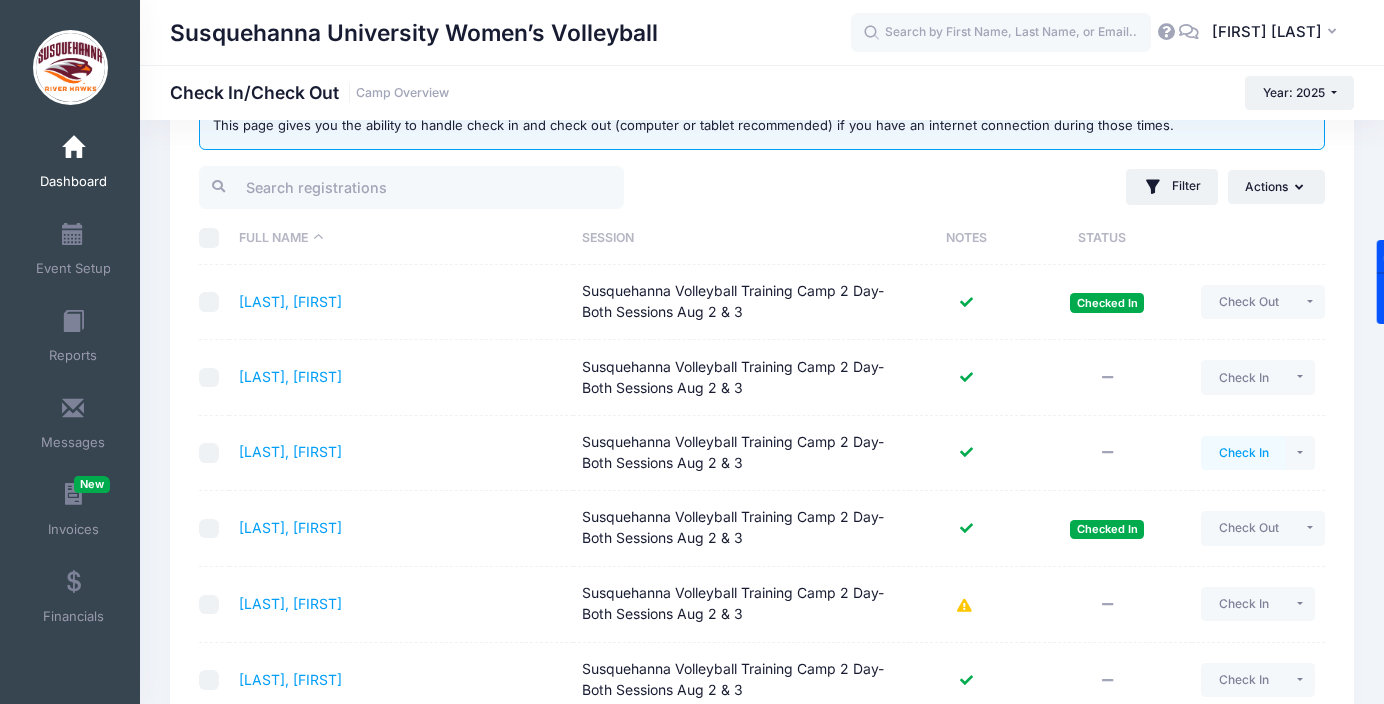 click on "Check In" at bounding box center (1243, 453) 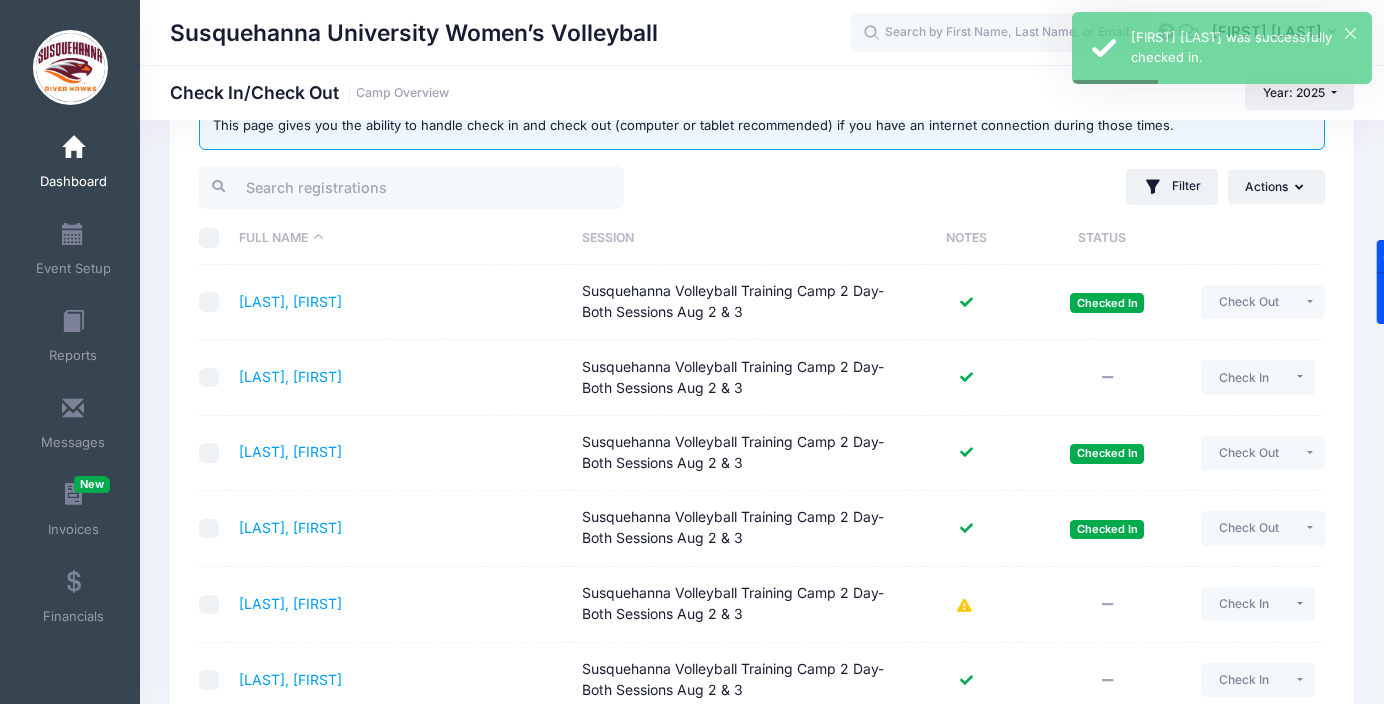 scroll, scrollTop: 553, scrollLeft: 0, axis: vertical 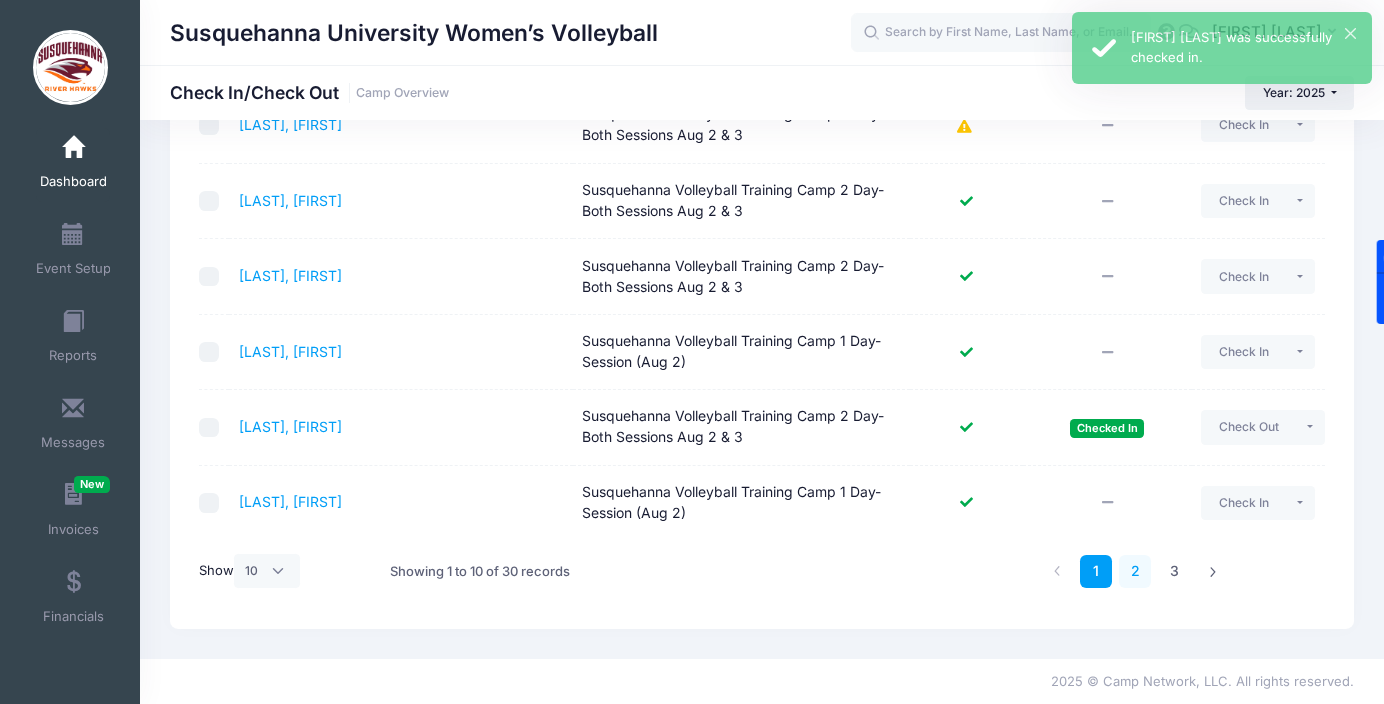 click on "2" at bounding box center [1135, 571] 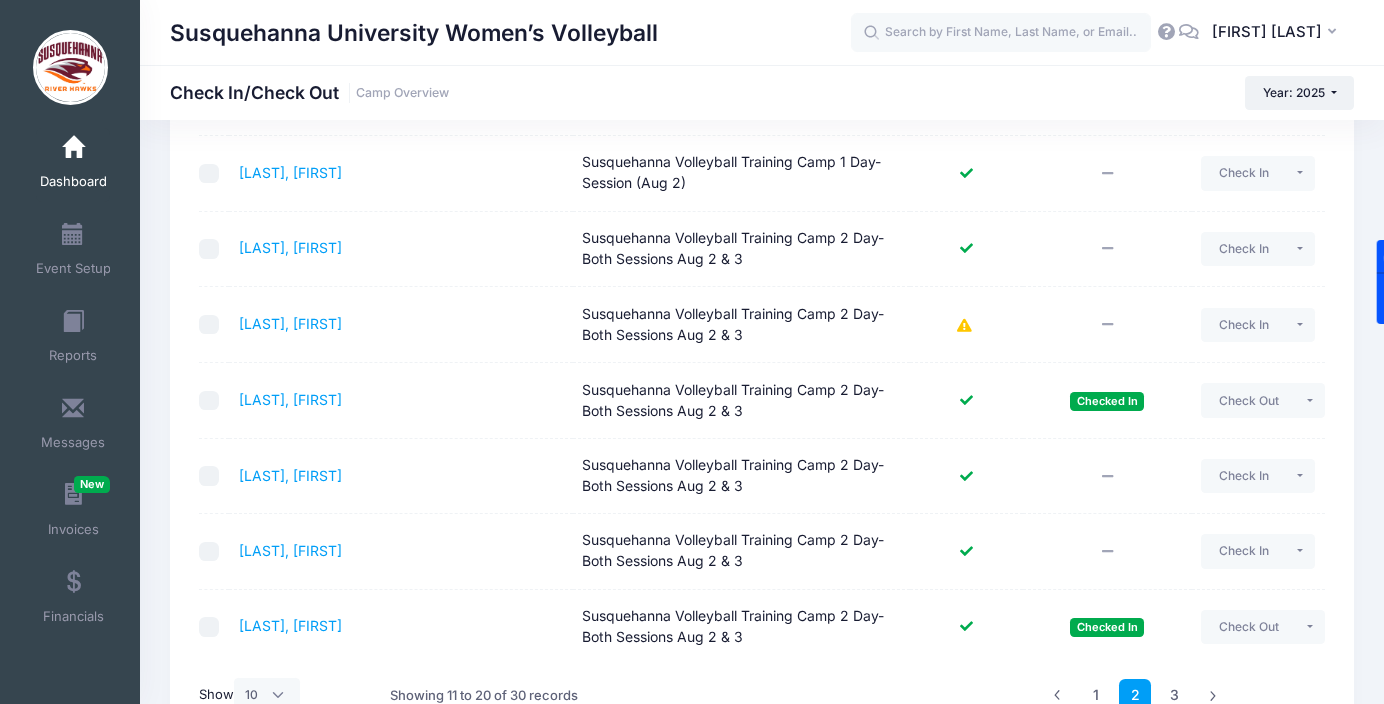 scroll, scrollTop: 390, scrollLeft: 0, axis: vertical 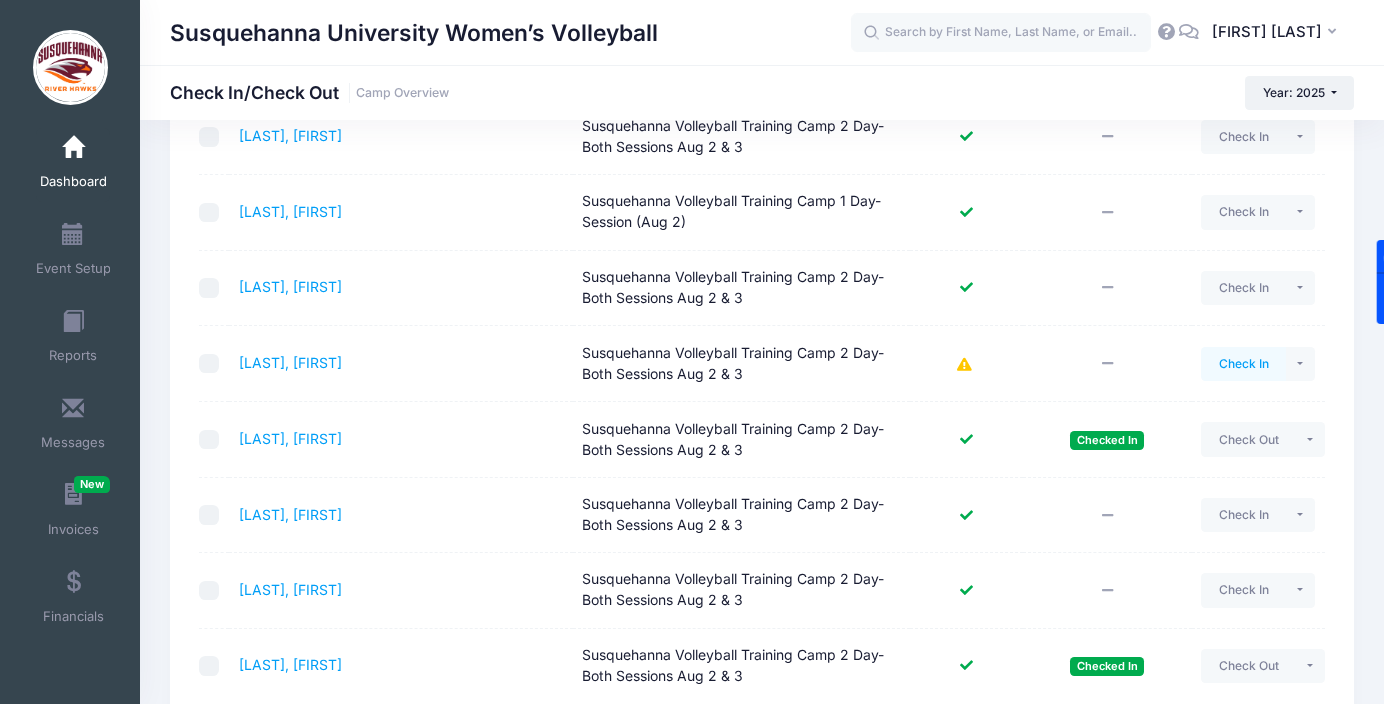 click on "Check In" at bounding box center (1243, 364) 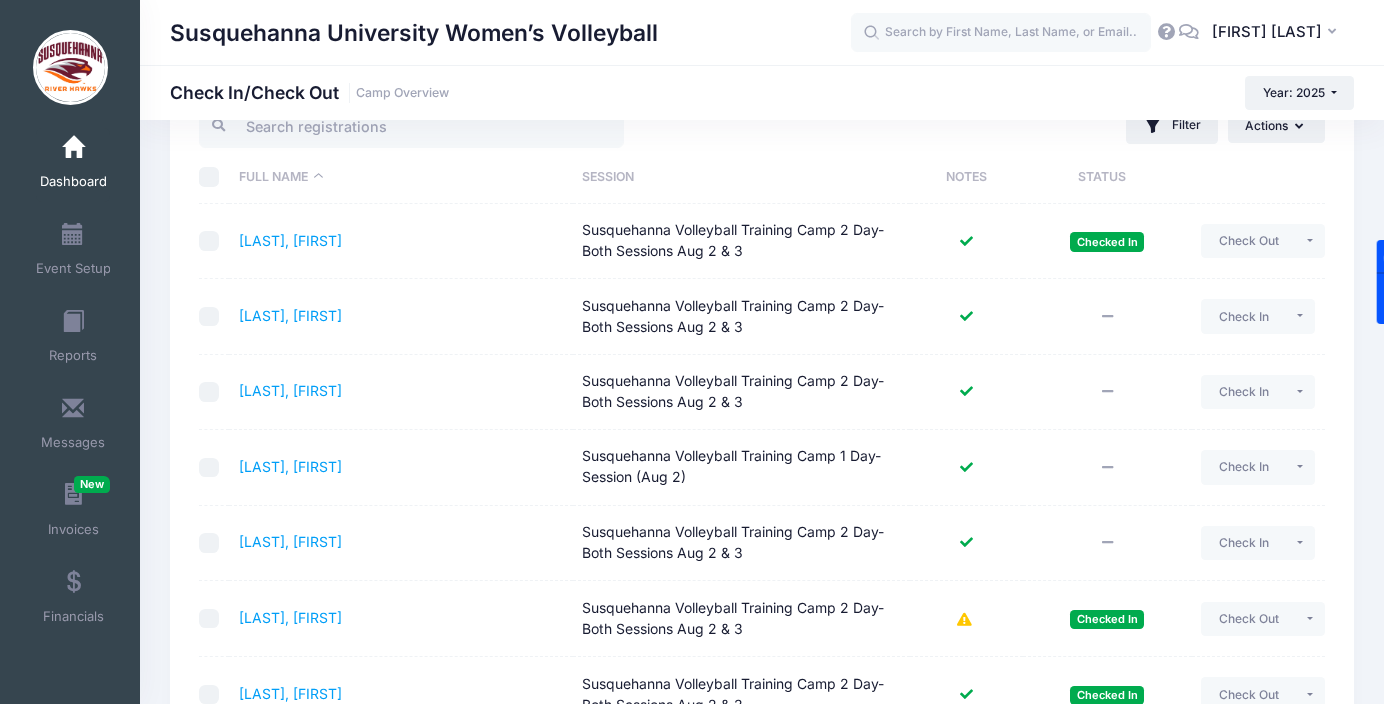 scroll, scrollTop: 134, scrollLeft: 0, axis: vertical 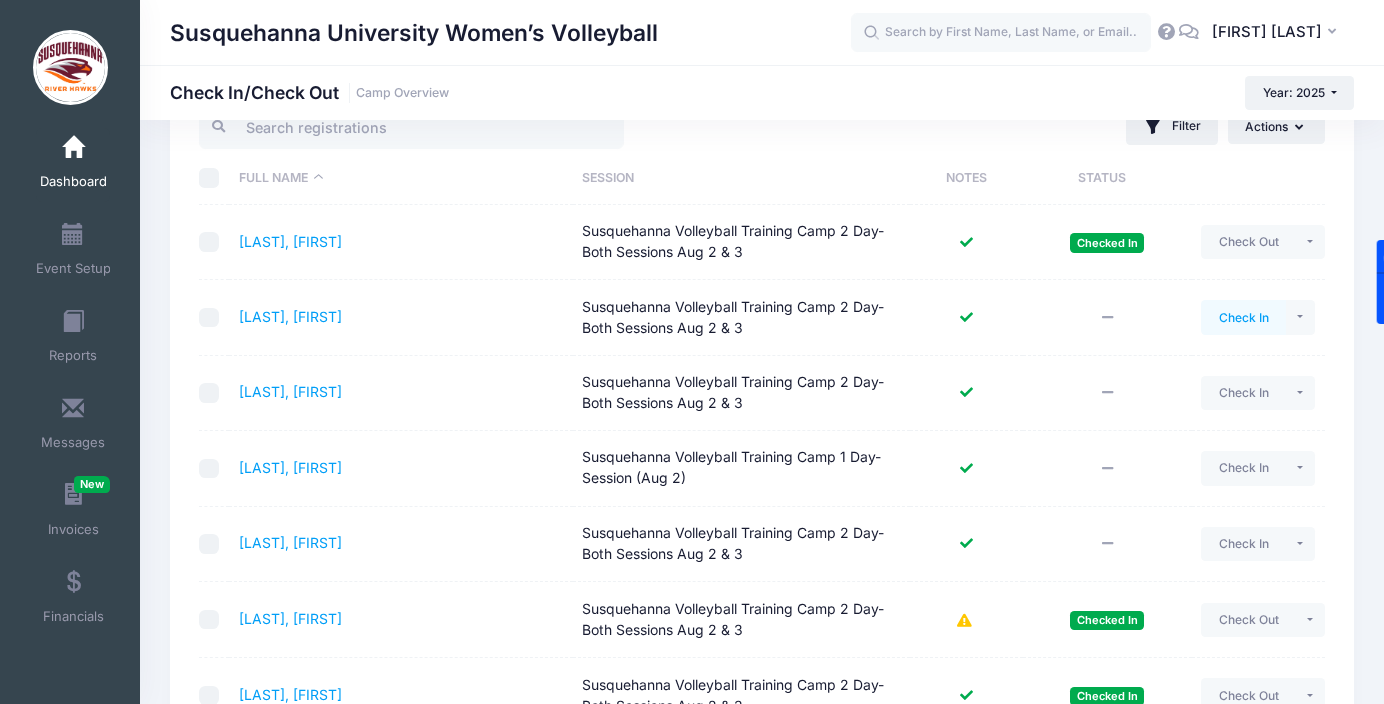 click on "Check In" at bounding box center (1243, 317) 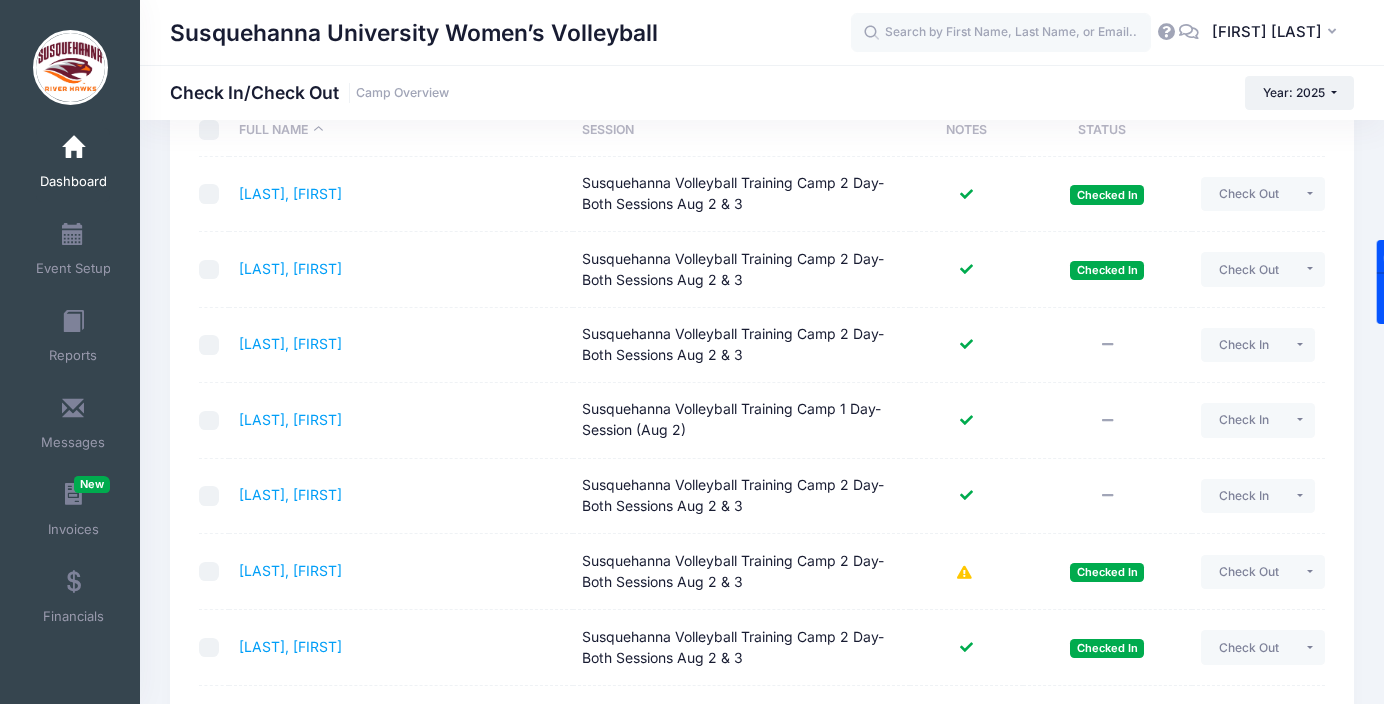 scroll, scrollTop: 553, scrollLeft: 0, axis: vertical 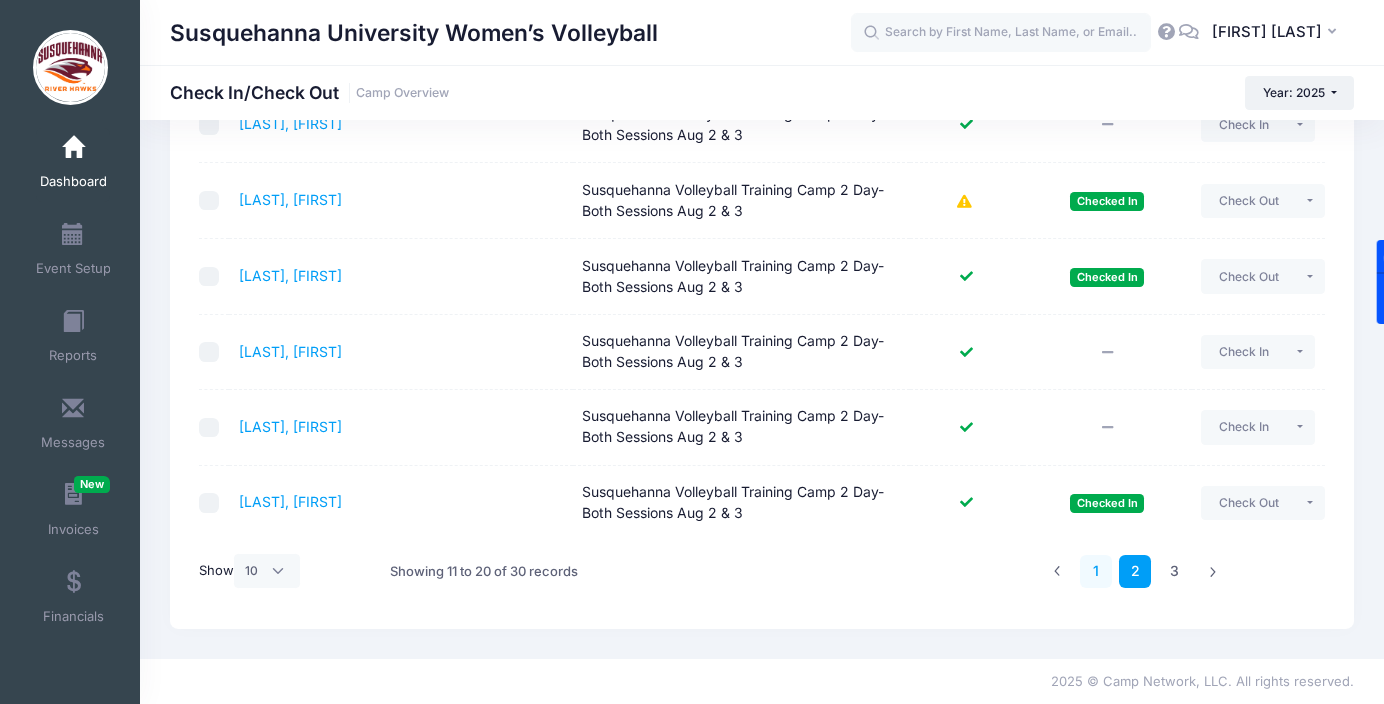 click on "1" at bounding box center (1096, 571) 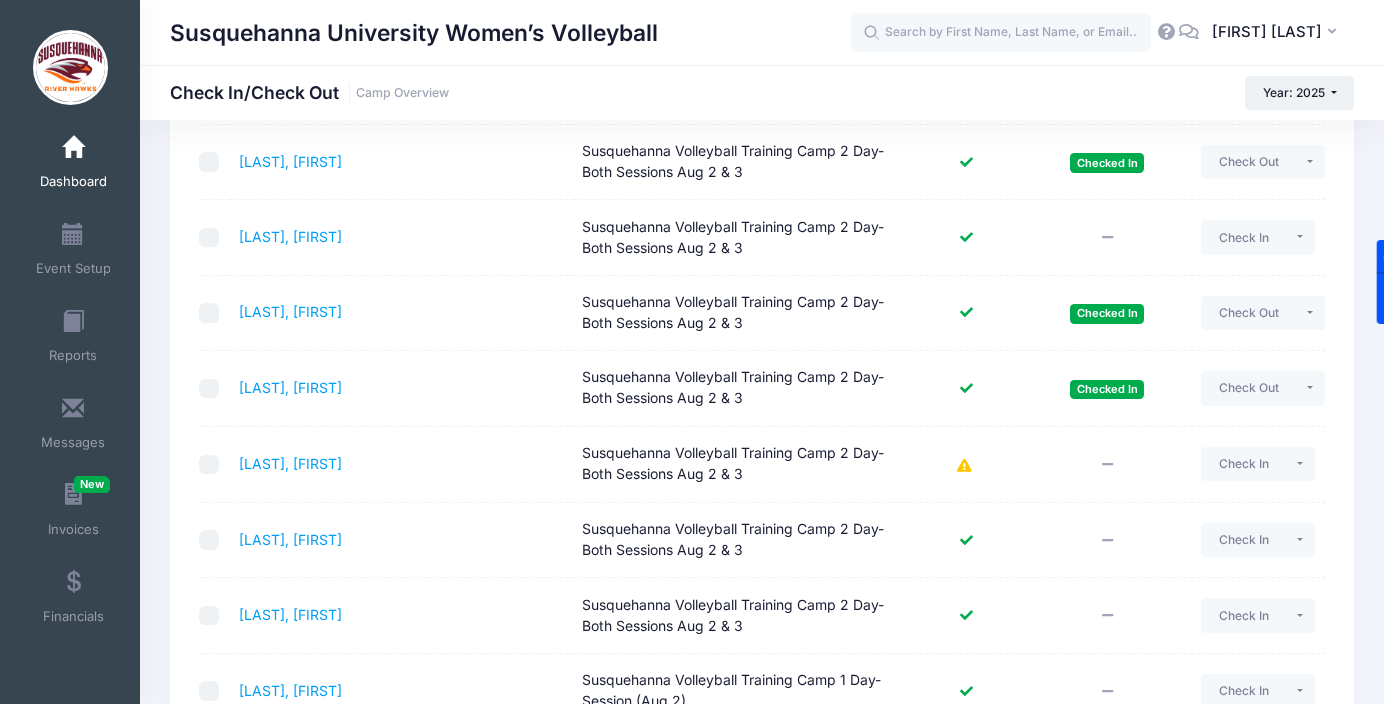 scroll, scrollTop: 208, scrollLeft: 0, axis: vertical 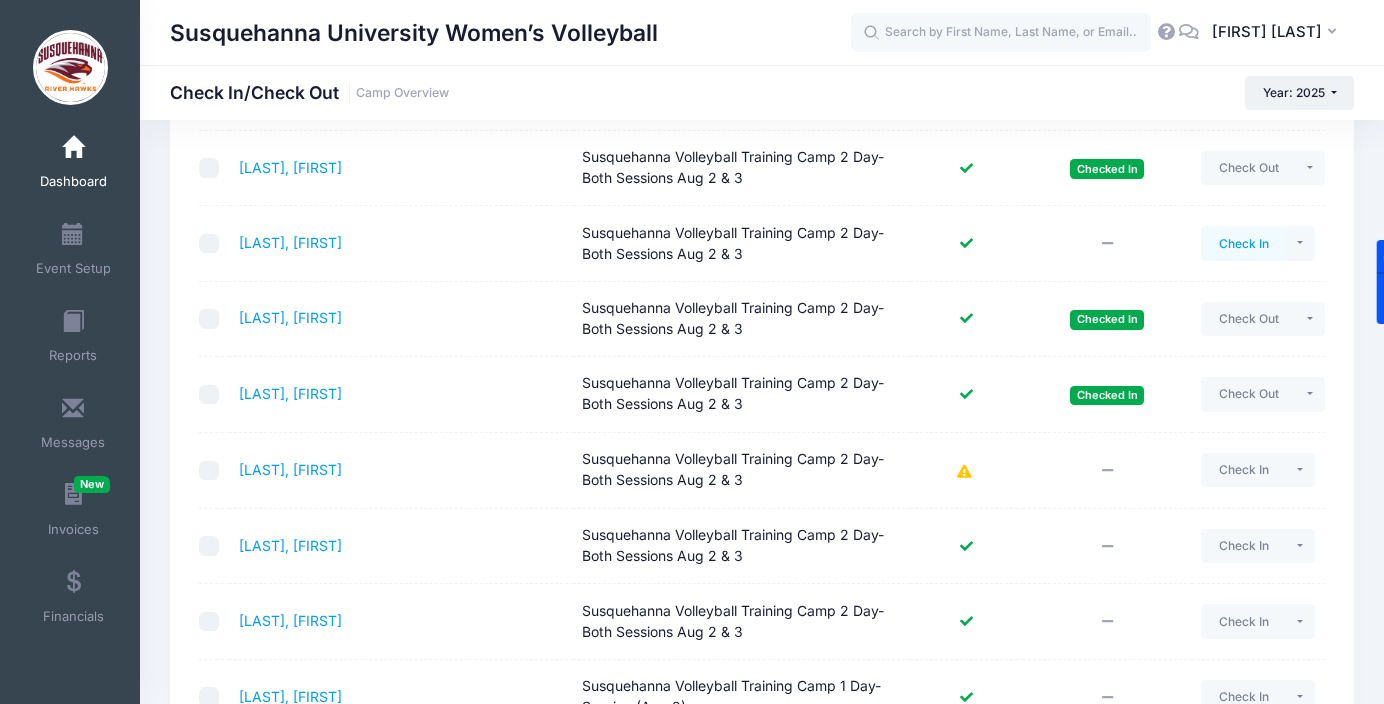 click on "Check In" at bounding box center [1243, 243] 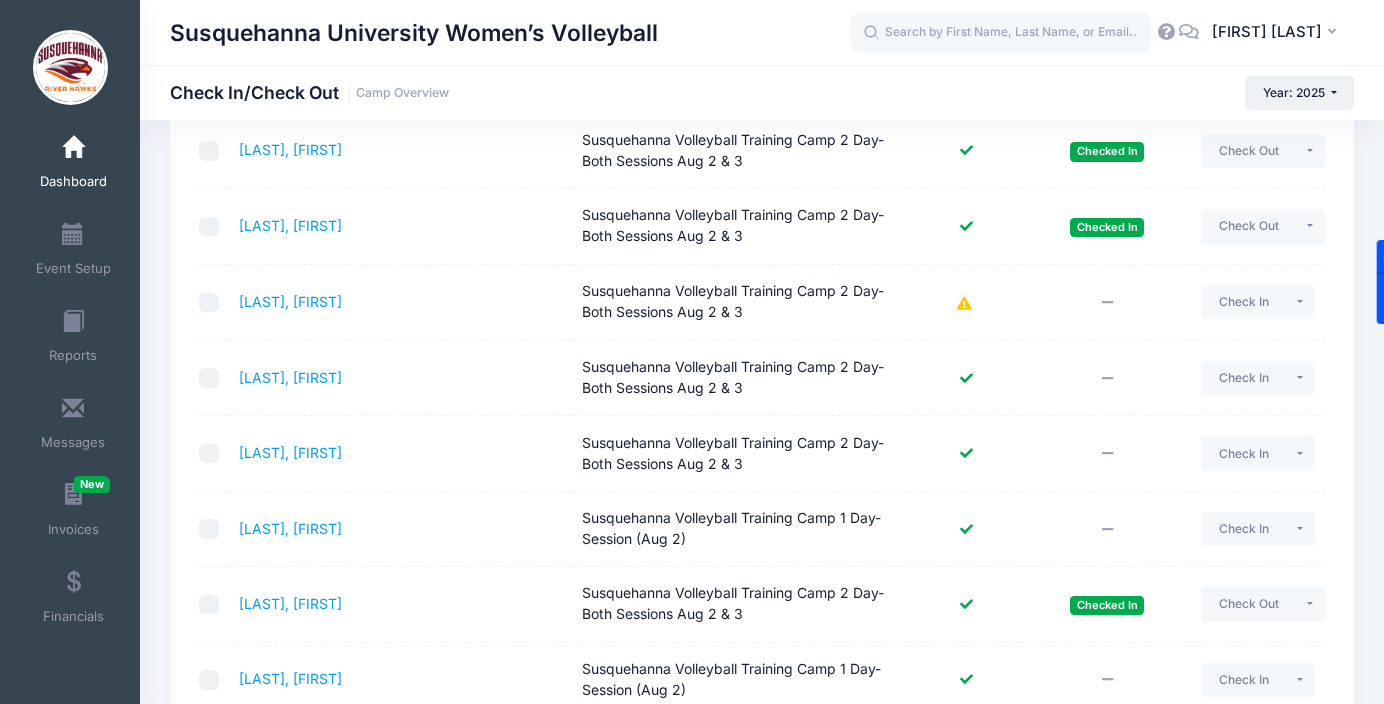scroll, scrollTop: 553, scrollLeft: 0, axis: vertical 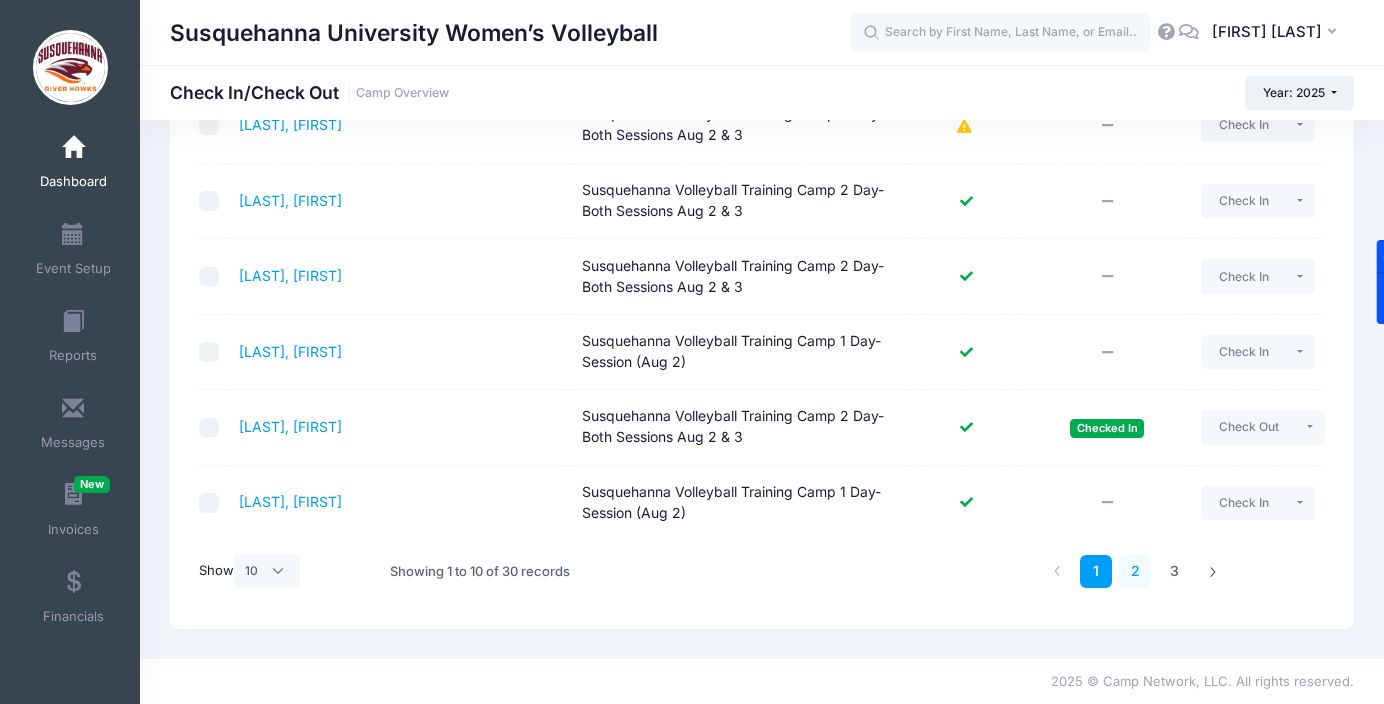 click on "2" at bounding box center (1135, 571) 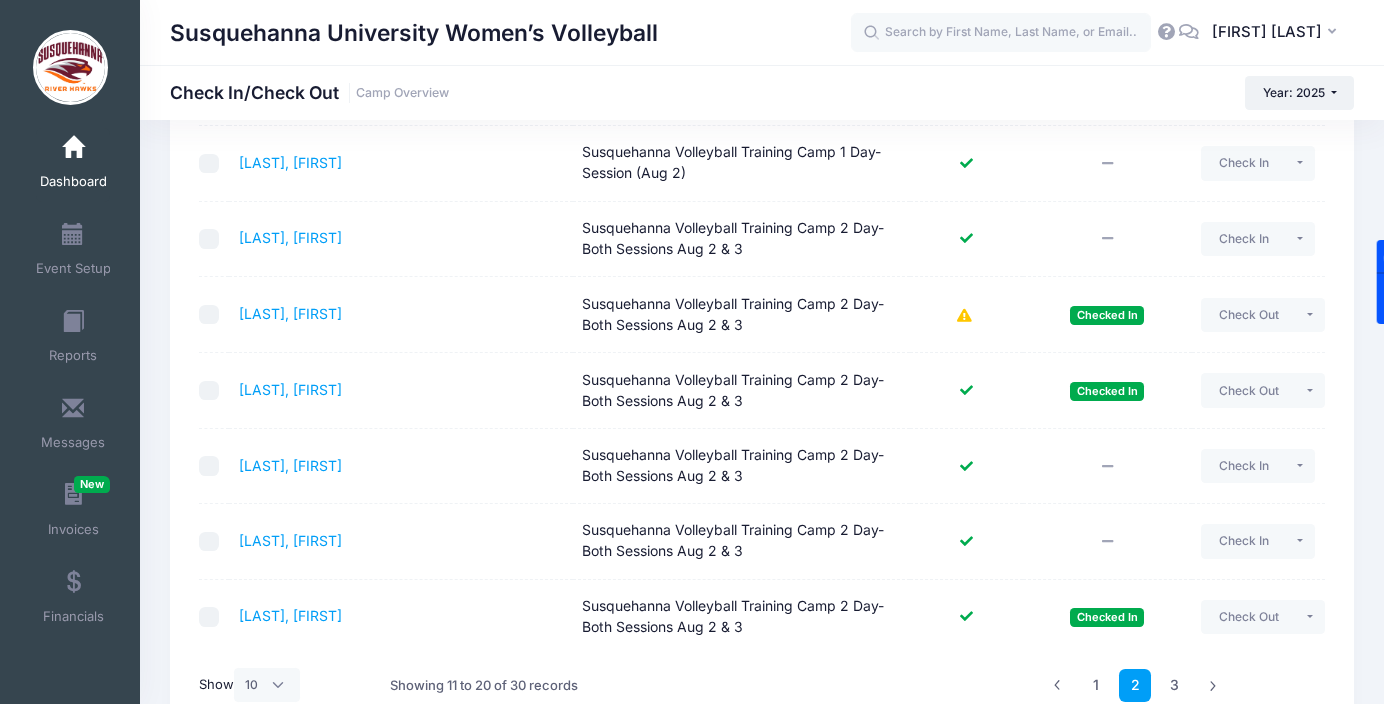 scroll, scrollTop: 553, scrollLeft: 0, axis: vertical 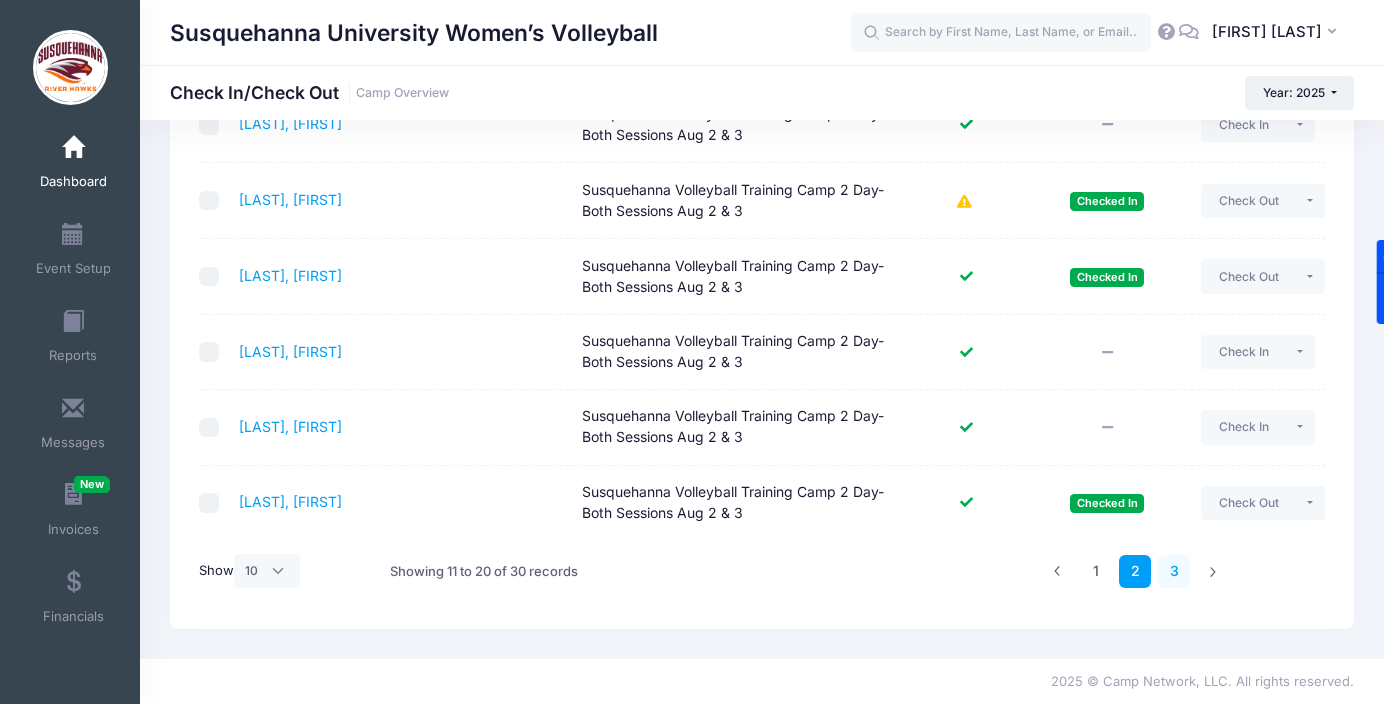 click on "3" at bounding box center [1174, 571] 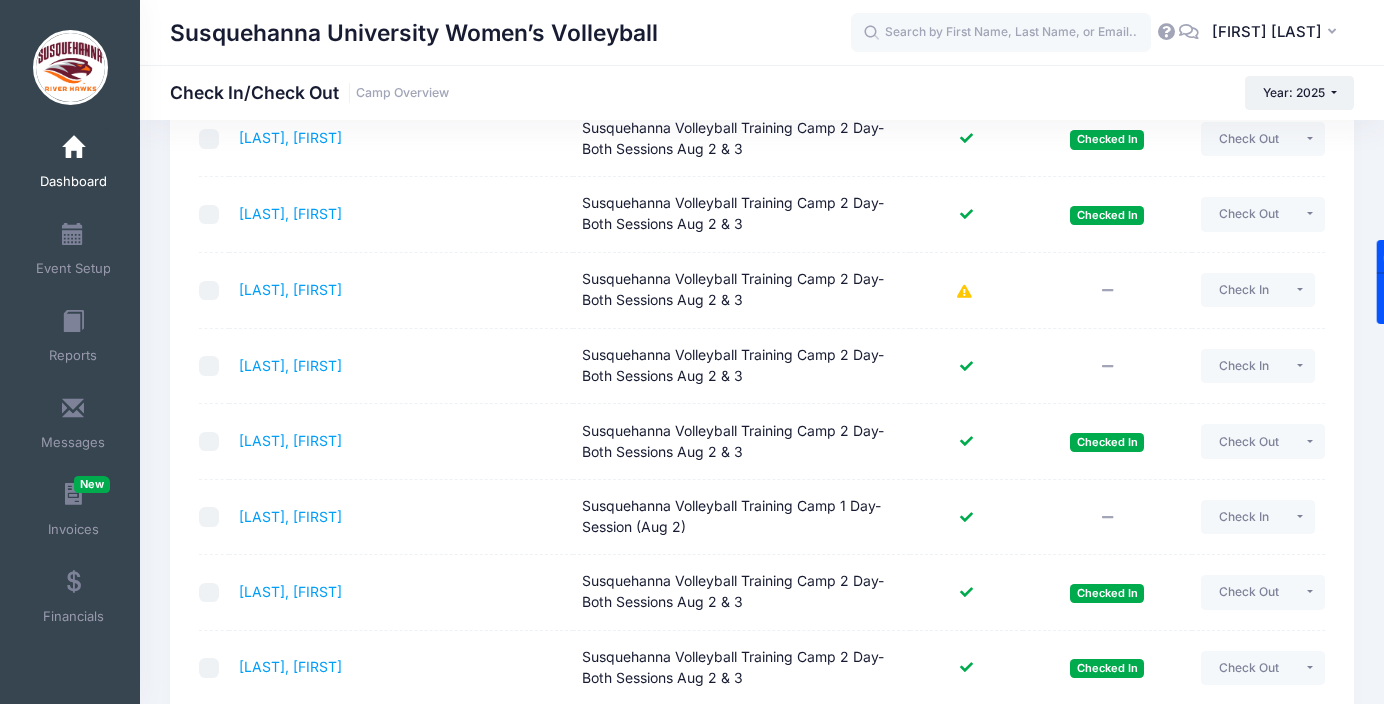 scroll, scrollTop: 498, scrollLeft: 0, axis: vertical 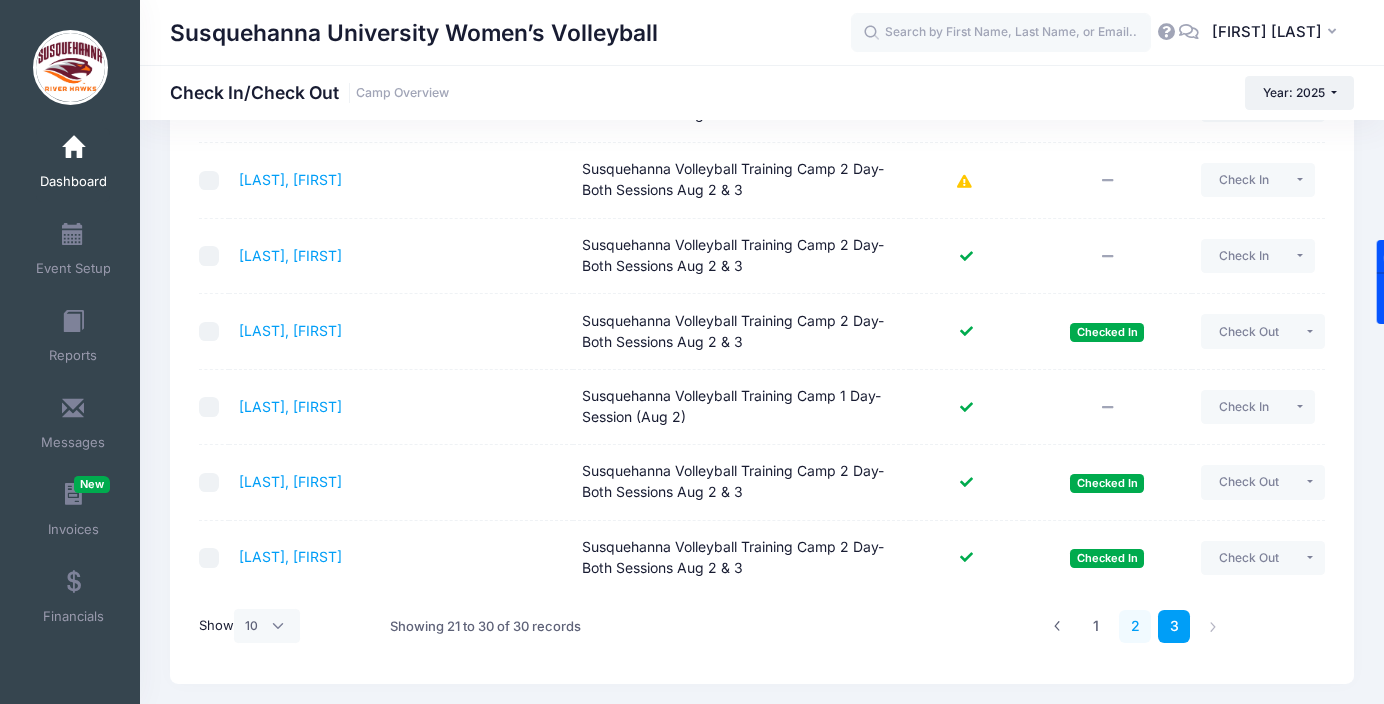 click on "2" at bounding box center (1135, 626) 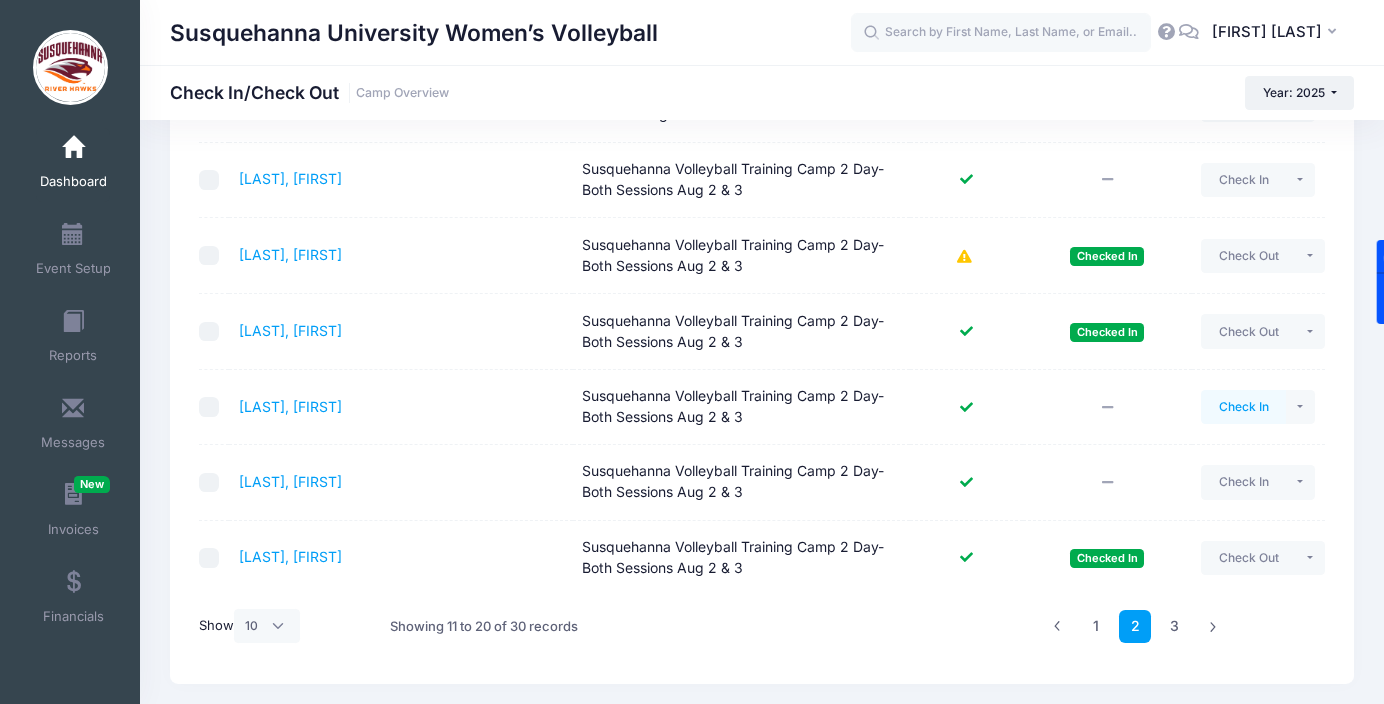 click on "Check In" at bounding box center [1243, 407] 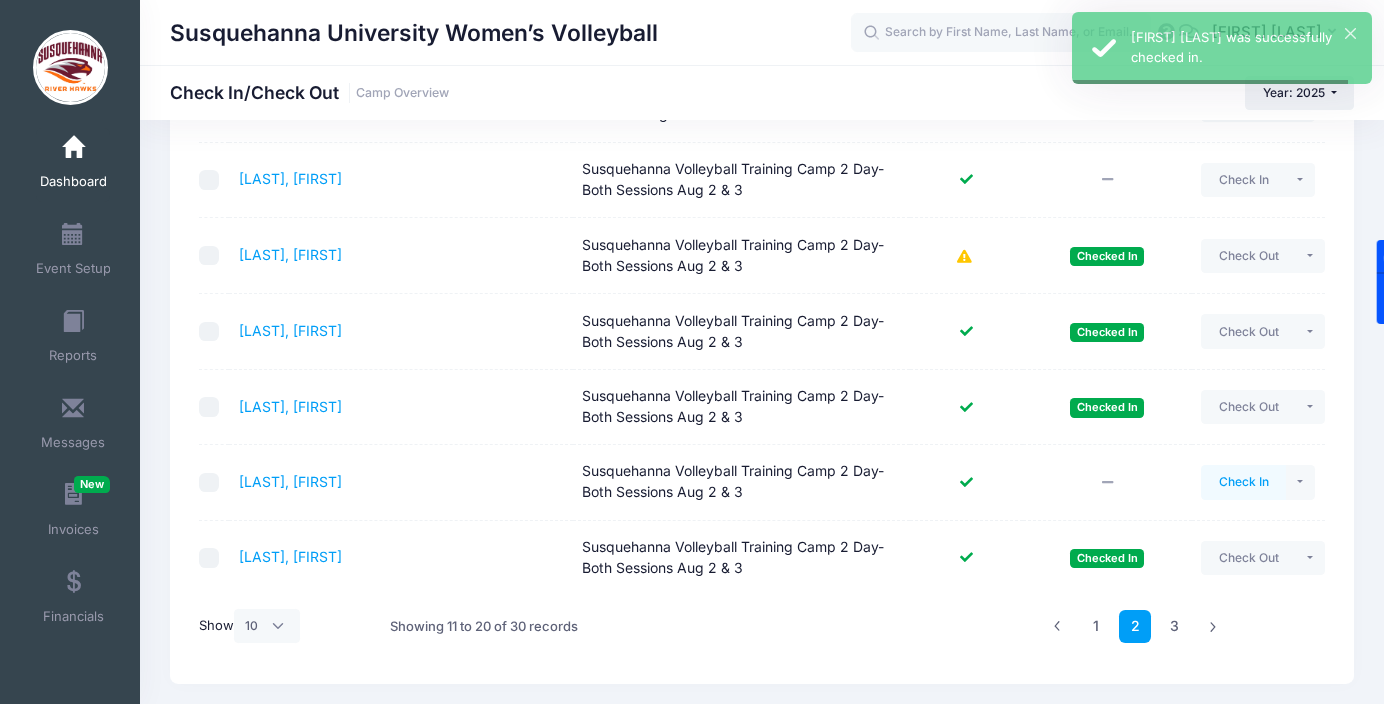 click on "Check In" at bounding box center [1243, 482] 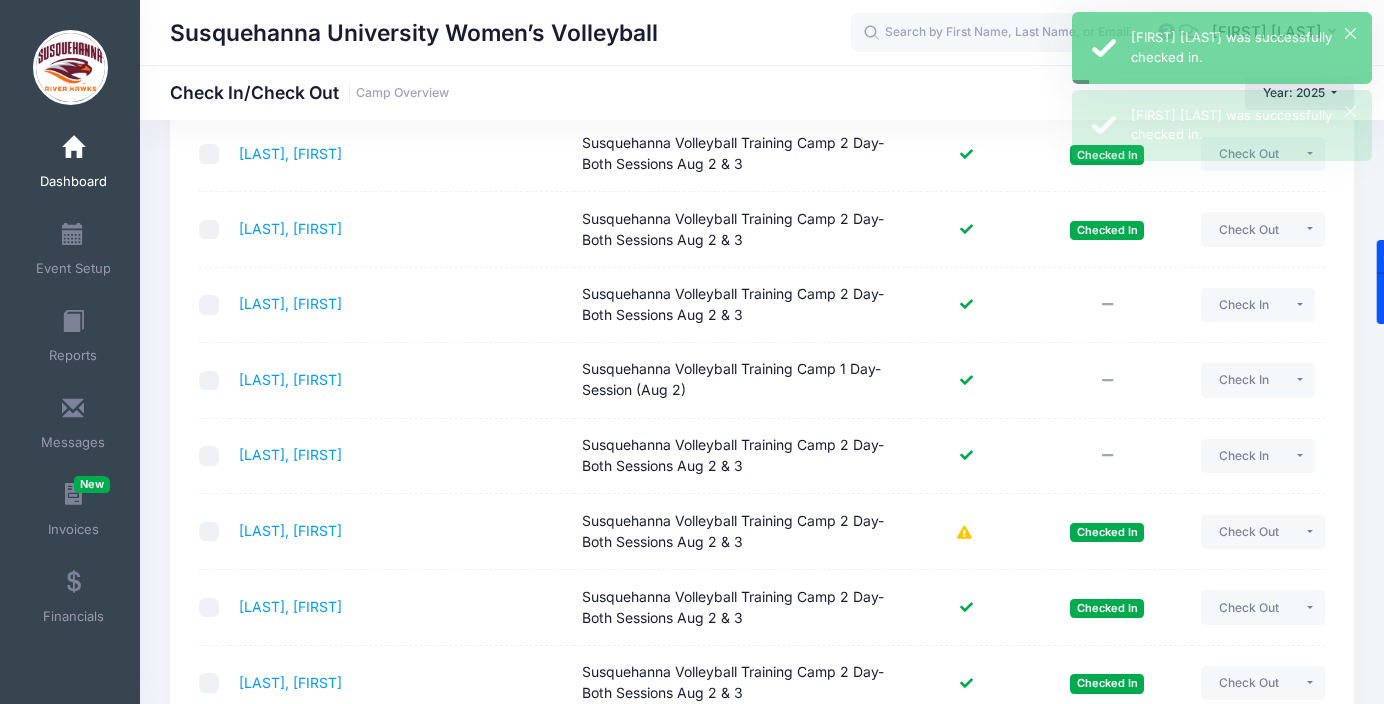 scroll, scrollTop: 215, scrollLeft: 0, axis: vertical 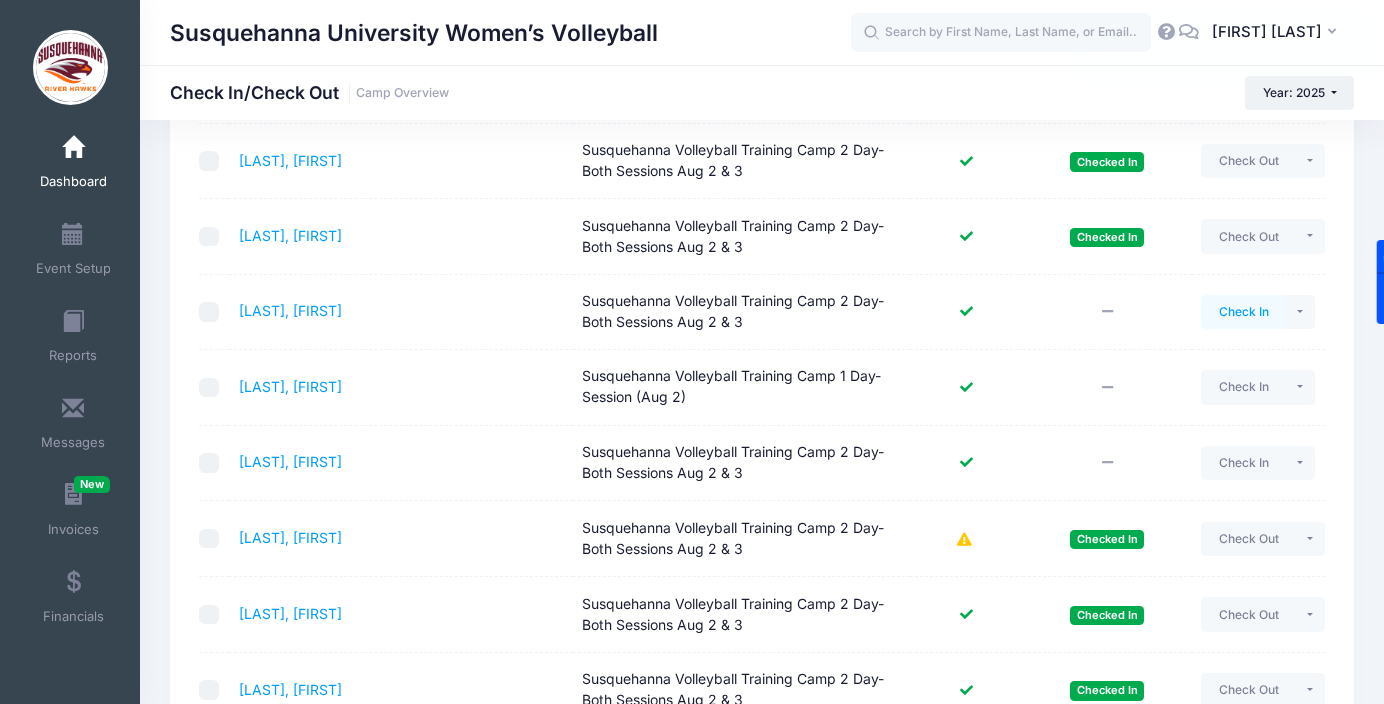 click on "Check In" at bounding box center (1243, 312) 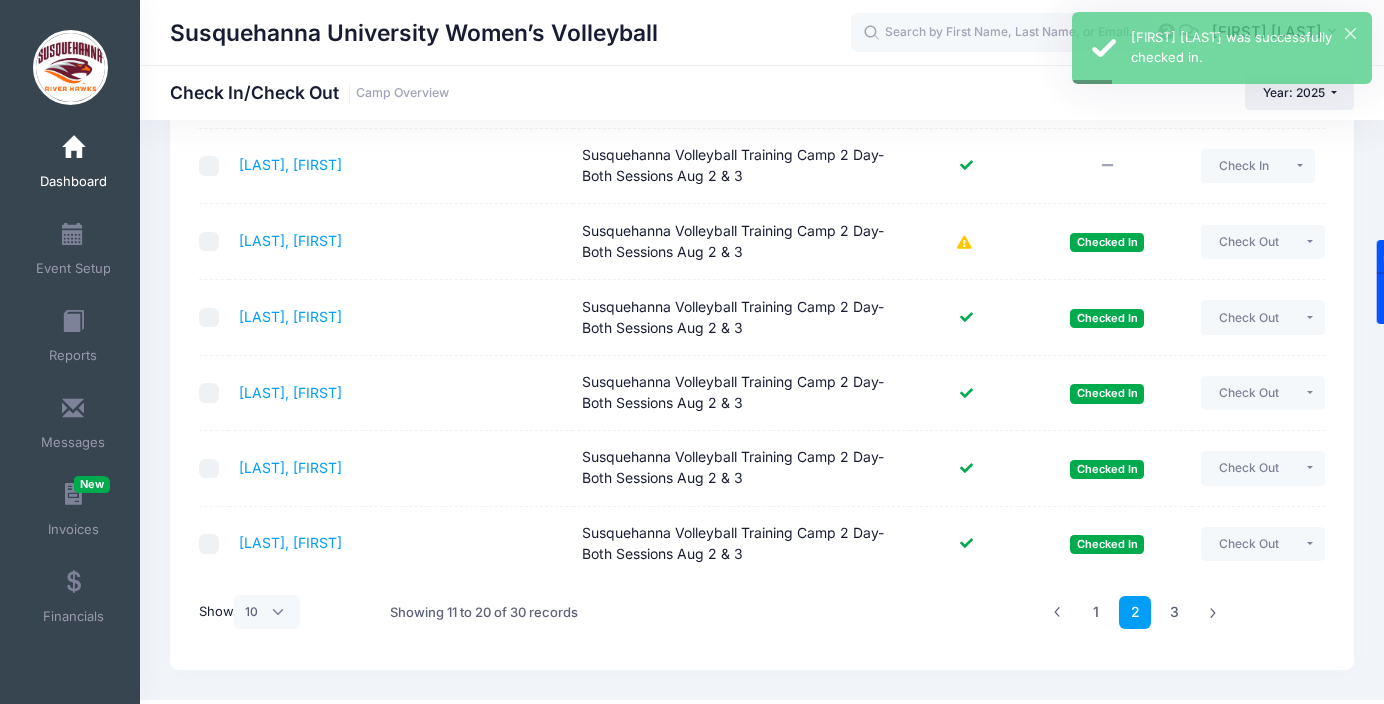 scroll, scrollTop: 553, scrollLeft: 0, axis: vertical 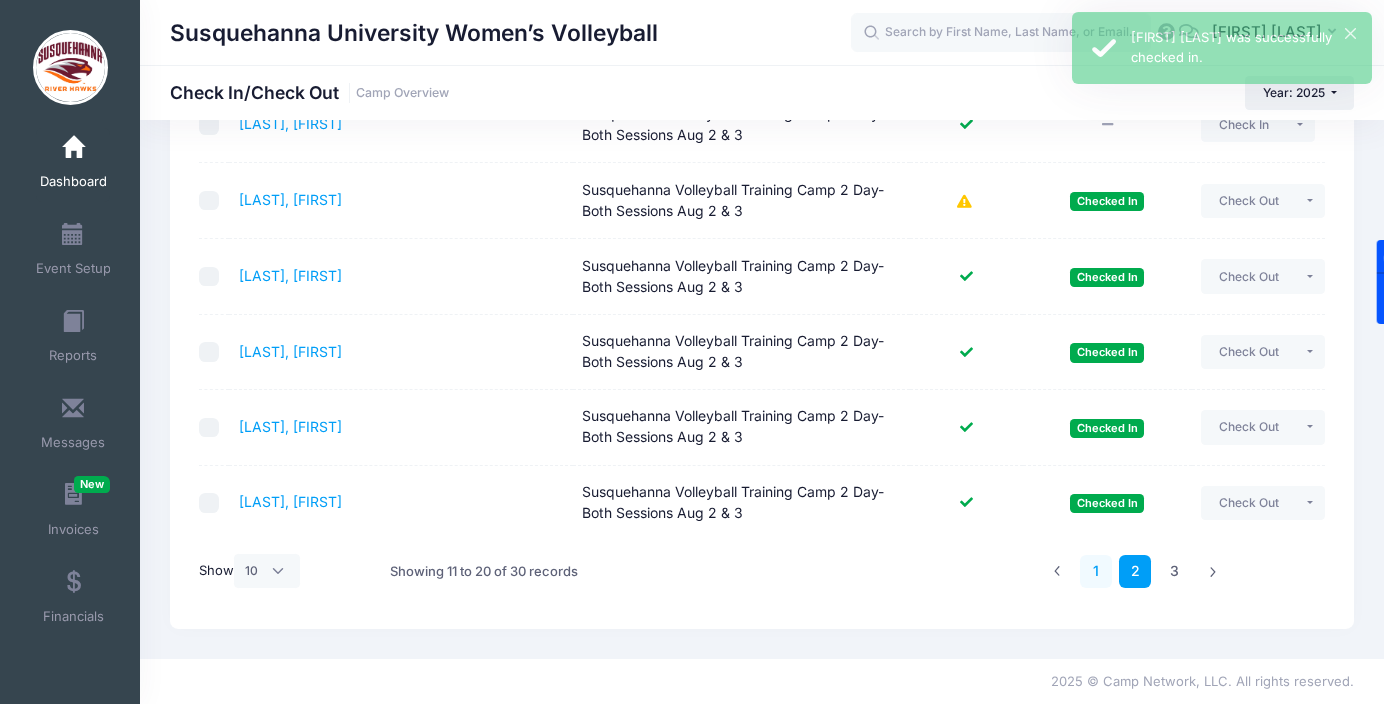 click on "1" at bounding box center (1096, 571) 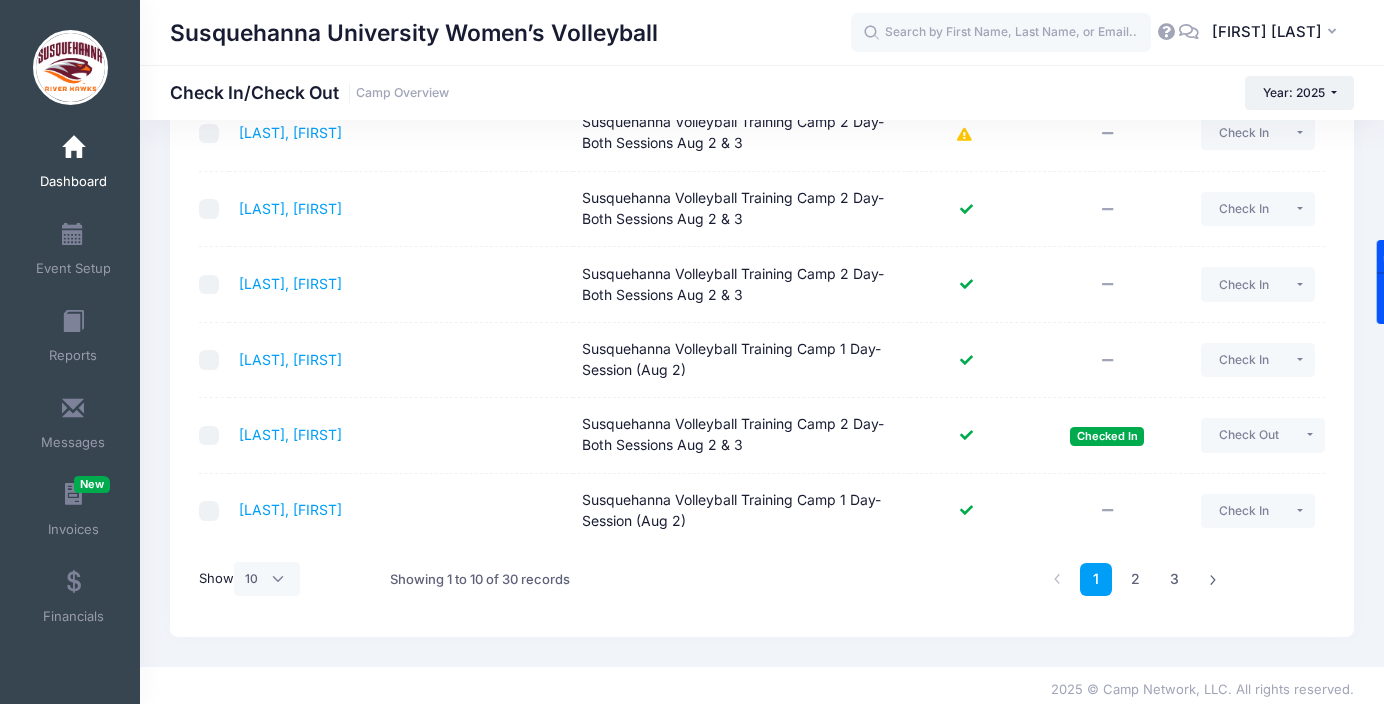 scroll, scrollTop: 544, scrollLeft: 0, axis: vertical 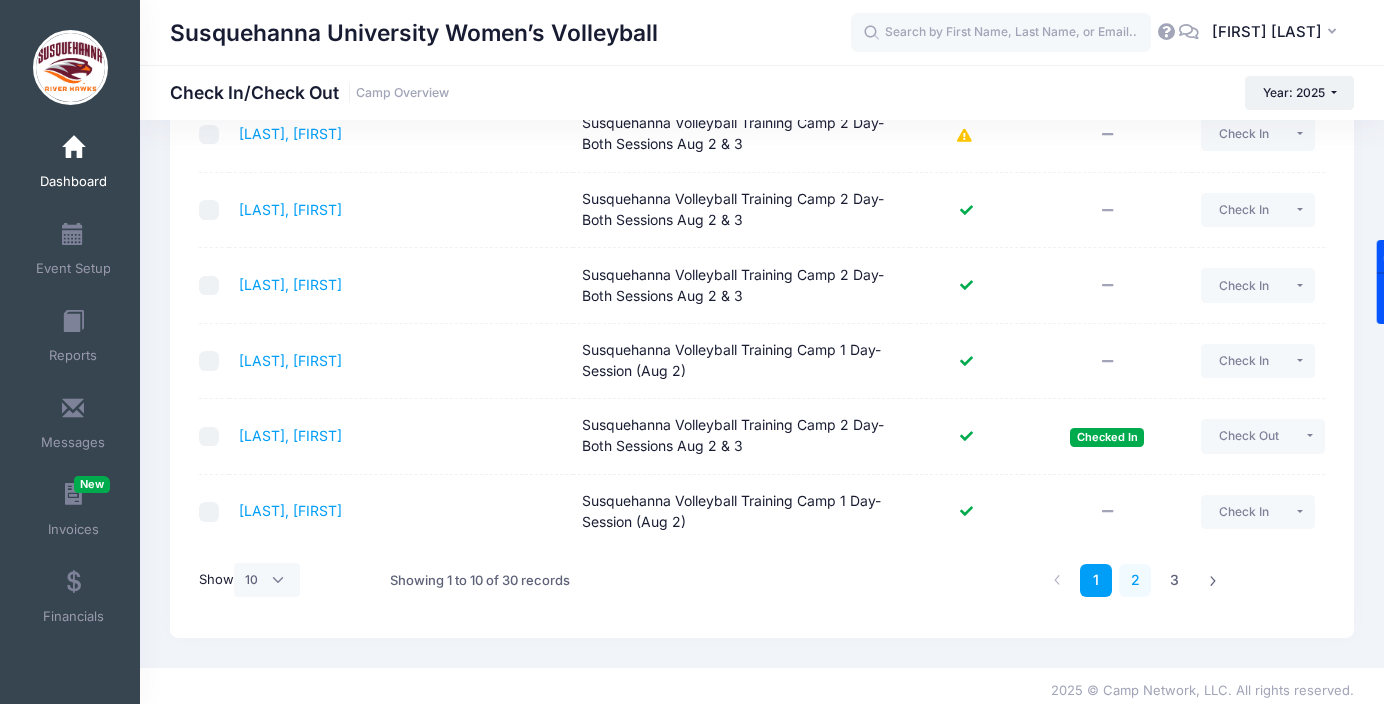 click on "2" at bounding box center [1135, 580] 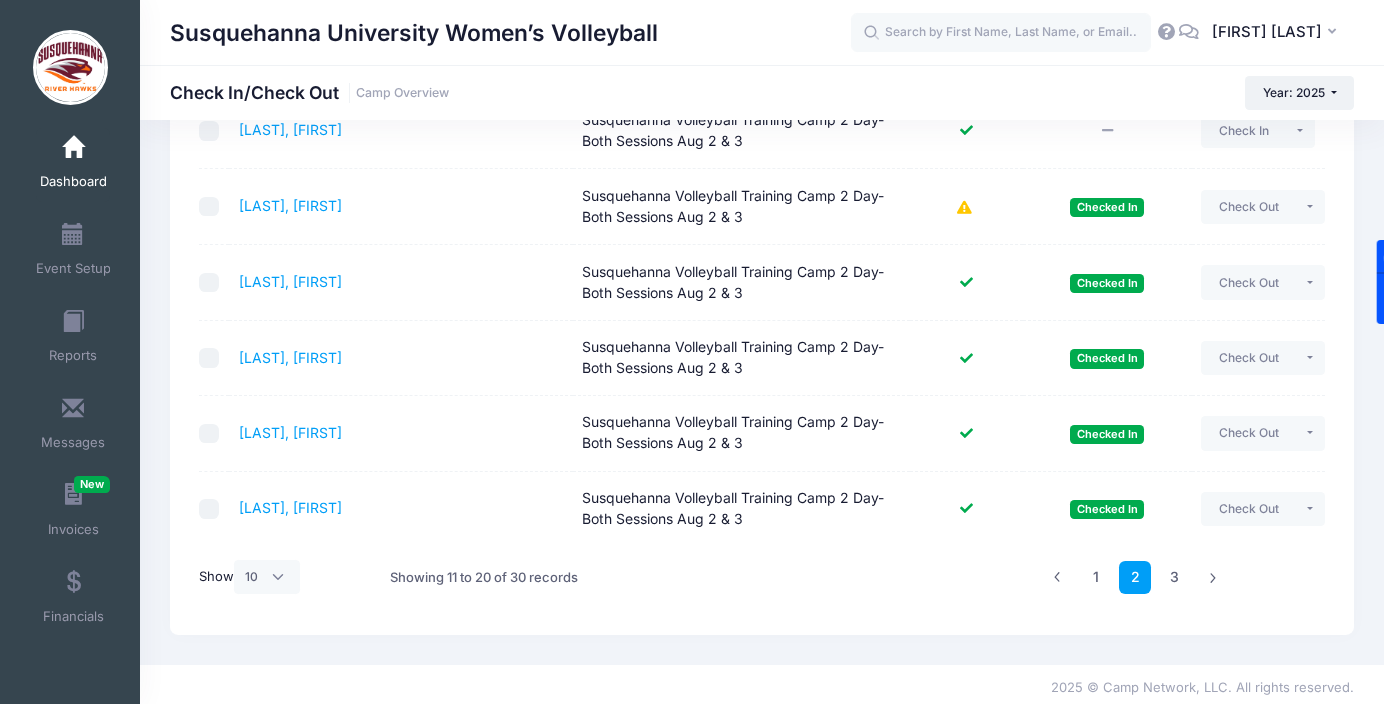 scroll, scrollTop: 550, scrollLeft: 0, axis: vertical 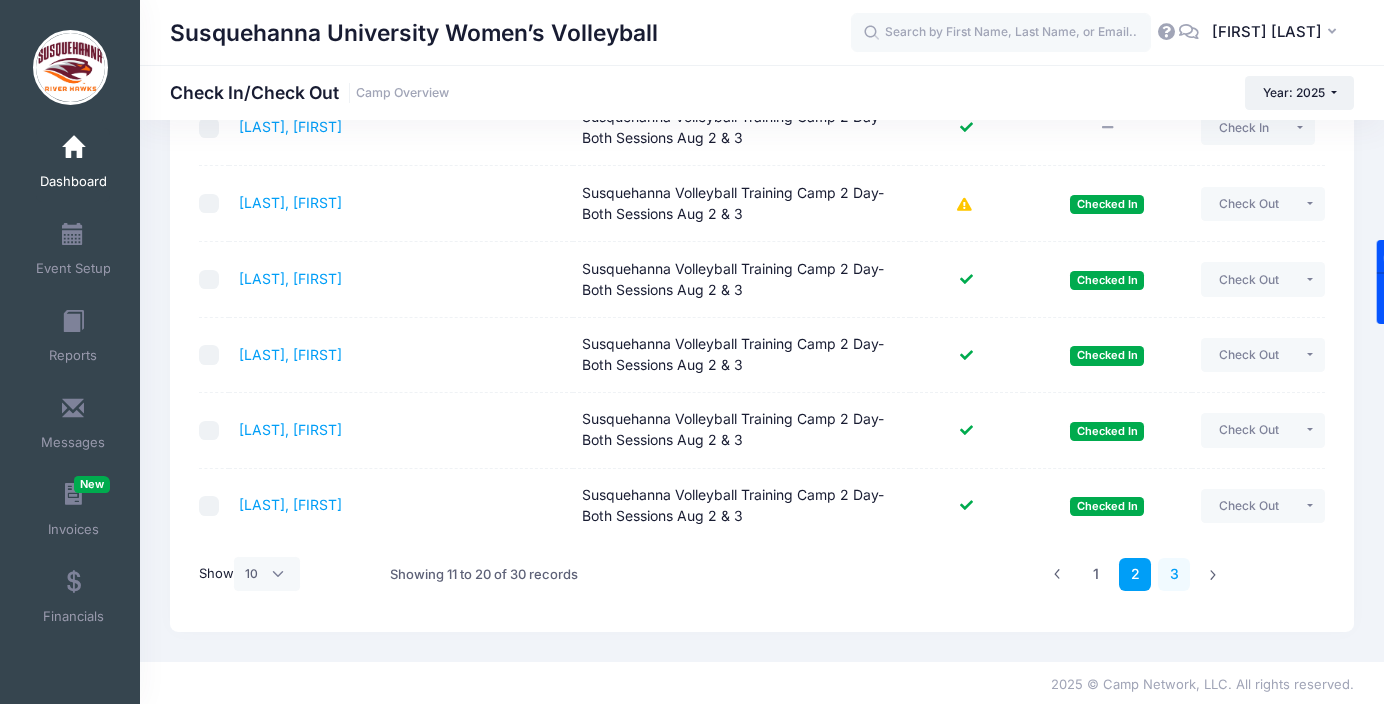 click on "3" at bounding box center [1174, 574] 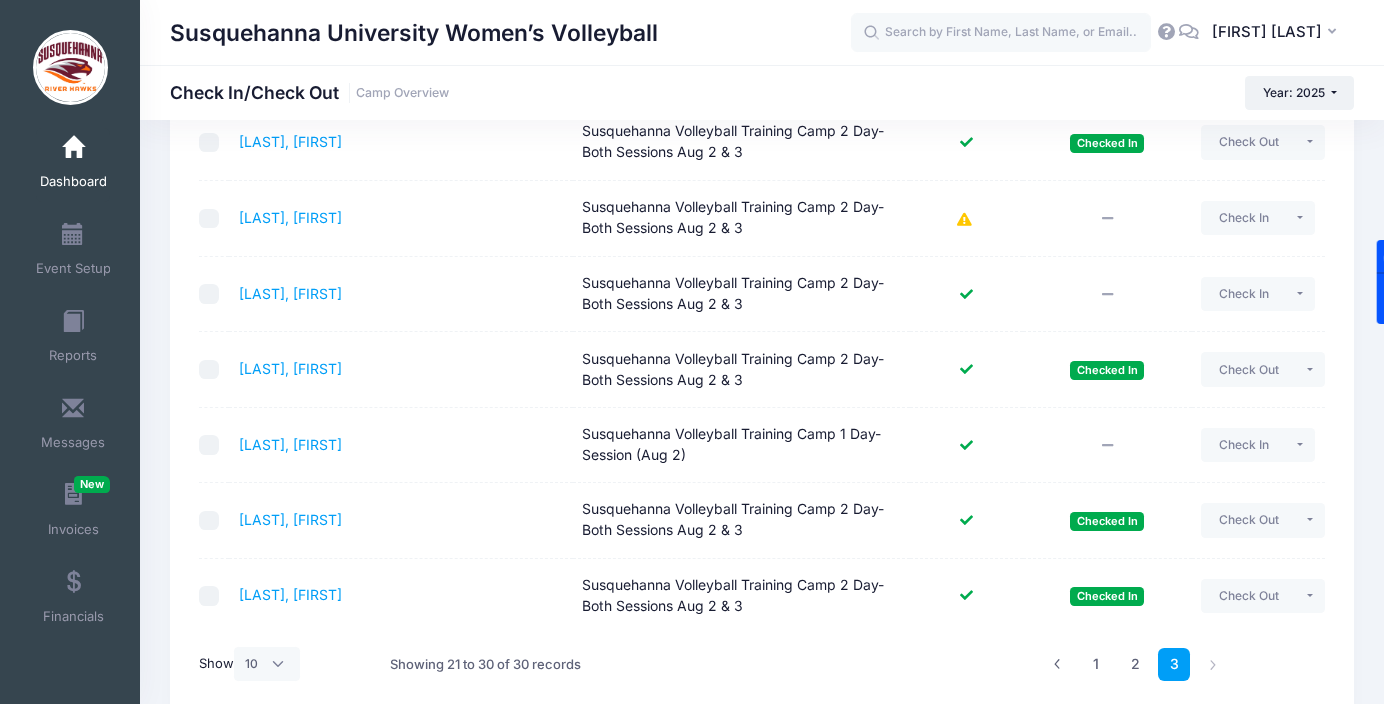 scroll, scrollTop: 553, scrollLeft: 0, axis: vertical 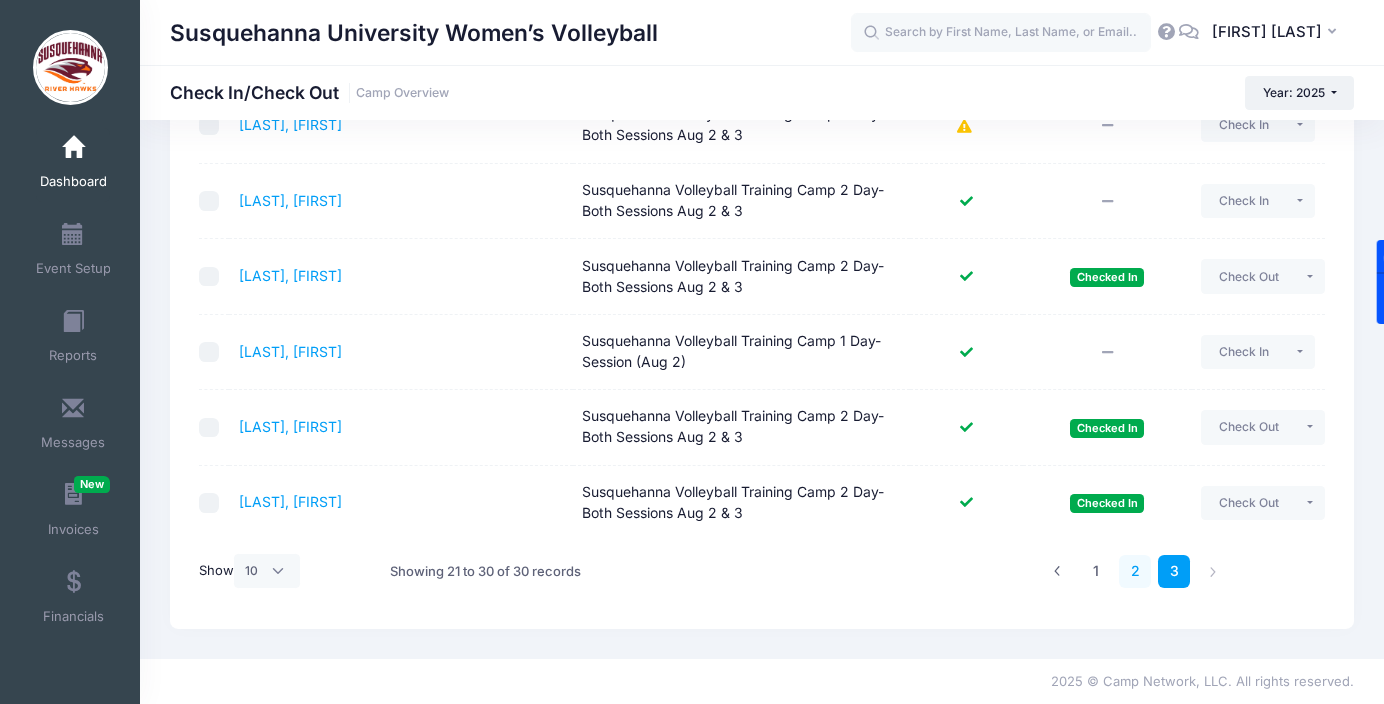 click on "2" at bounding box center [1135, 571] 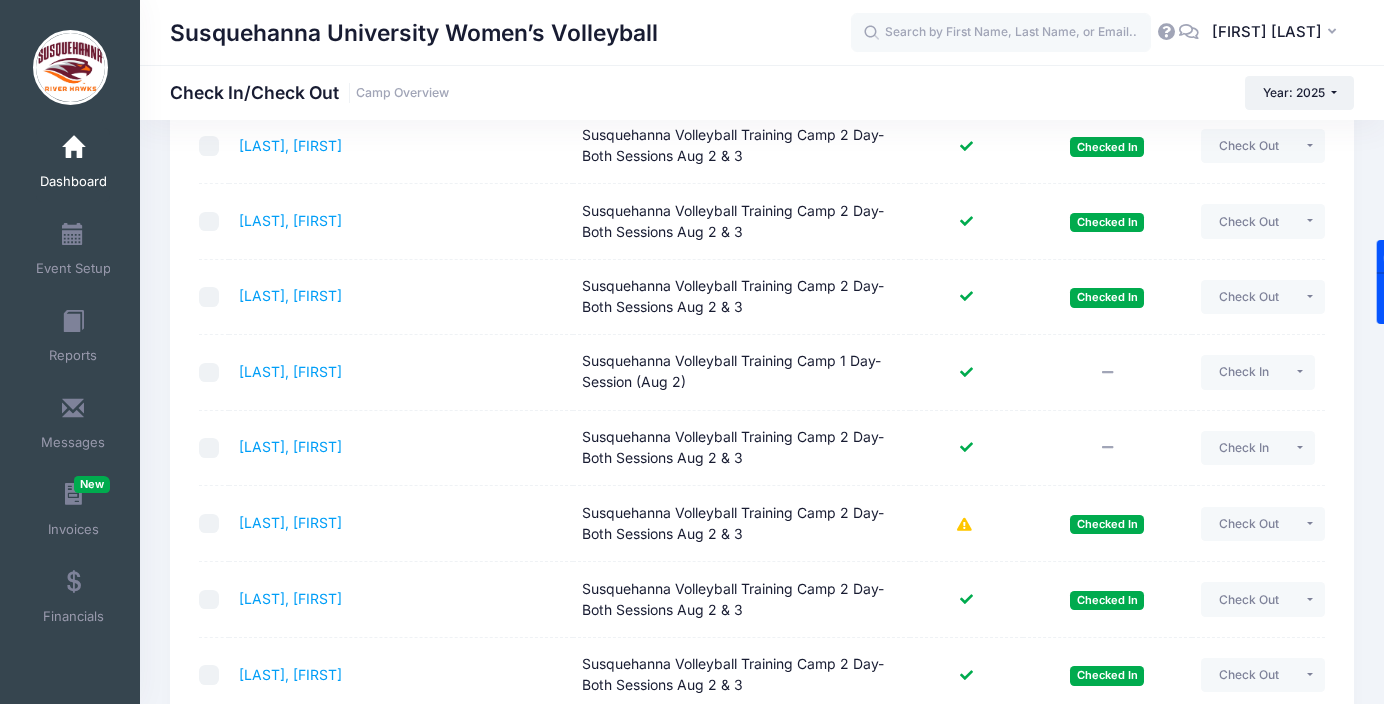 scroll, scrollTop: 553, scrollLeft: 0, axis: vertical 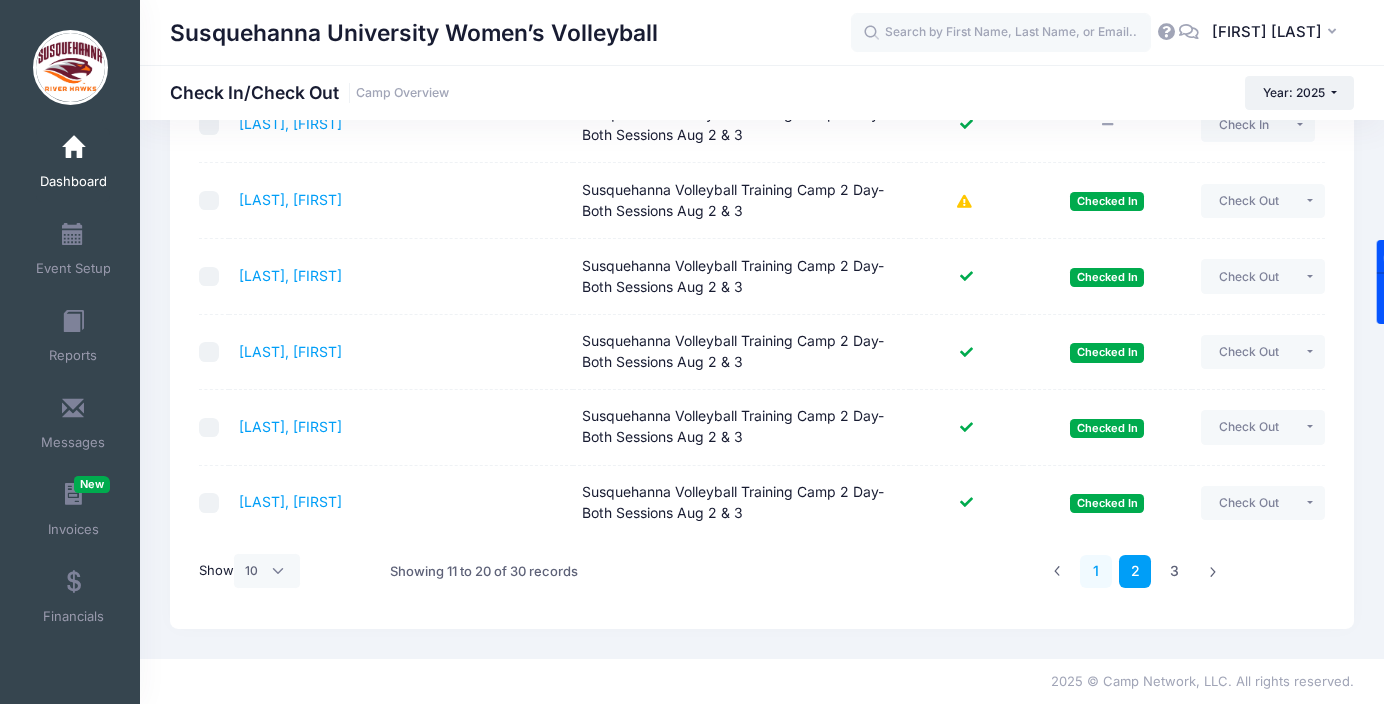 click on "1" at bounding box center [1096, 571] 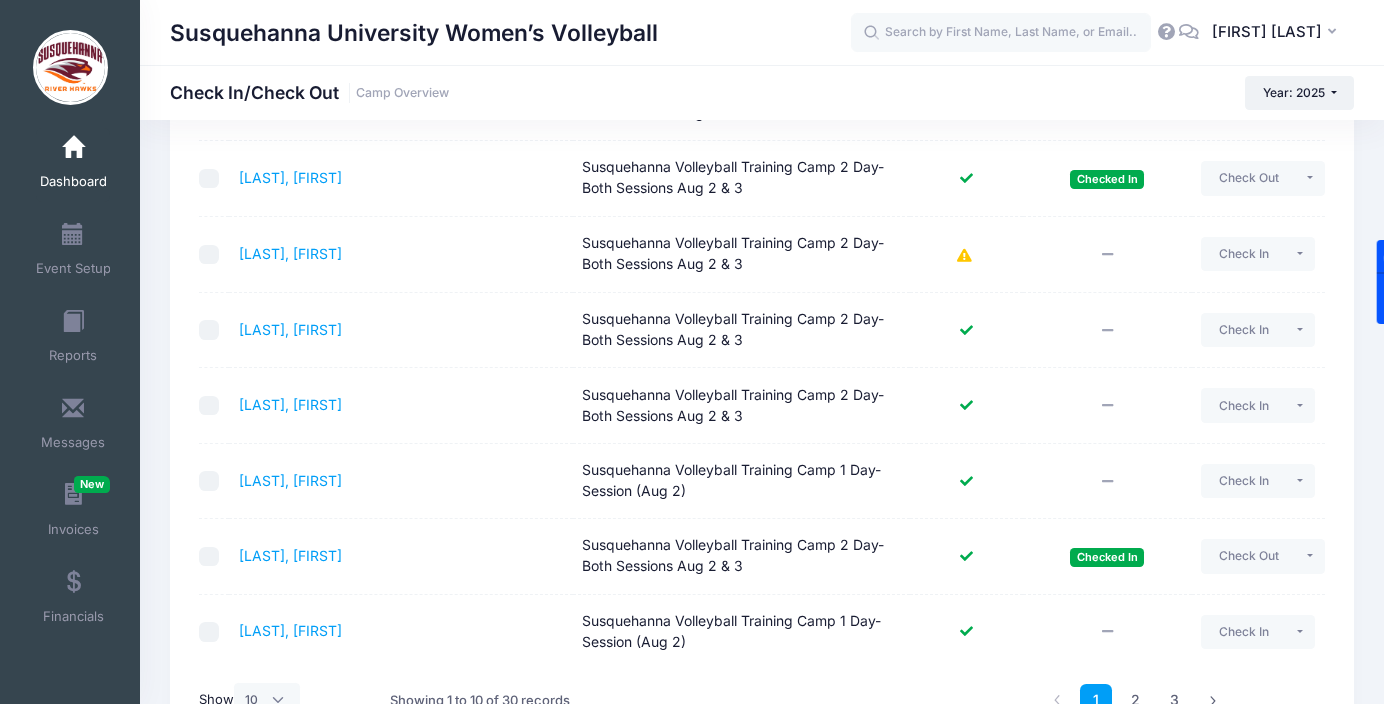 scroll, scrollTop: 422, scrollLeft: 0, axis: vertical 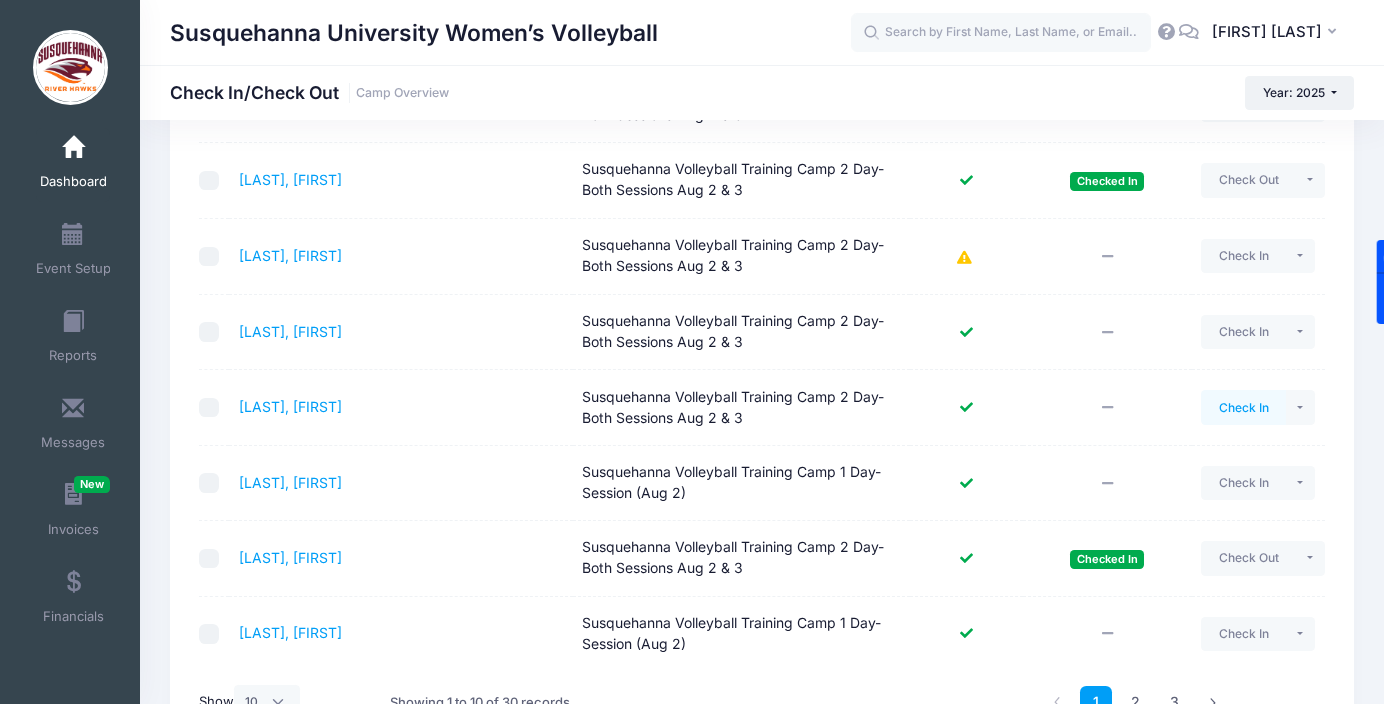click on "Check In" at bounding box center [1243, 407] 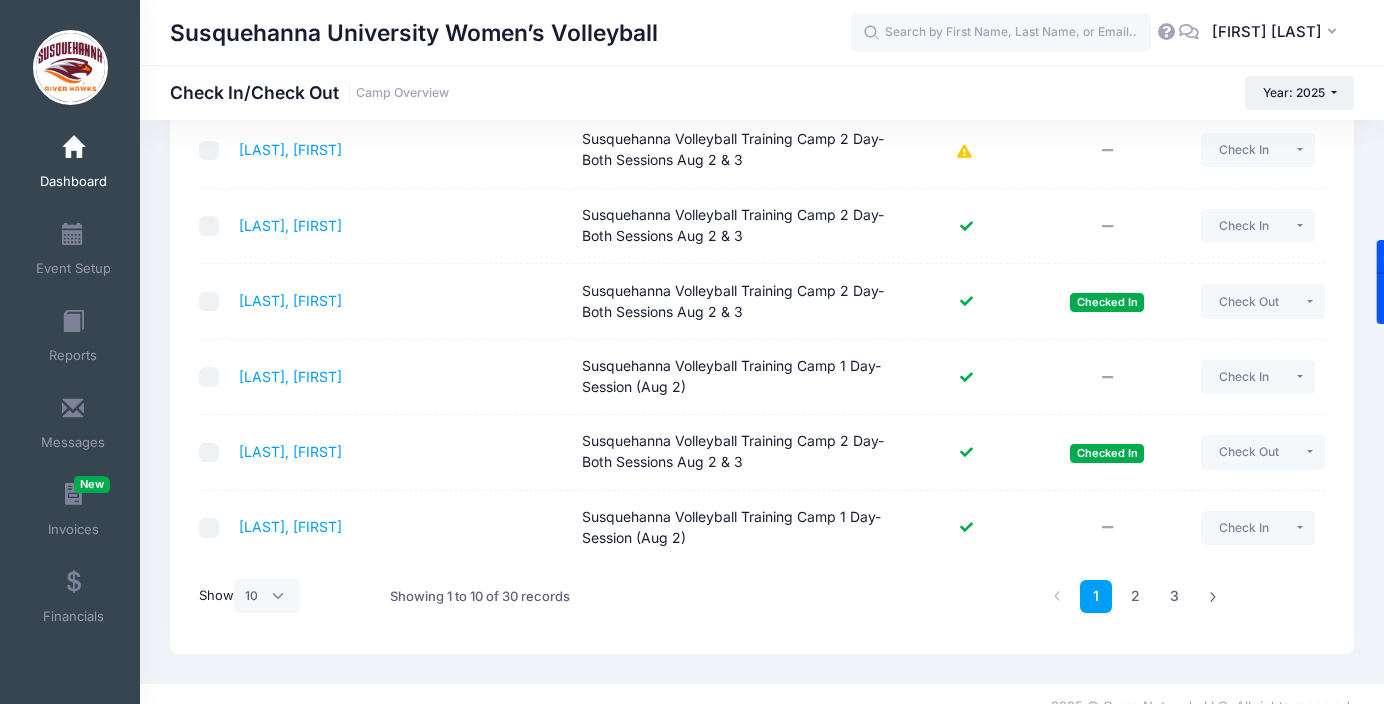 scroll, scrollTop: 535, scrollLeft: 0, axis: vertical 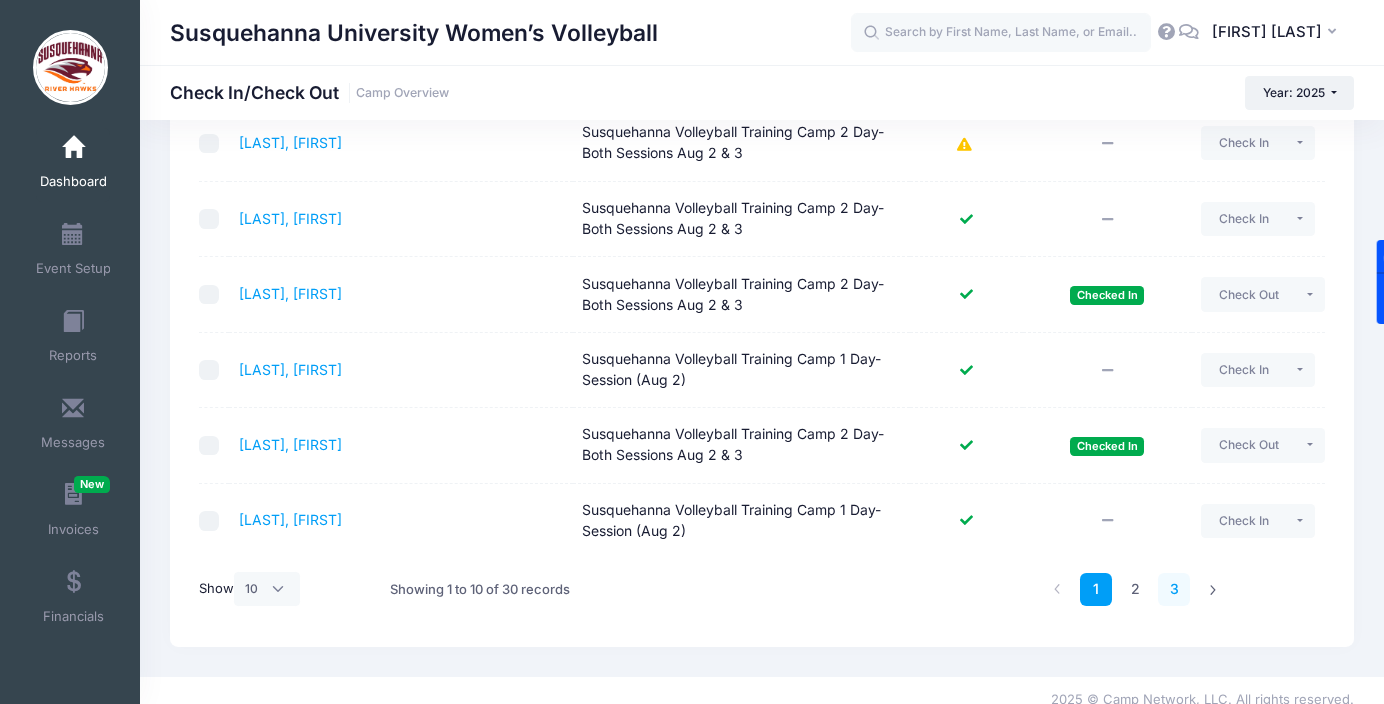 click on "3" at bounding box center (1174, 589) 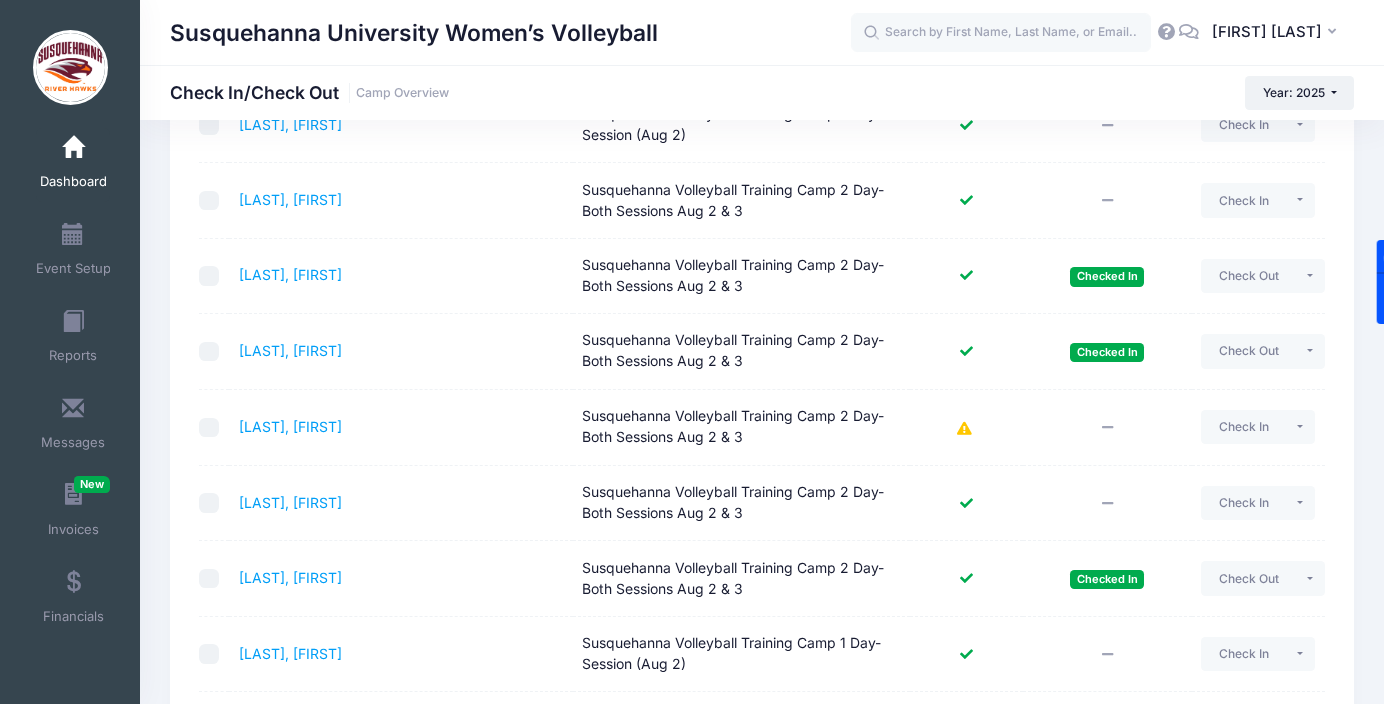scroll, scrollTop: 246, scrollLeft: 0, axis: vertical 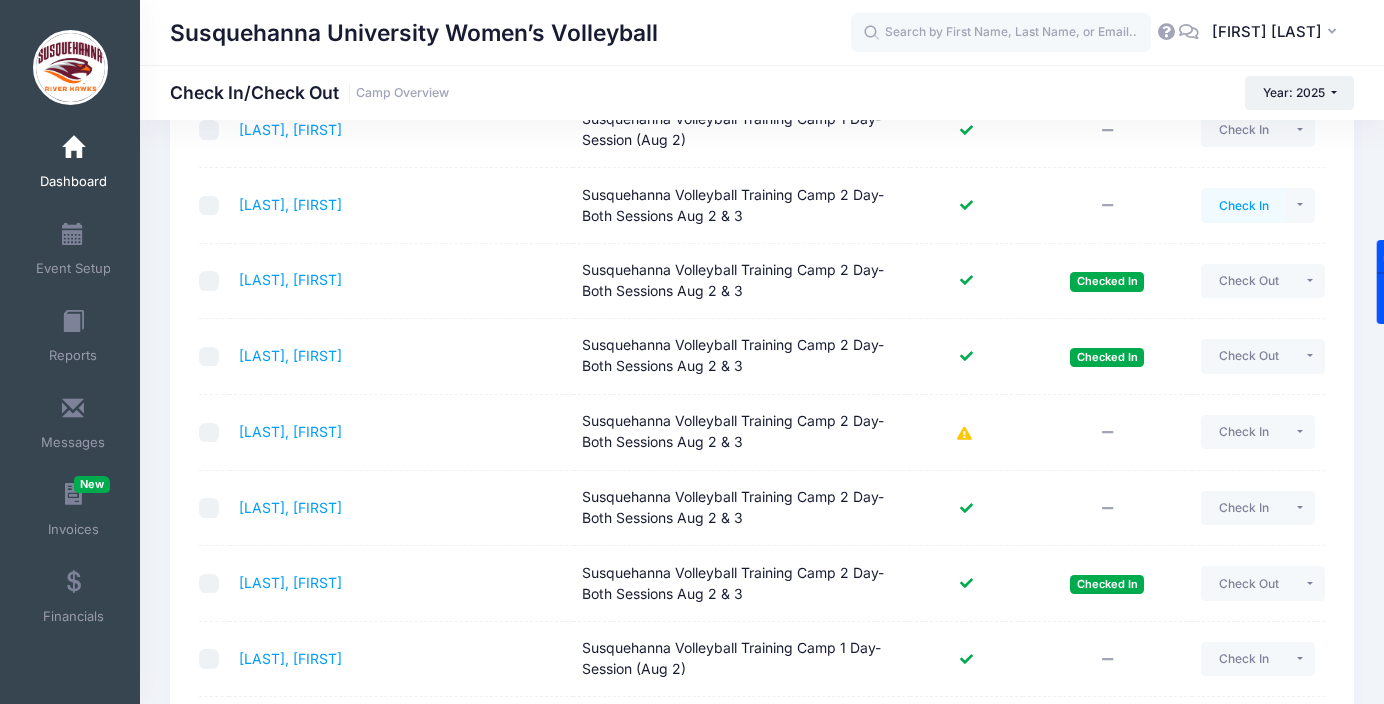 click on "Check In" at bounding box center [1243, 205] 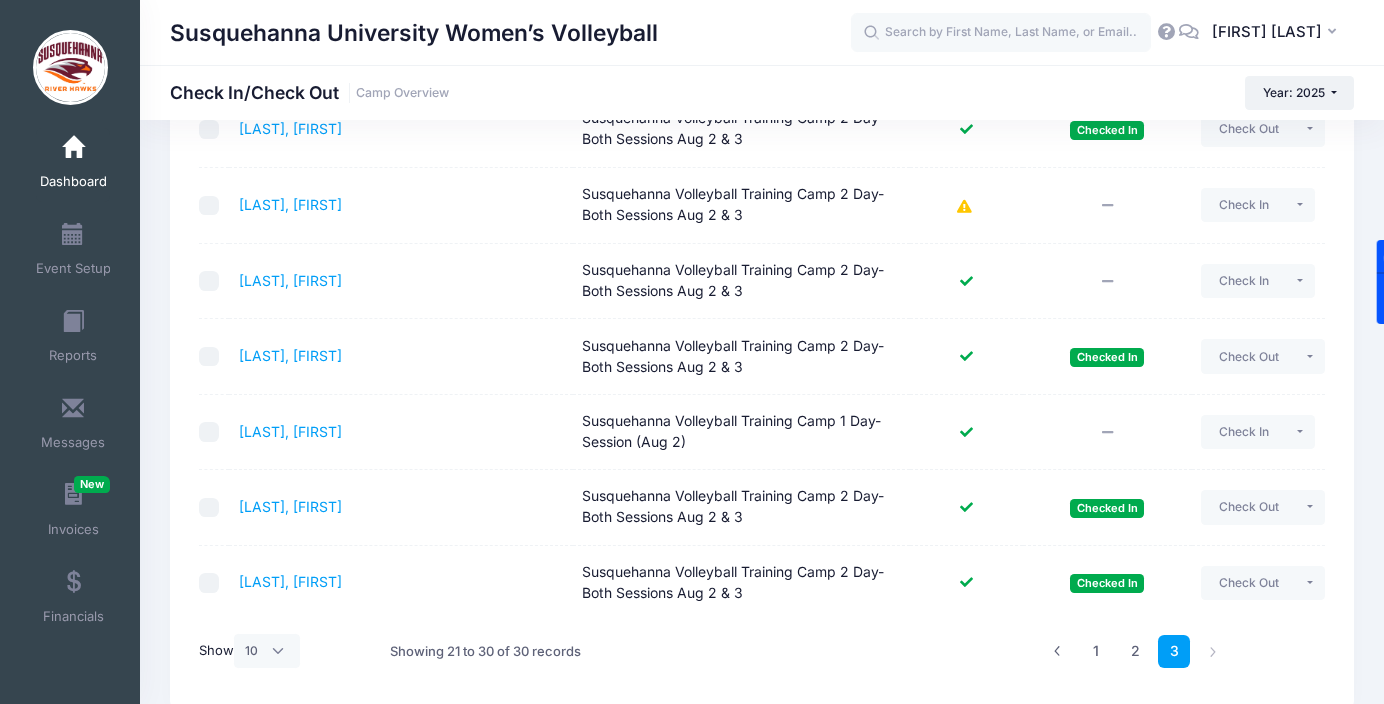 scroll, scrollTop: 553, scrollLeft: 0, axis: vertical 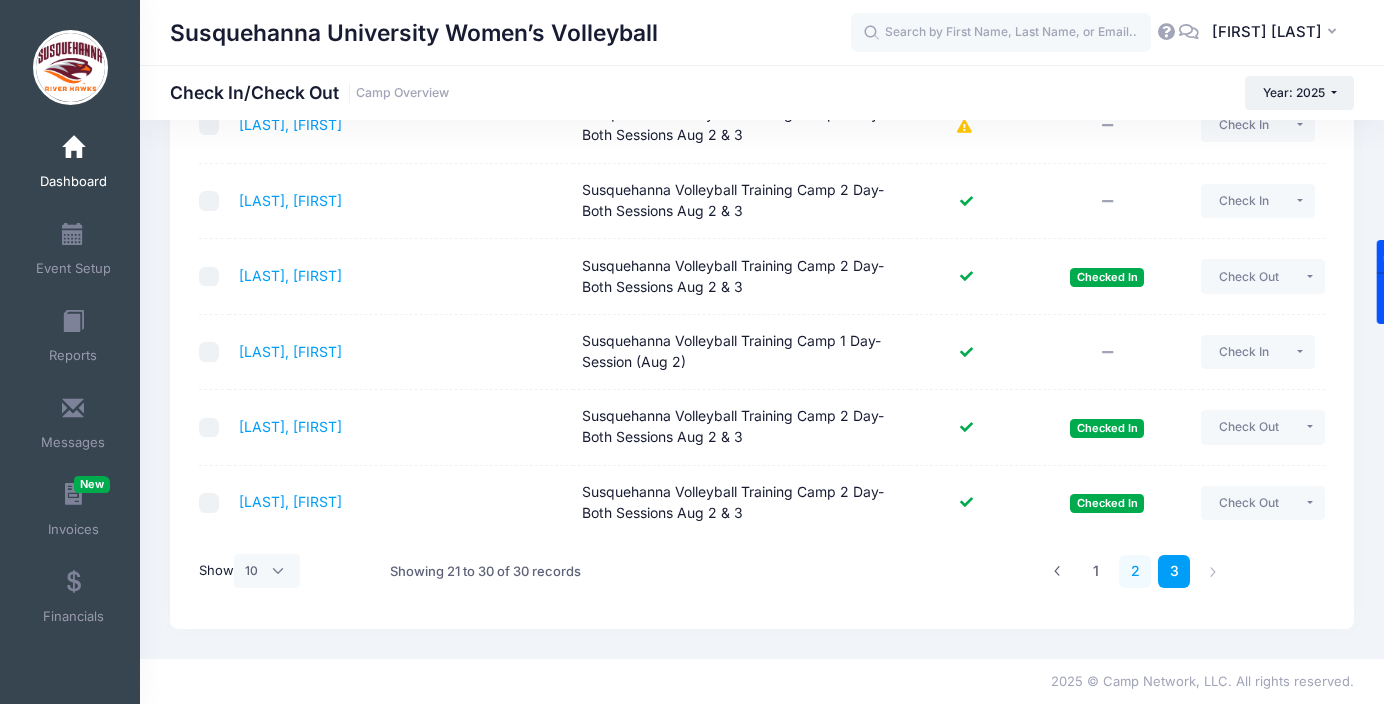 click on "2" at bounding box center (1135, 571) 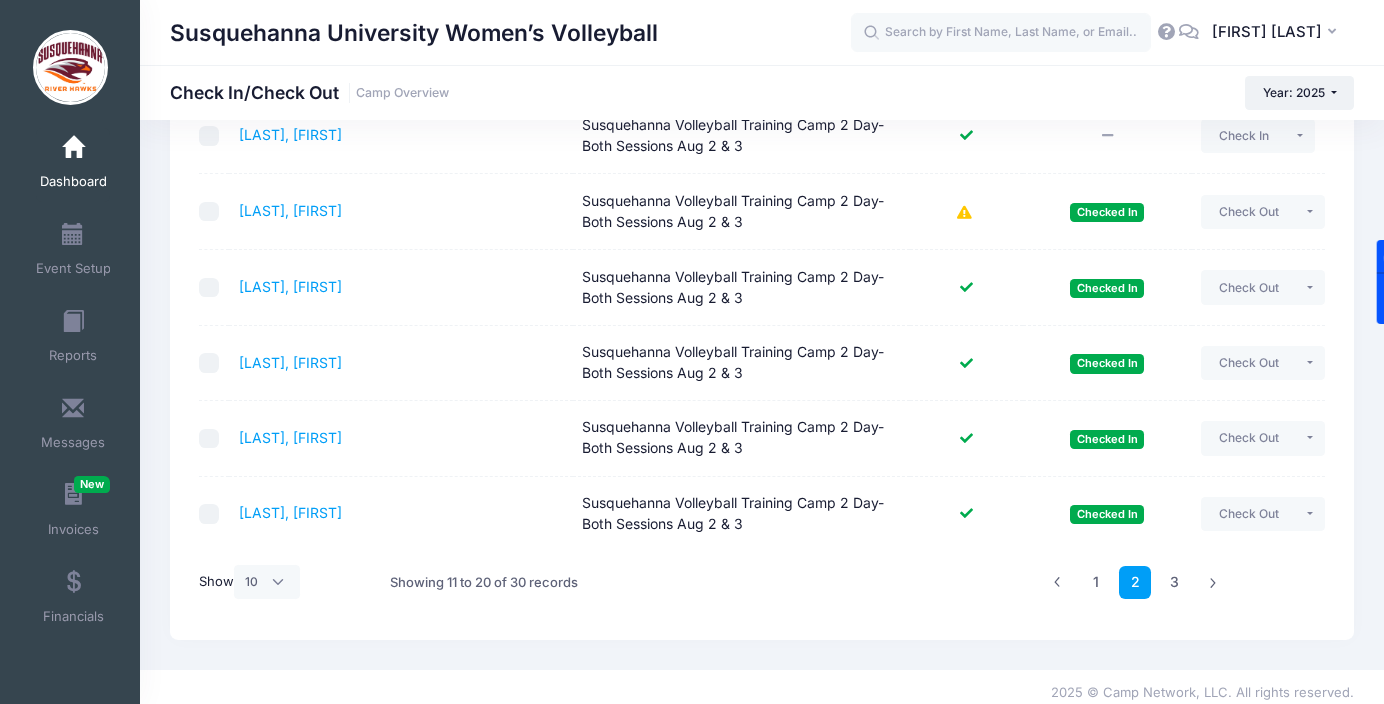 scroll, scrollTop: 553, scrollLeft: 0, axis: vertical 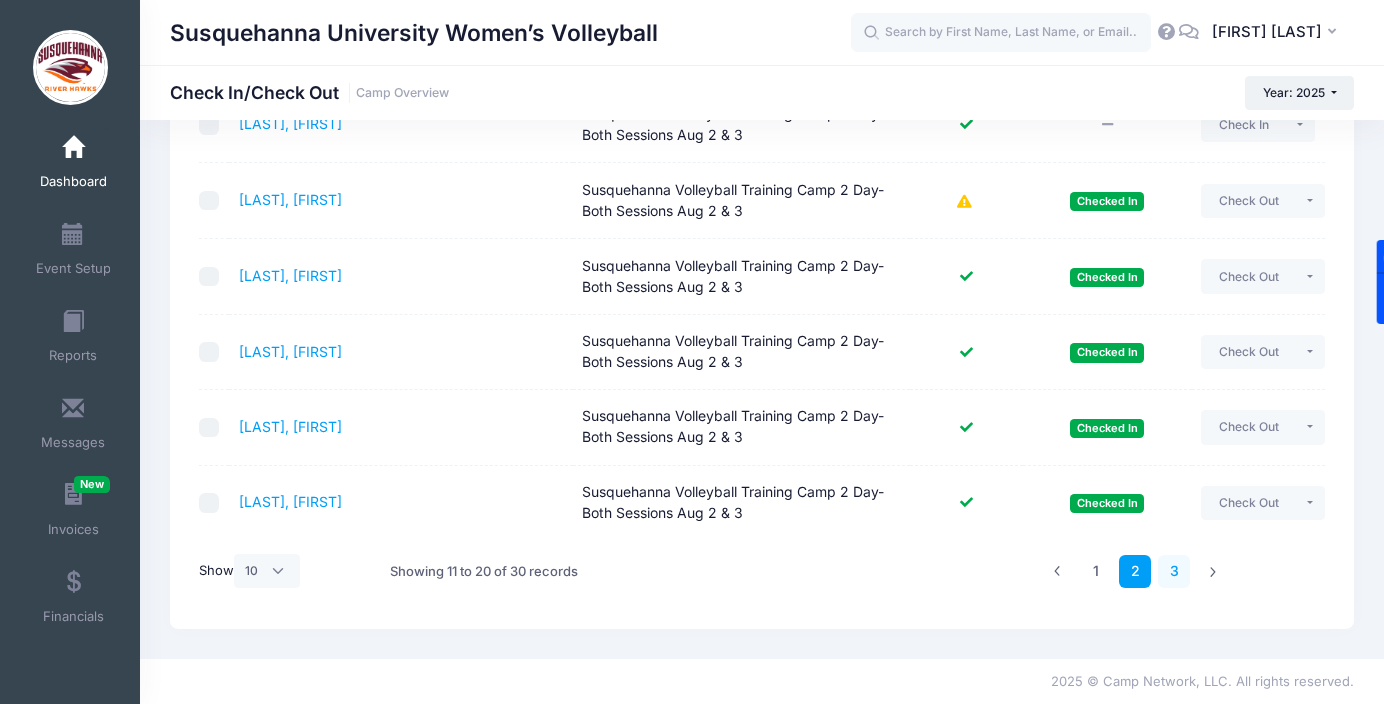 click on "3" at bounding box center (1174, 571) 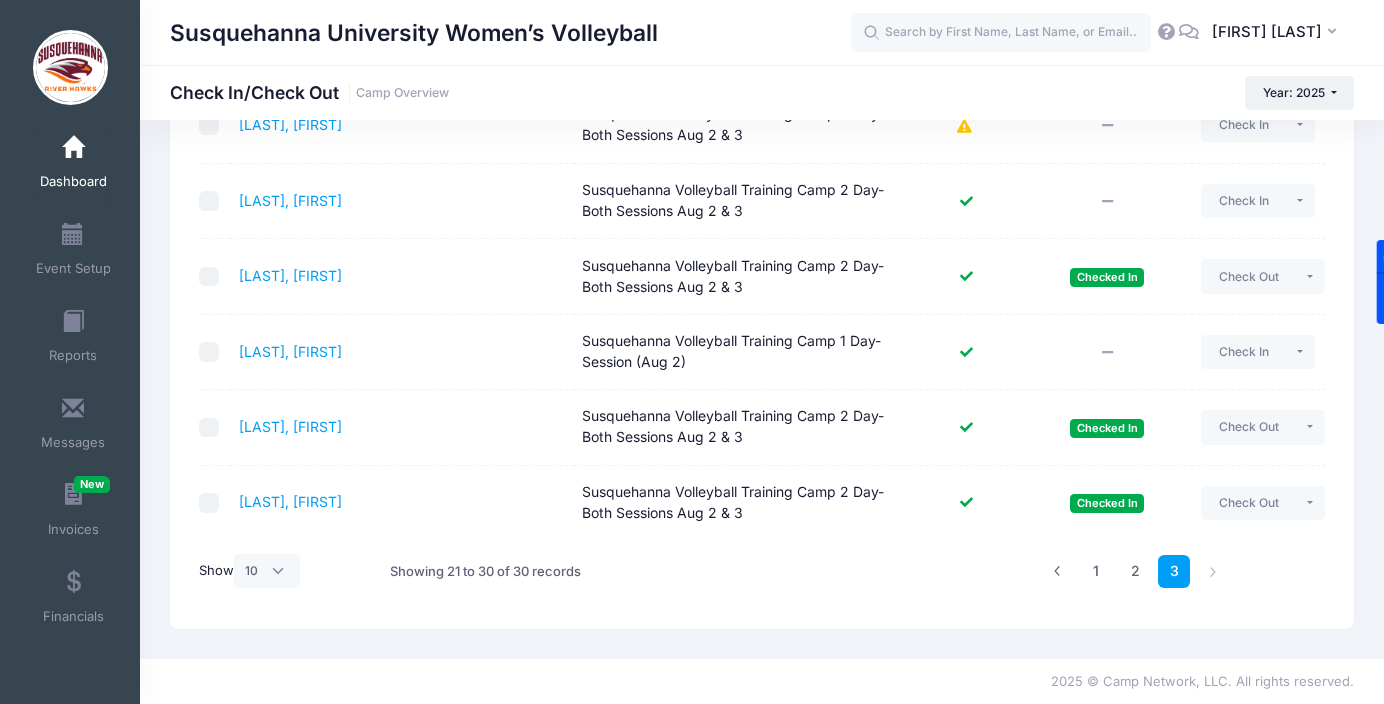 scroll, scrollTop: 549, scrollLeft: 0, axis: vertical 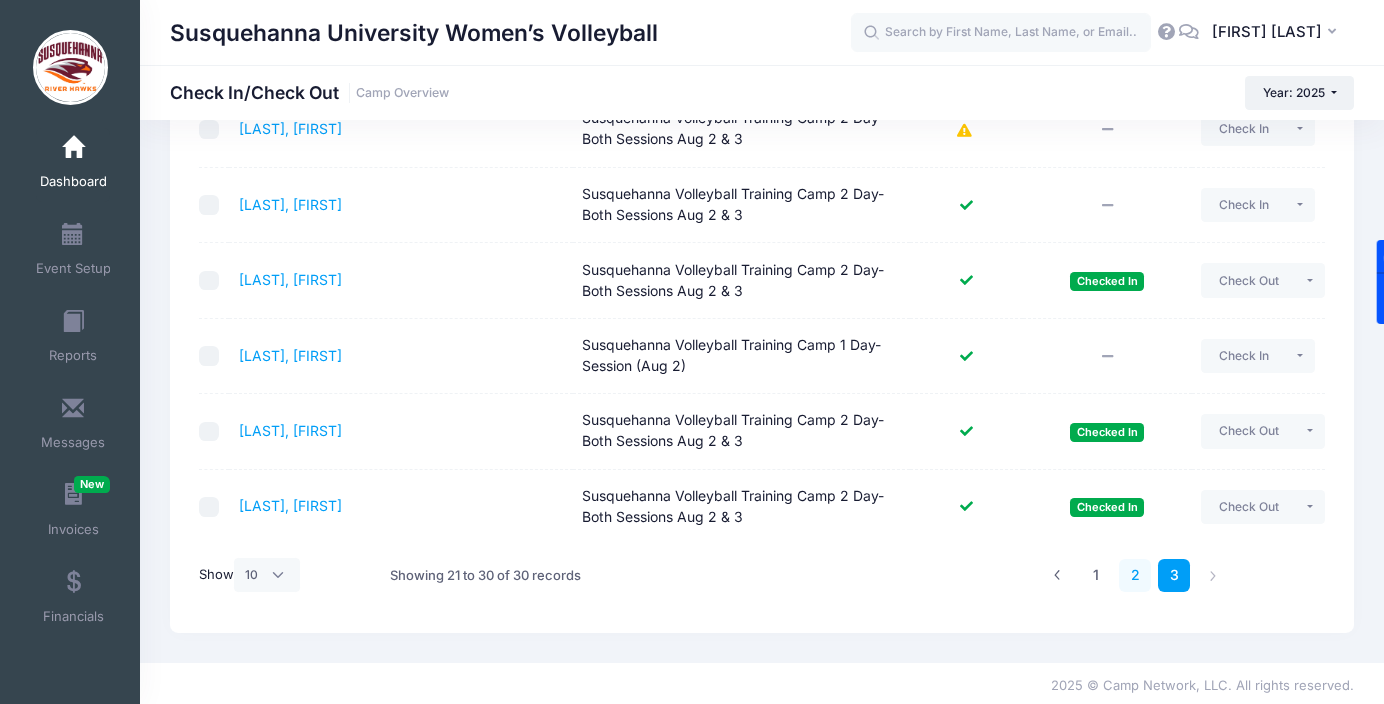 click on "2" at bounding box center [1135, 575] 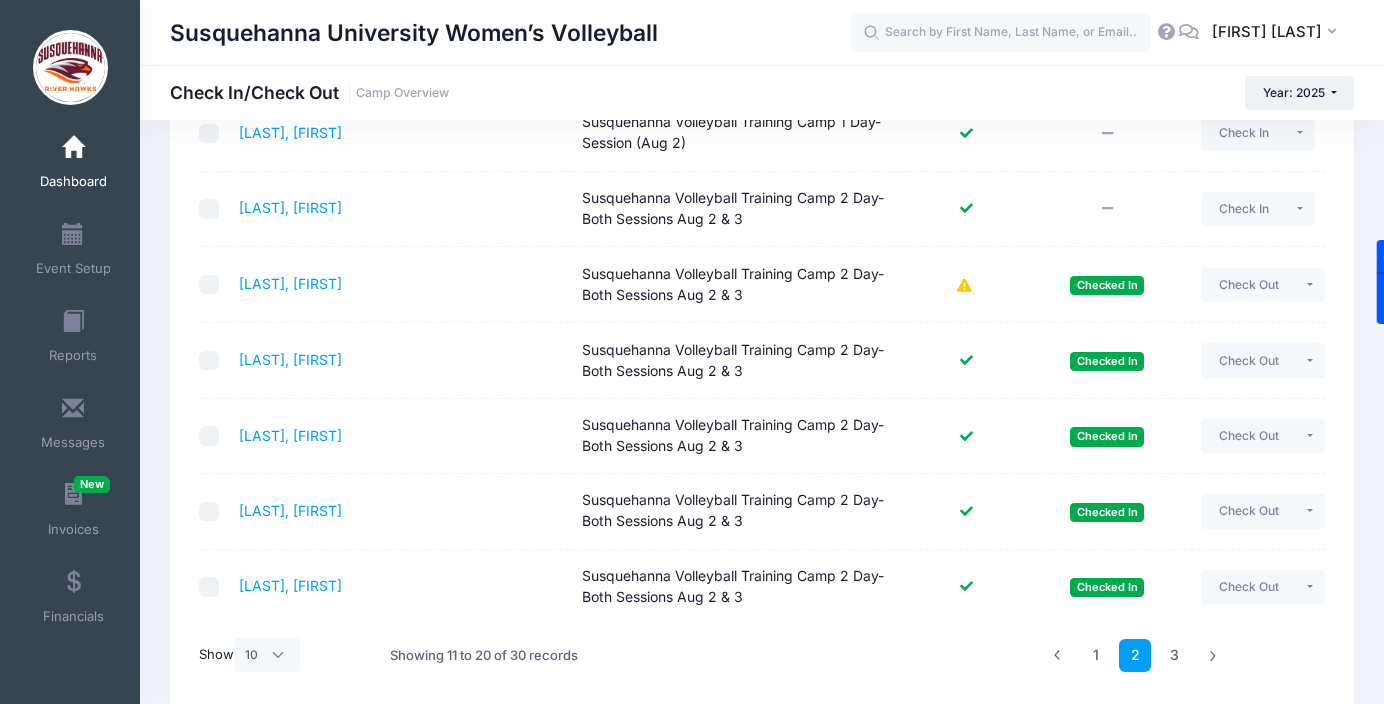 scroll, scrollTop: 483, scrollLeft: 0, axis: vertical 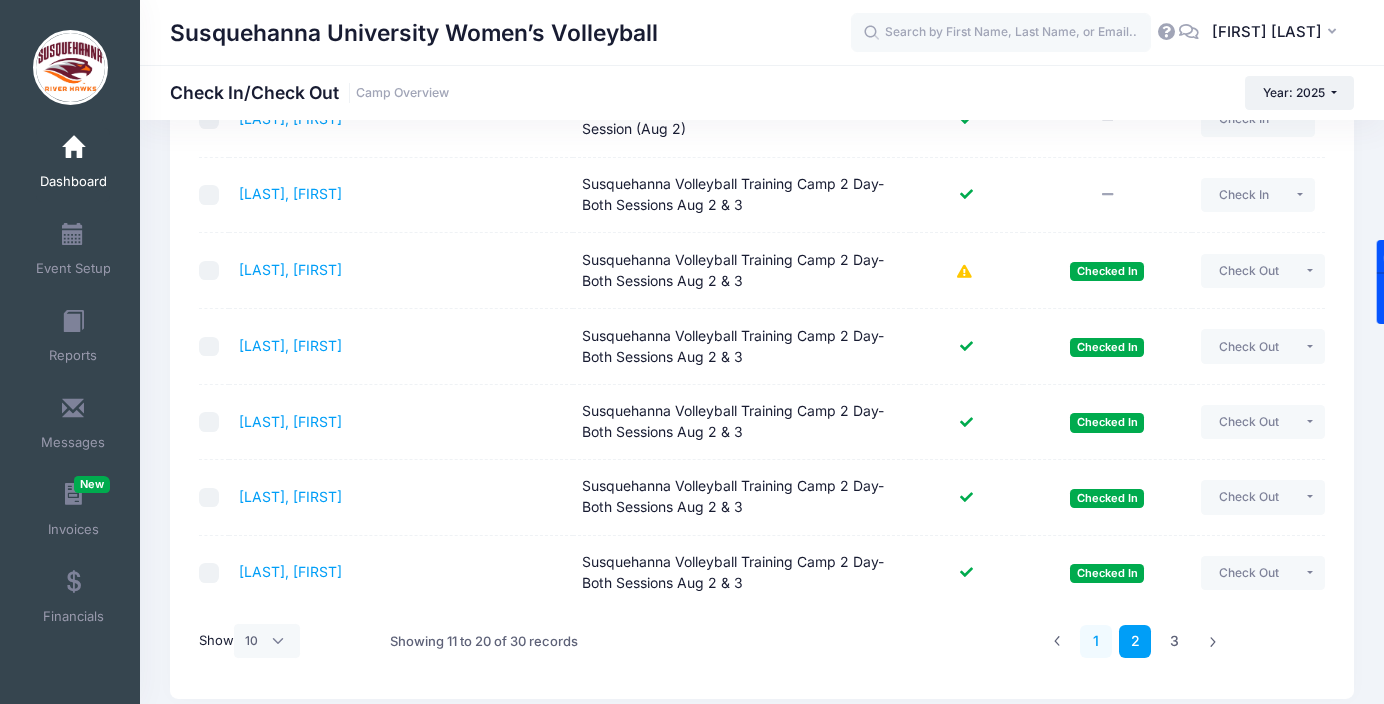 click on "1" at bounding box center (1096, 641) 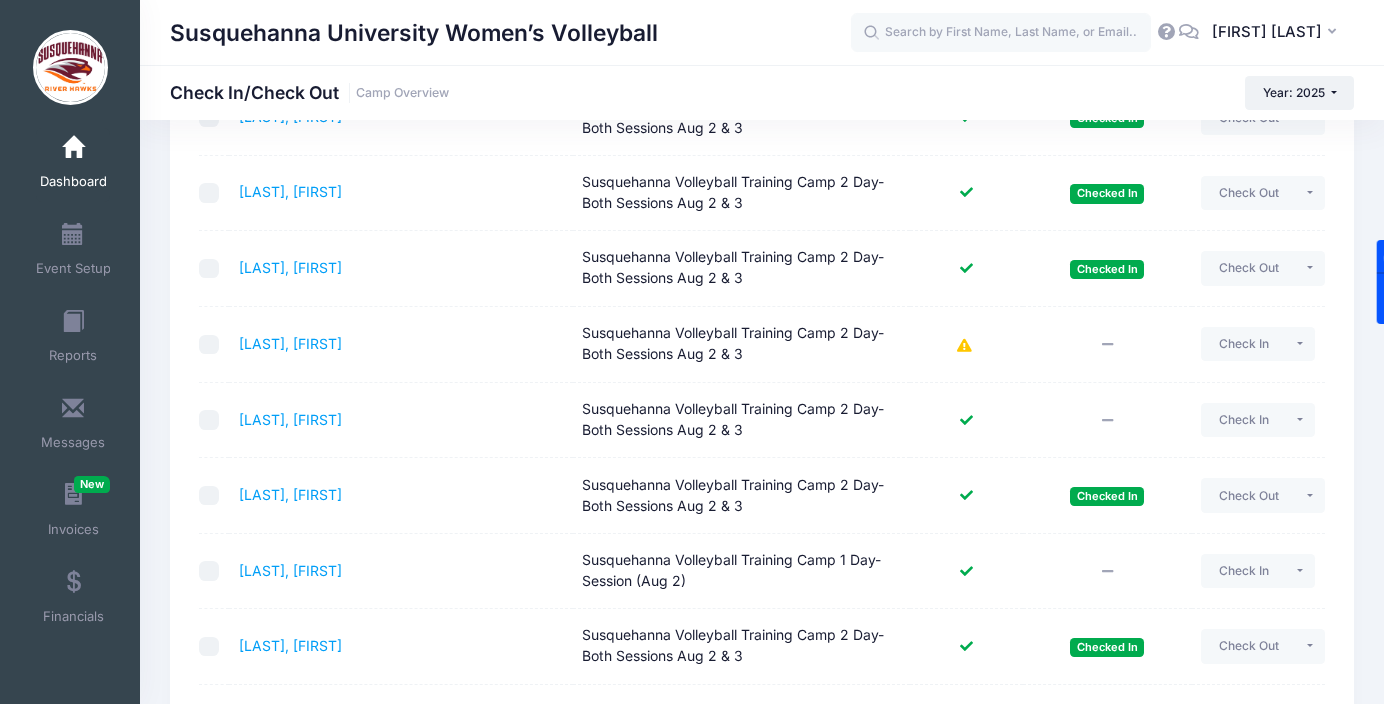 scroll, scrollTop: 380, scrollLeft: 0, axis: vertical 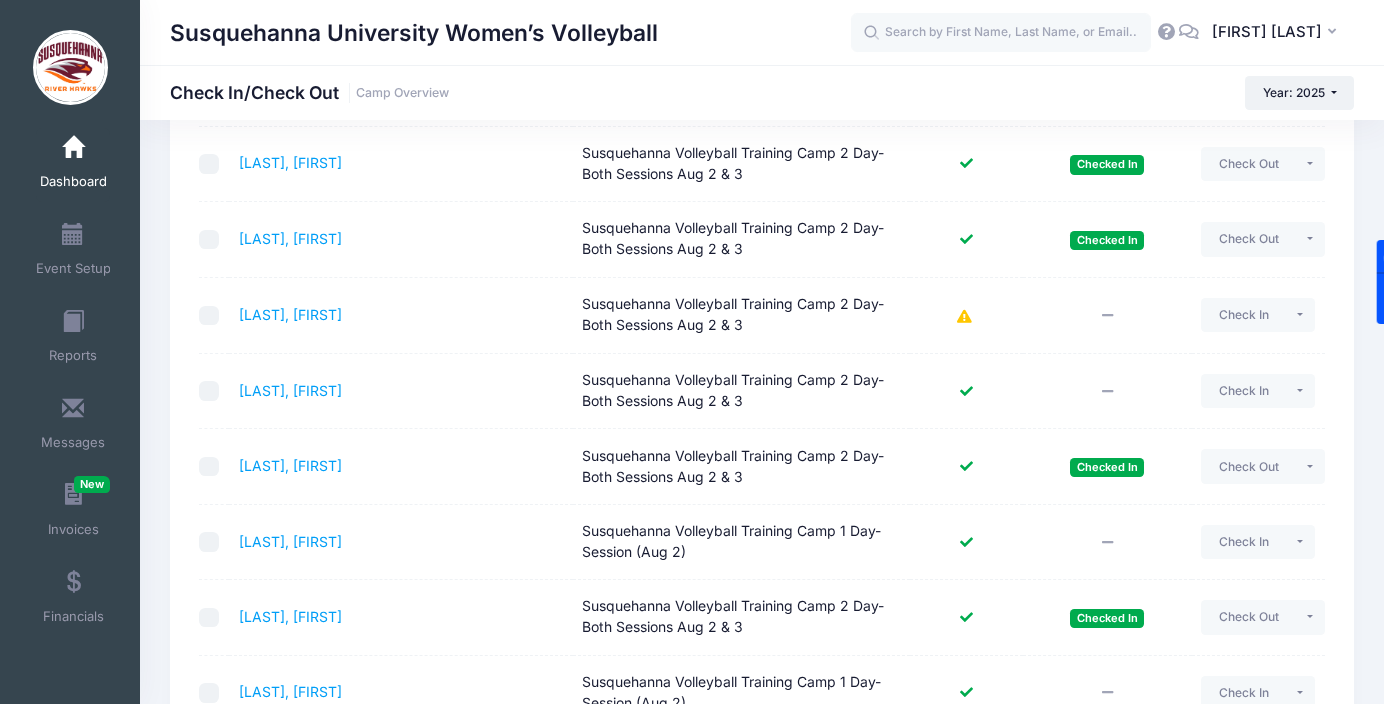 click at bounding box center [967, 317] 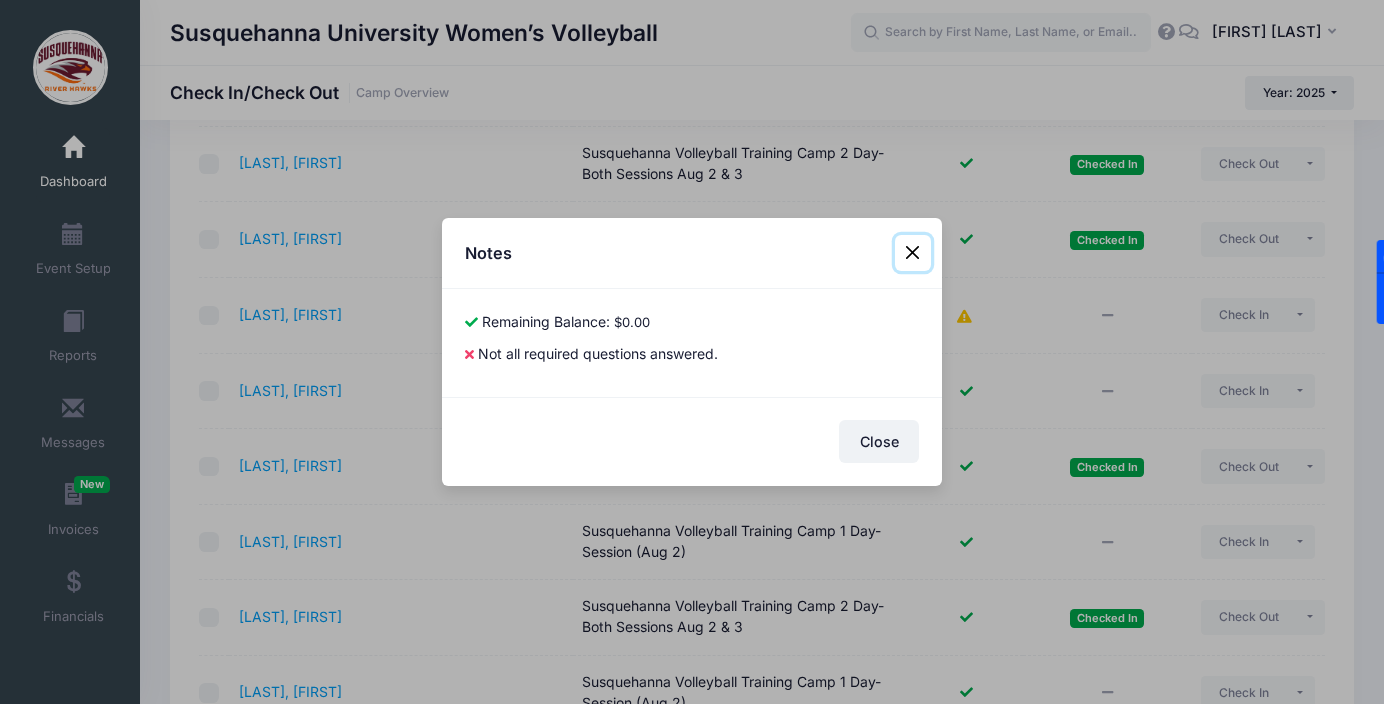 click at bounding box center (913, 253) 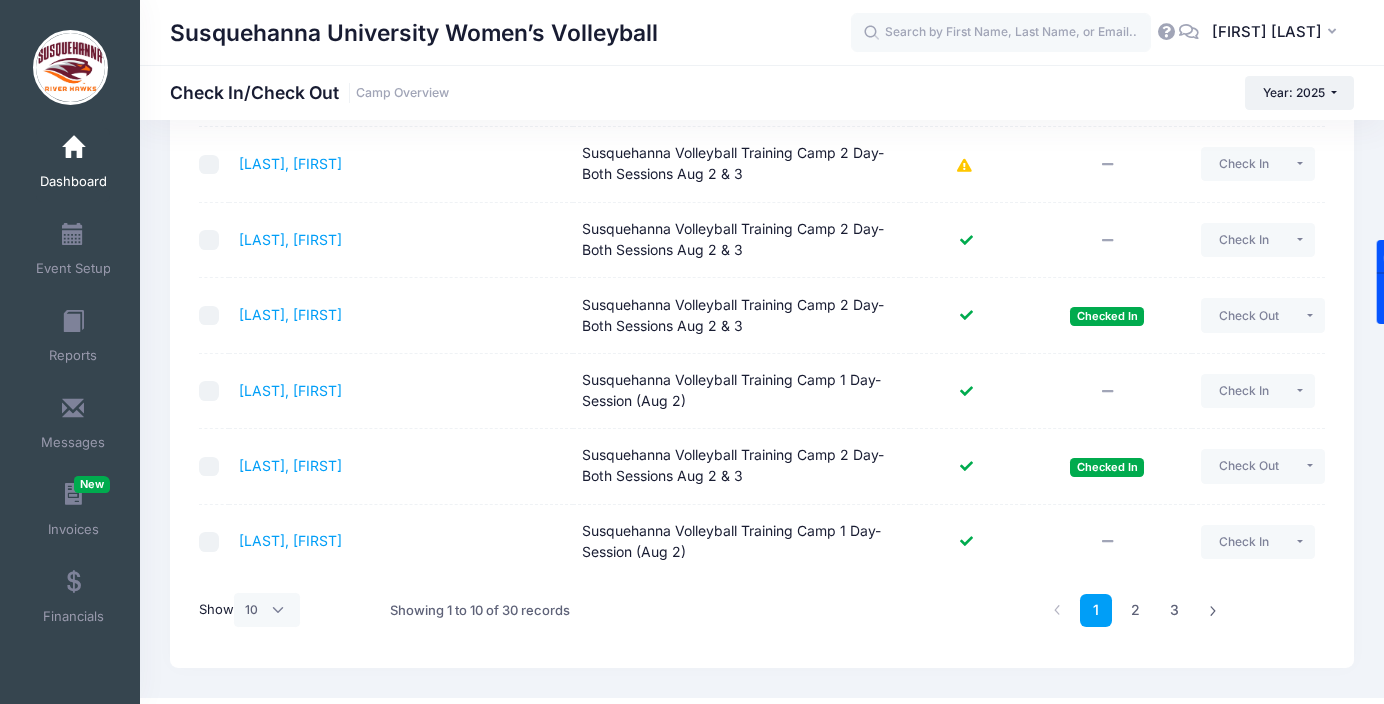 scroll, scrollTop: 534, scrollLeft: 0, axis: vertical 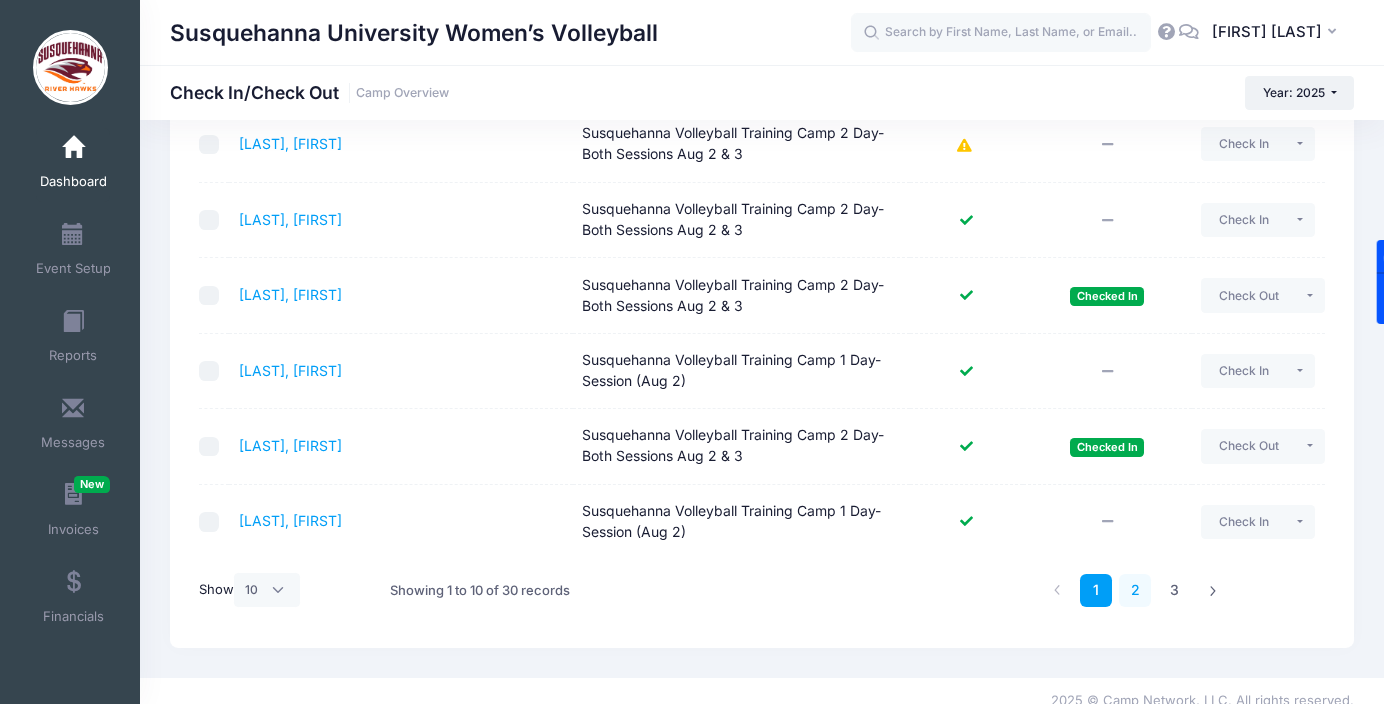 click on "2" at bounding box center [1135, 590] 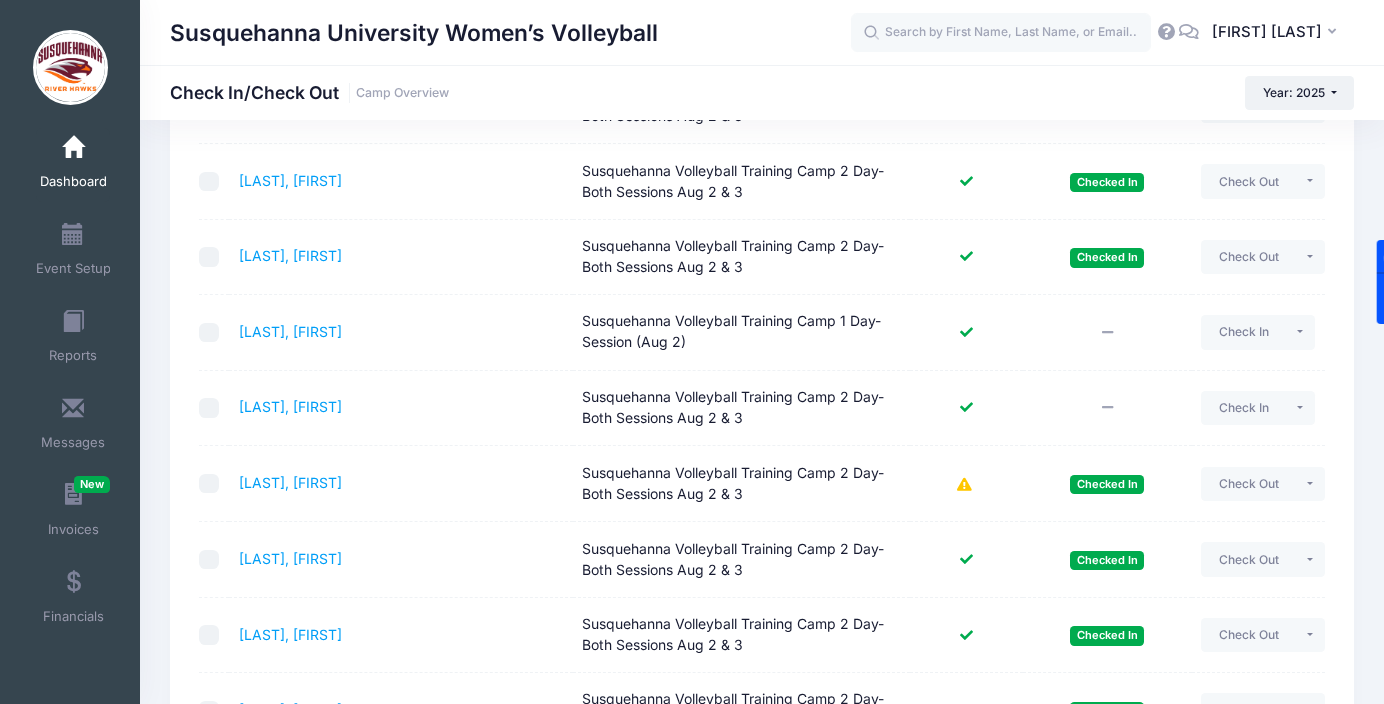 scroll, scrollTop: 268, scrollLeft: 0, axis: vertical 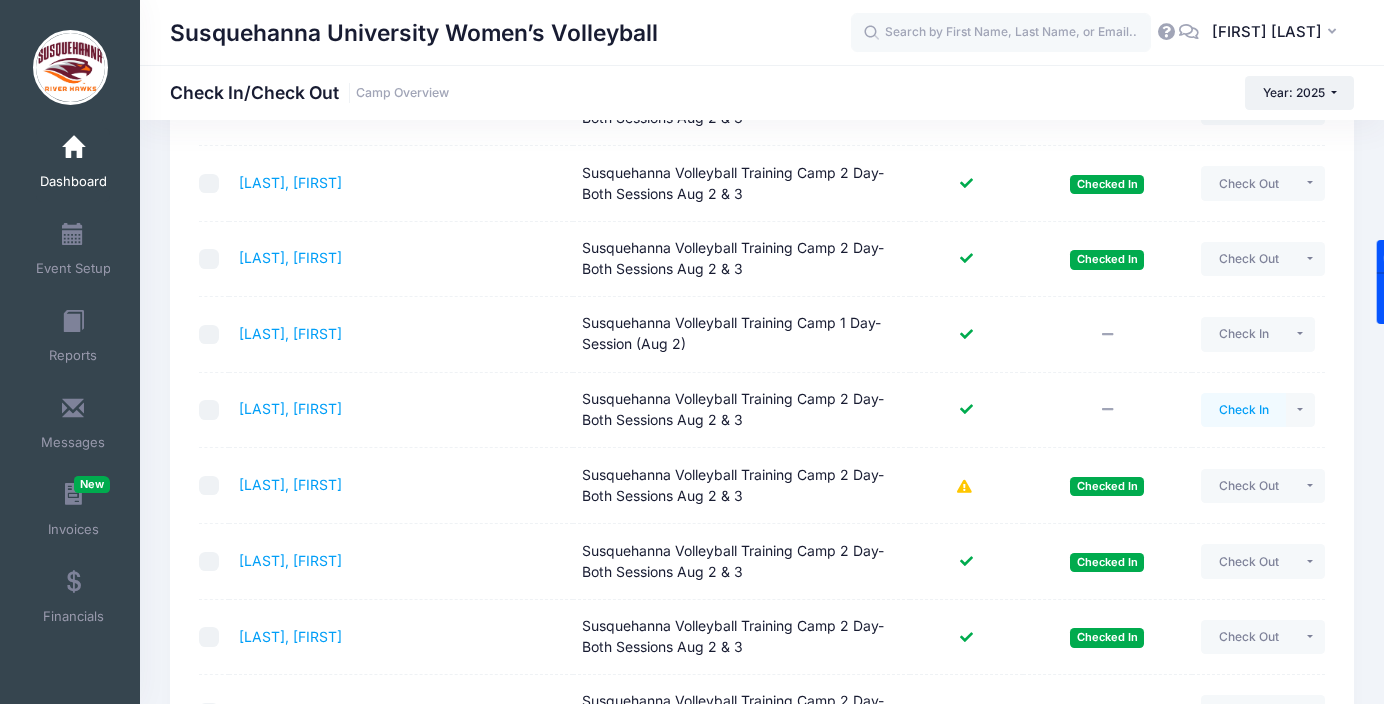 click on "Check In" at bounding box center [1243, 410] 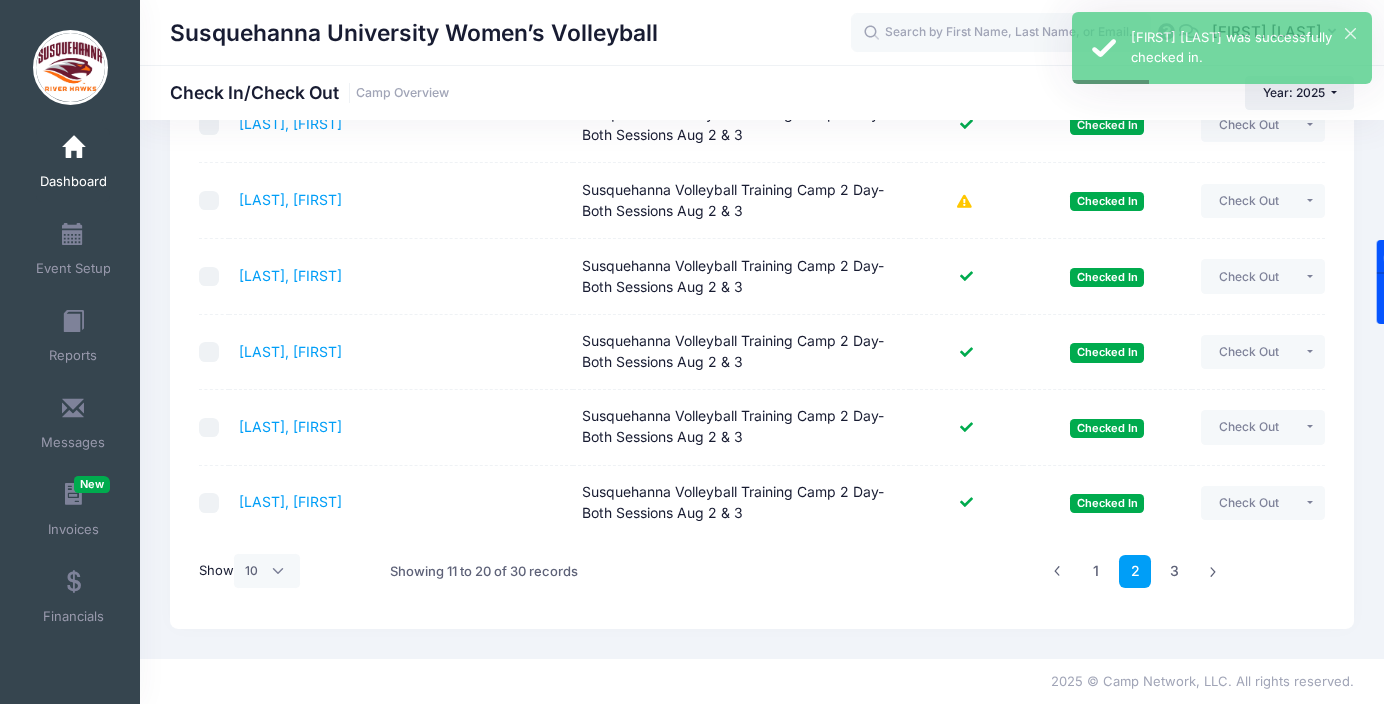 scroll, scrollTop: 552, scrollLeft: 0, axis: vertical 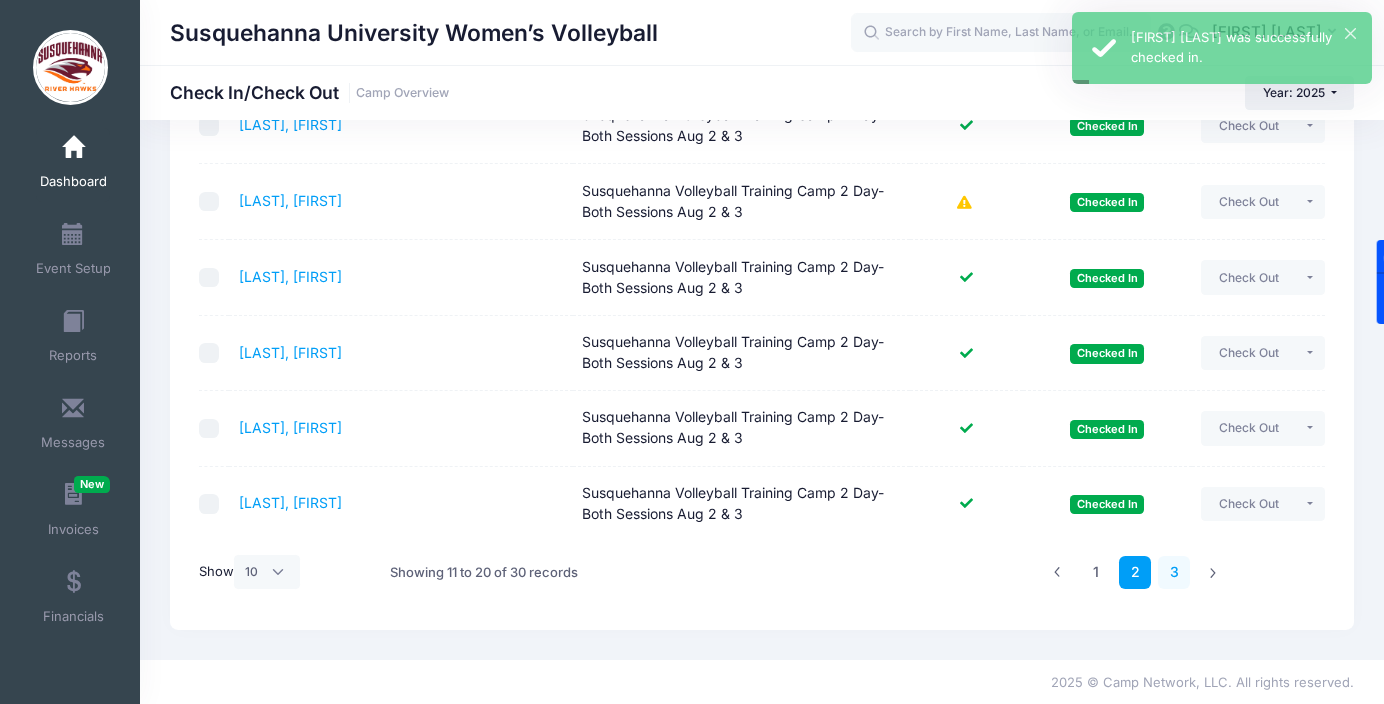 click on "3" at bounding box center (1174, 572) 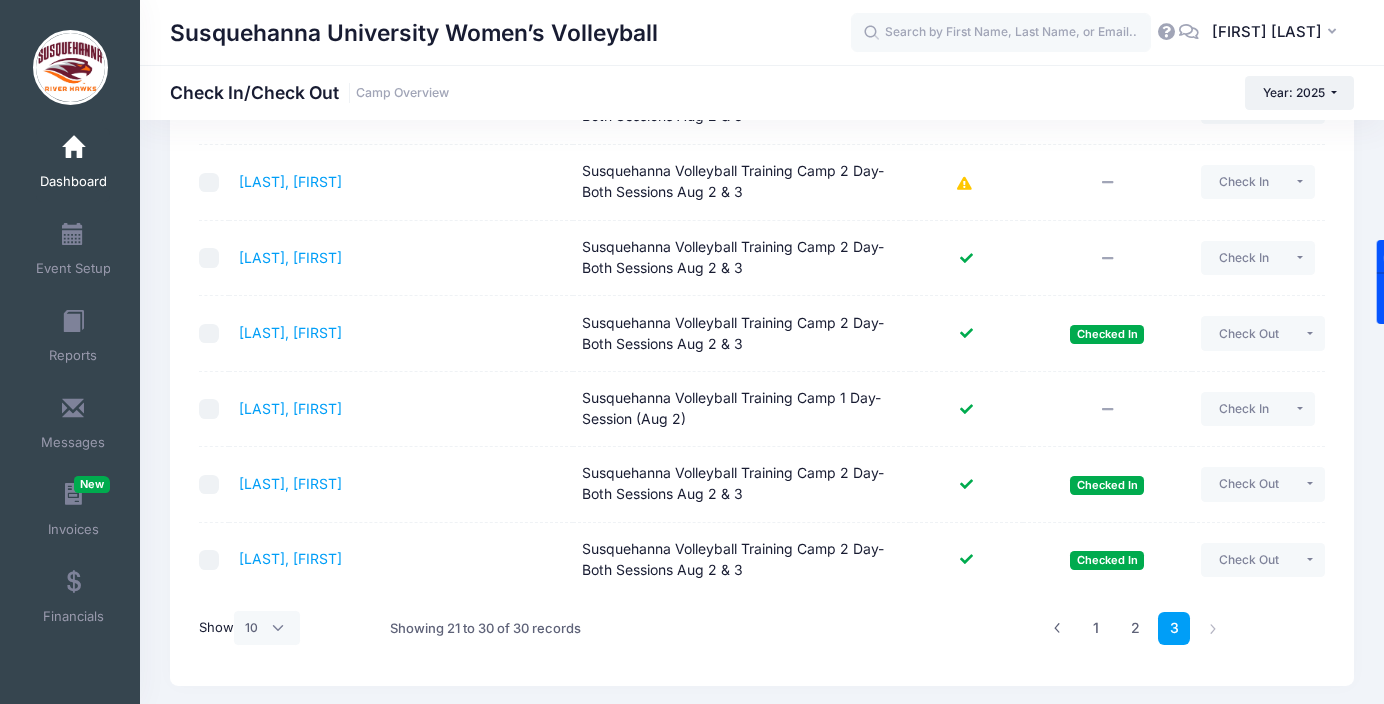 scroll, scrollTop: 495, scrollLeft: 0, axis: vertical 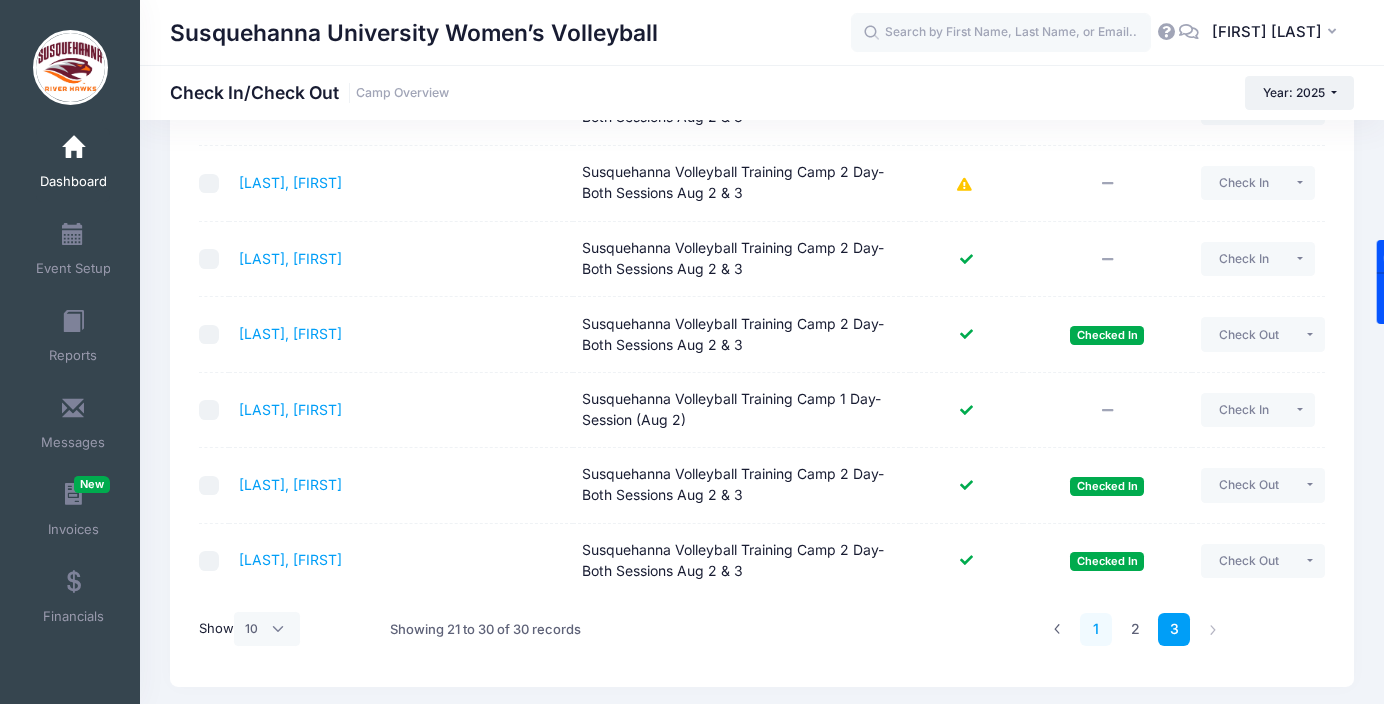 click on "1" at bounding box center [1096, 629] 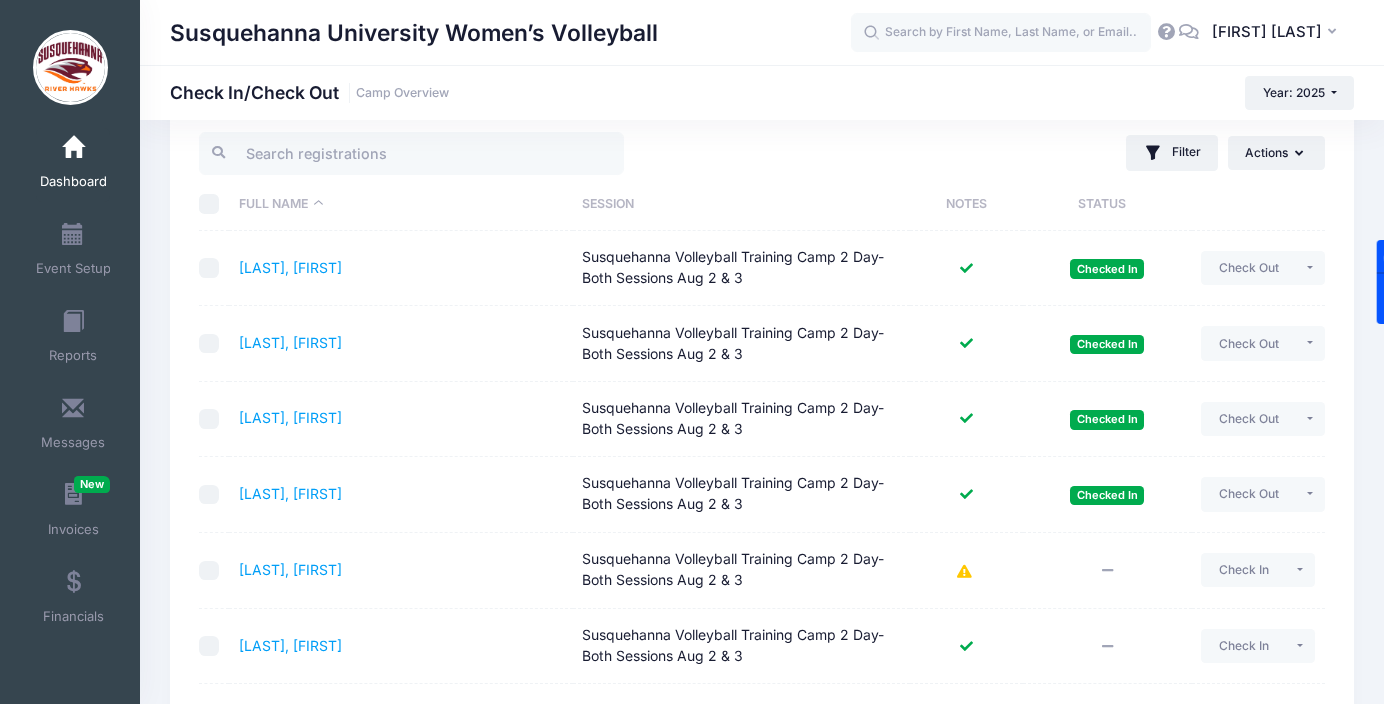 scroll, scrollTop: 0, scrollLeft: 0, axis: both 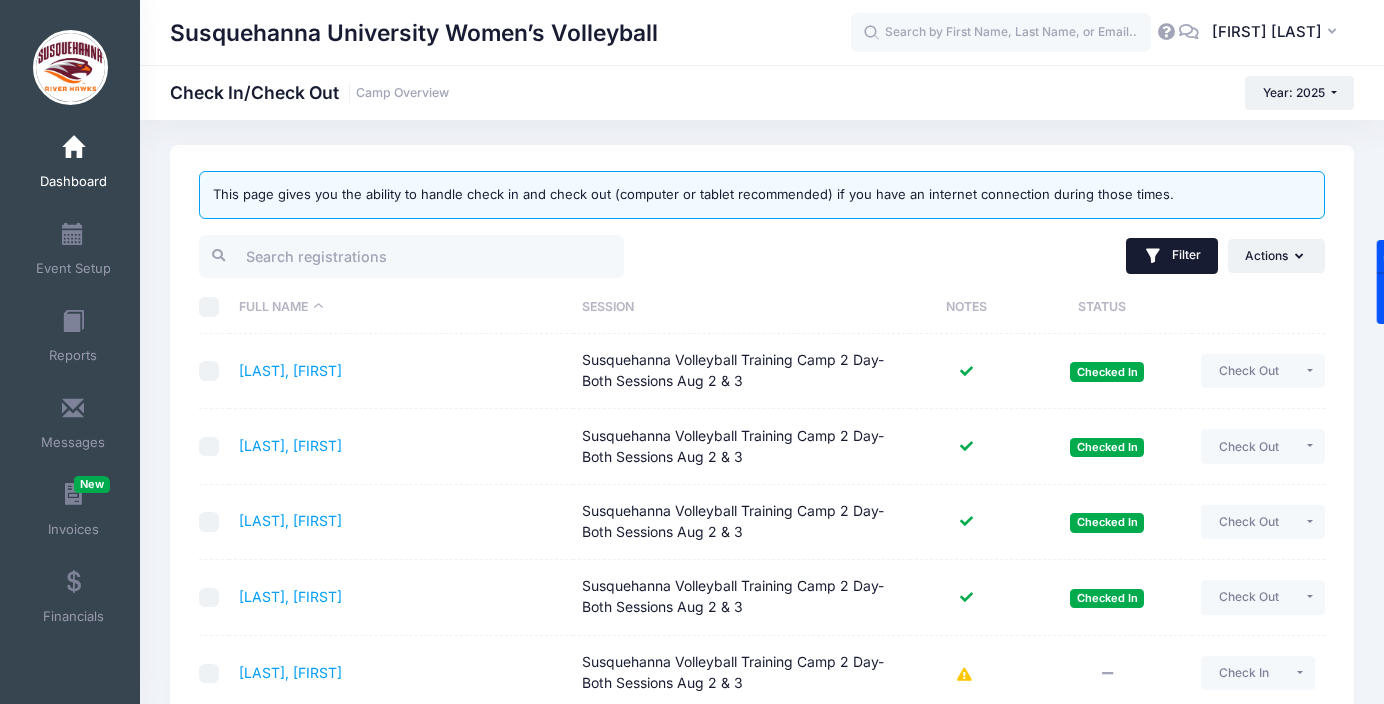 click on "Filter" at bounding box center [1172, 256] 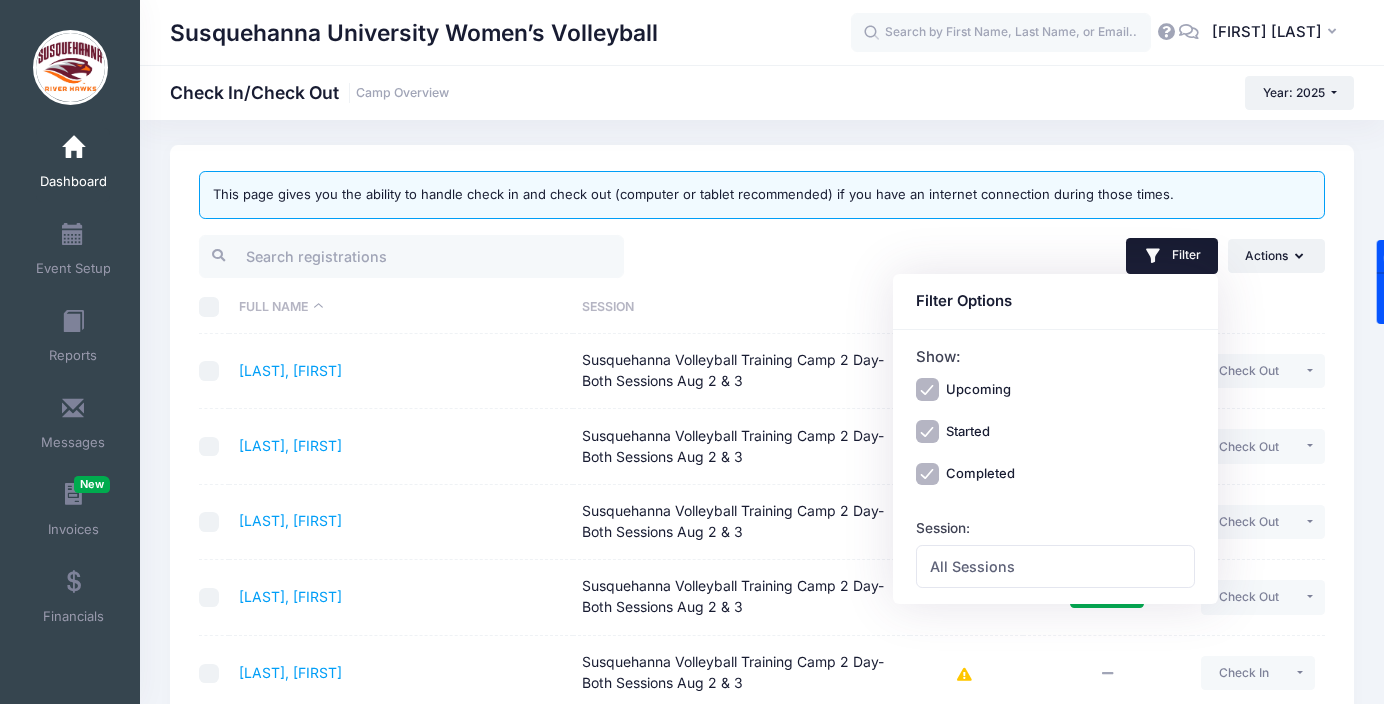 click on "Filter
Filter Options
Show:
Upcoming
Started
Completed
Session:
All Sessions Susquehanna Volleyball Training Camp 1 Day-Session (Aug 2) Susquehanna Volleyball Training Camp 2 Day- Both Sessions Aug 2 & 3 All Sessions
Actions      Check In" at bounding box center [1048, 256] 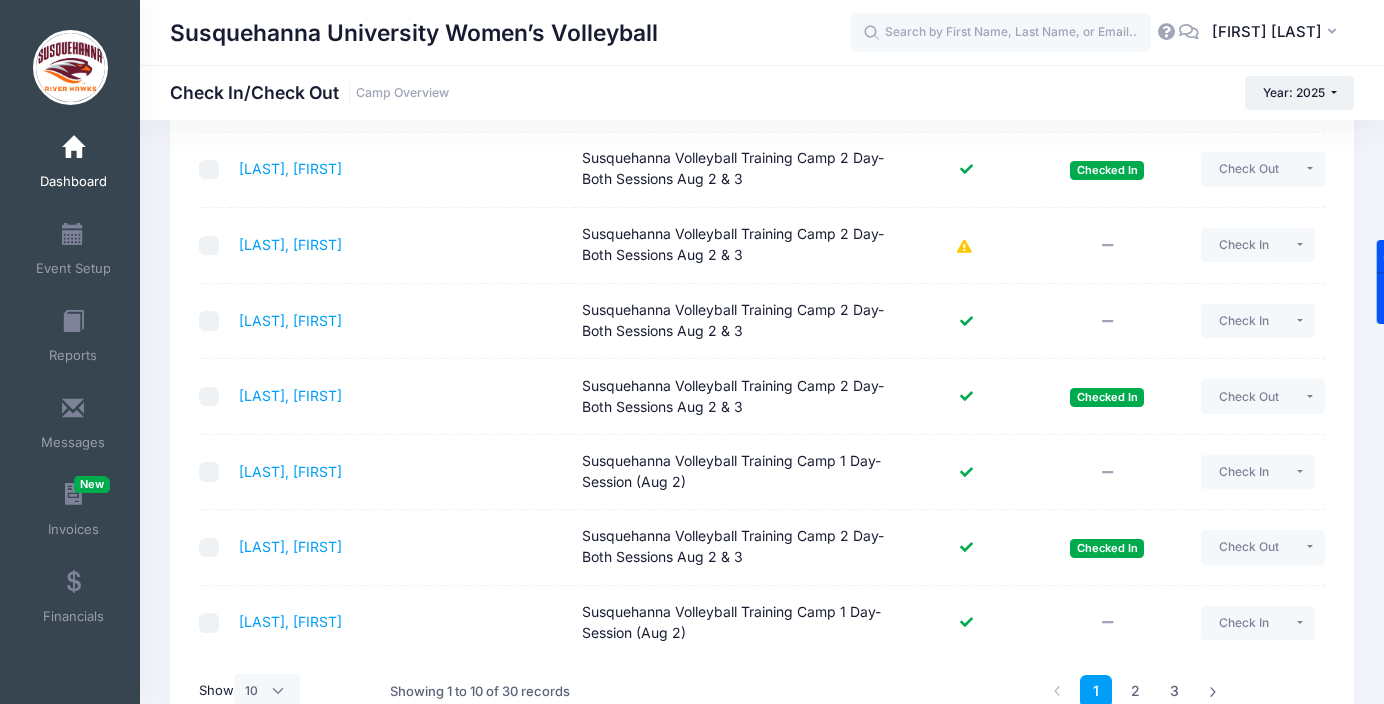 scroll, scrollTop: 553, scrollLeft: 0, axis: vertical 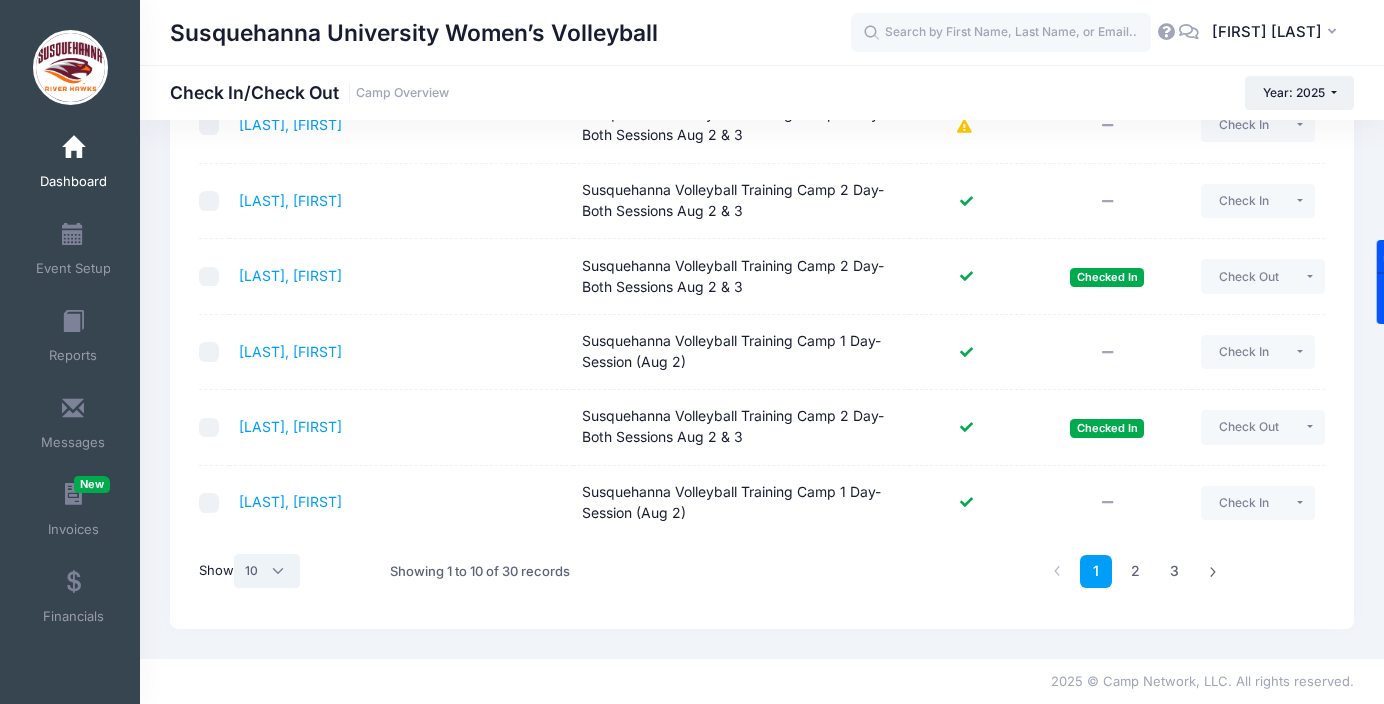 click on "All 10 25 50" at bounding box center [267, 571] 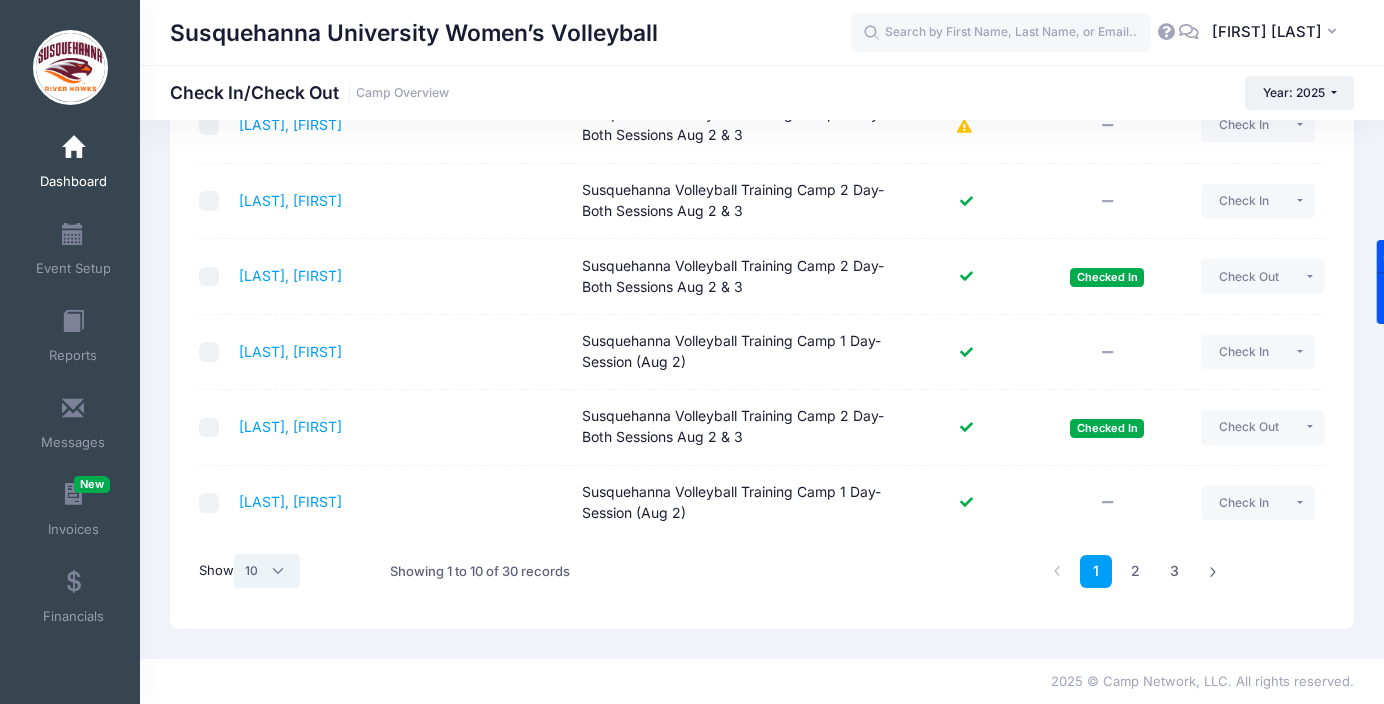 select on "-1" 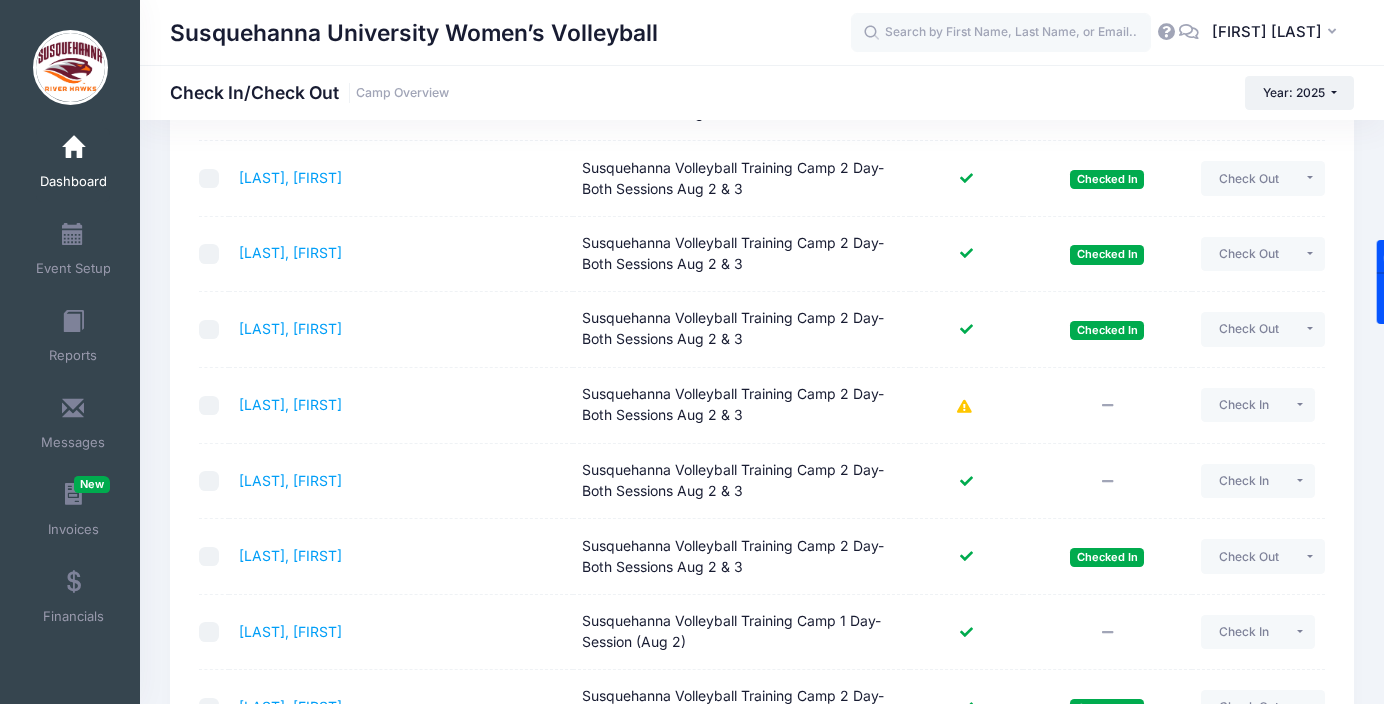 scroll, scrollTop: 0, scrollLeft: 0, axis: both 